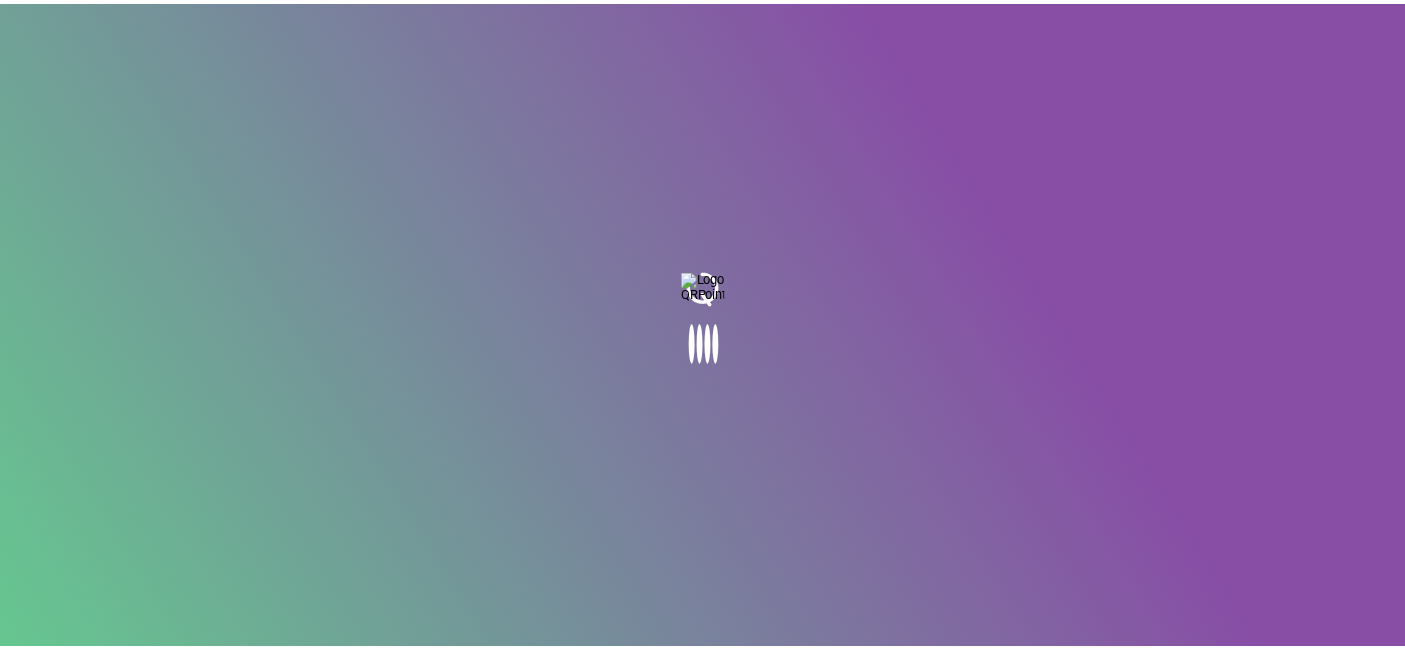 scroll, scrollTop: 0, scrollLeft: 0, axis: both 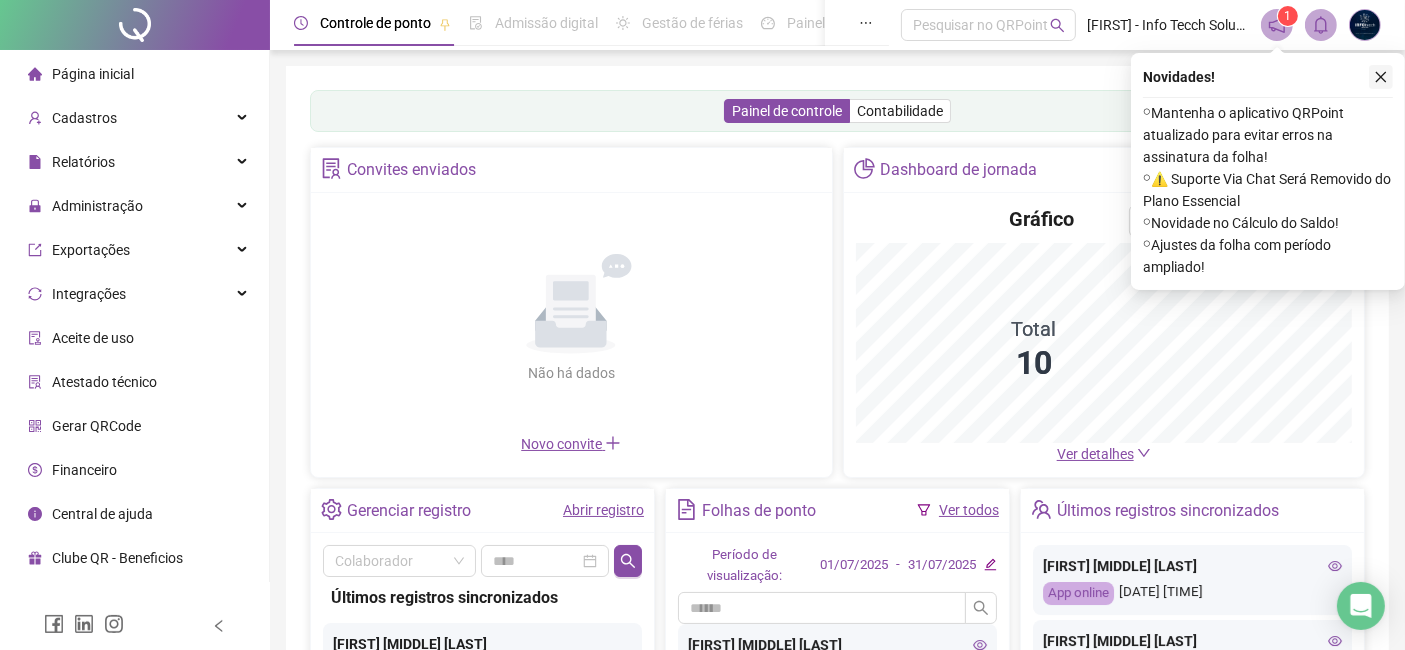 click 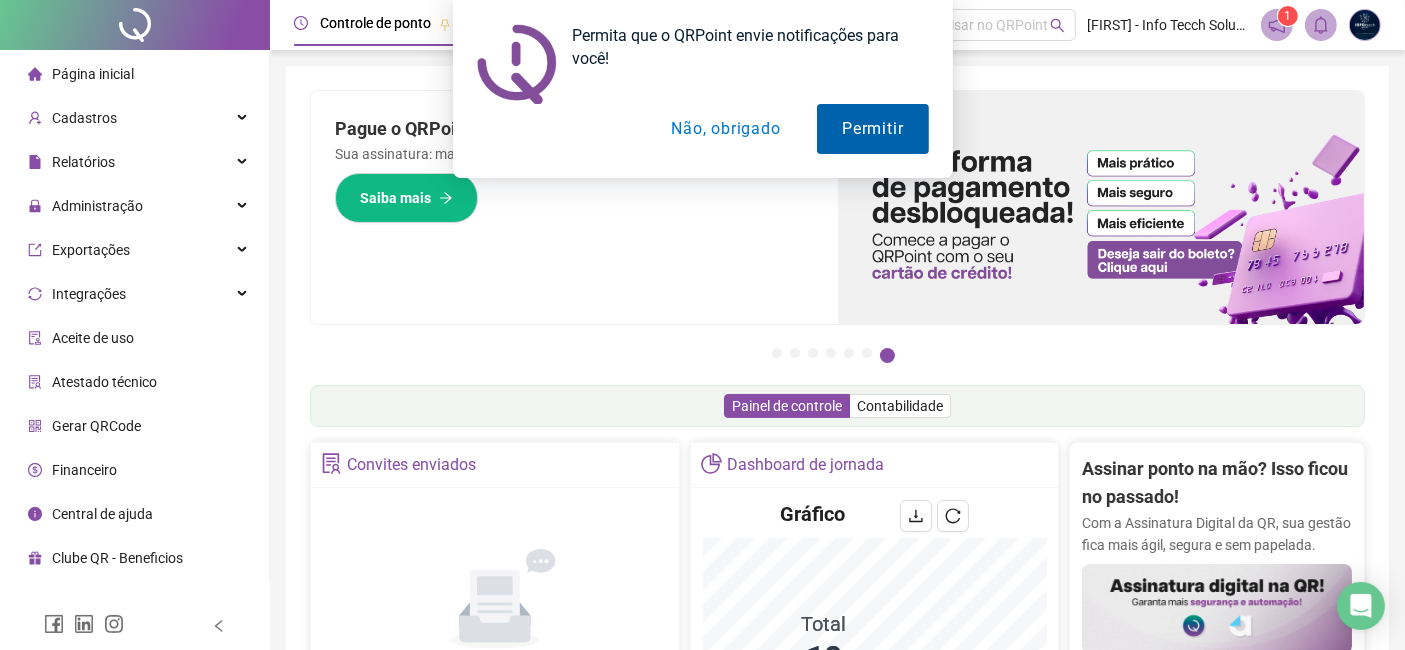 click on "Permitir" at bounding box center [872, 129] 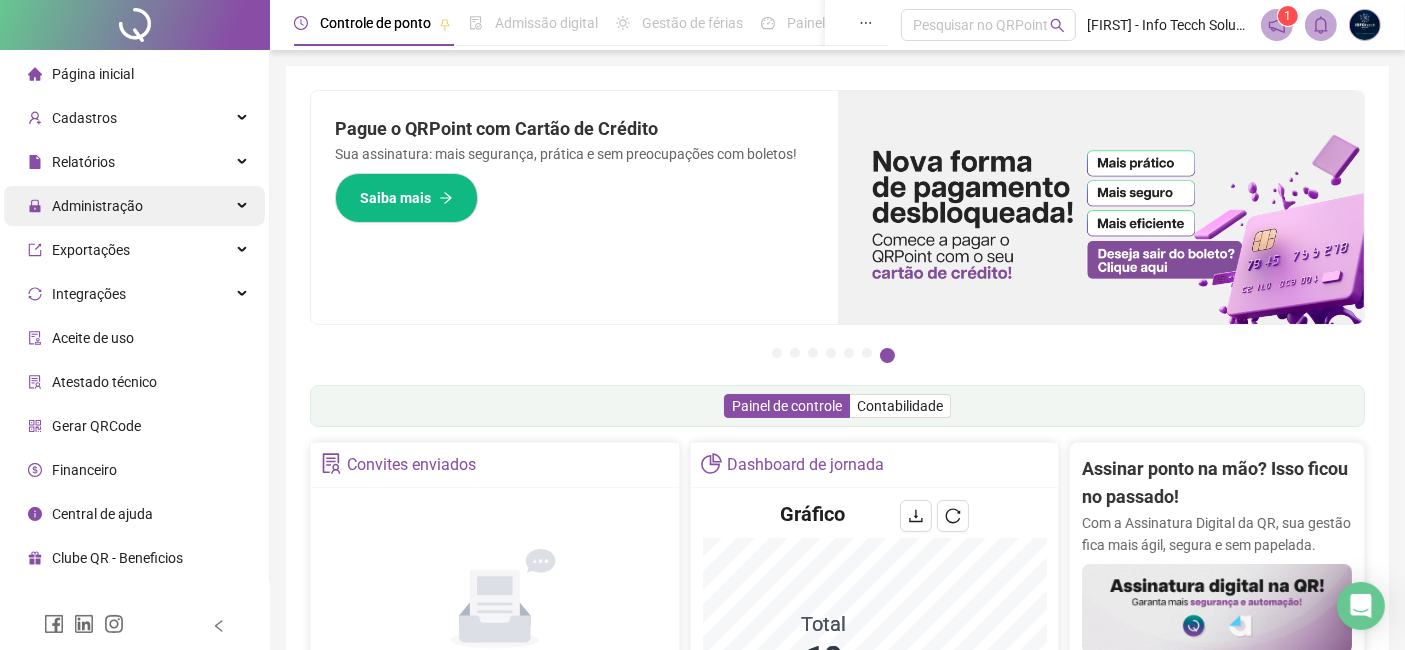 click on "Administração" at bounding box center [134, 206] 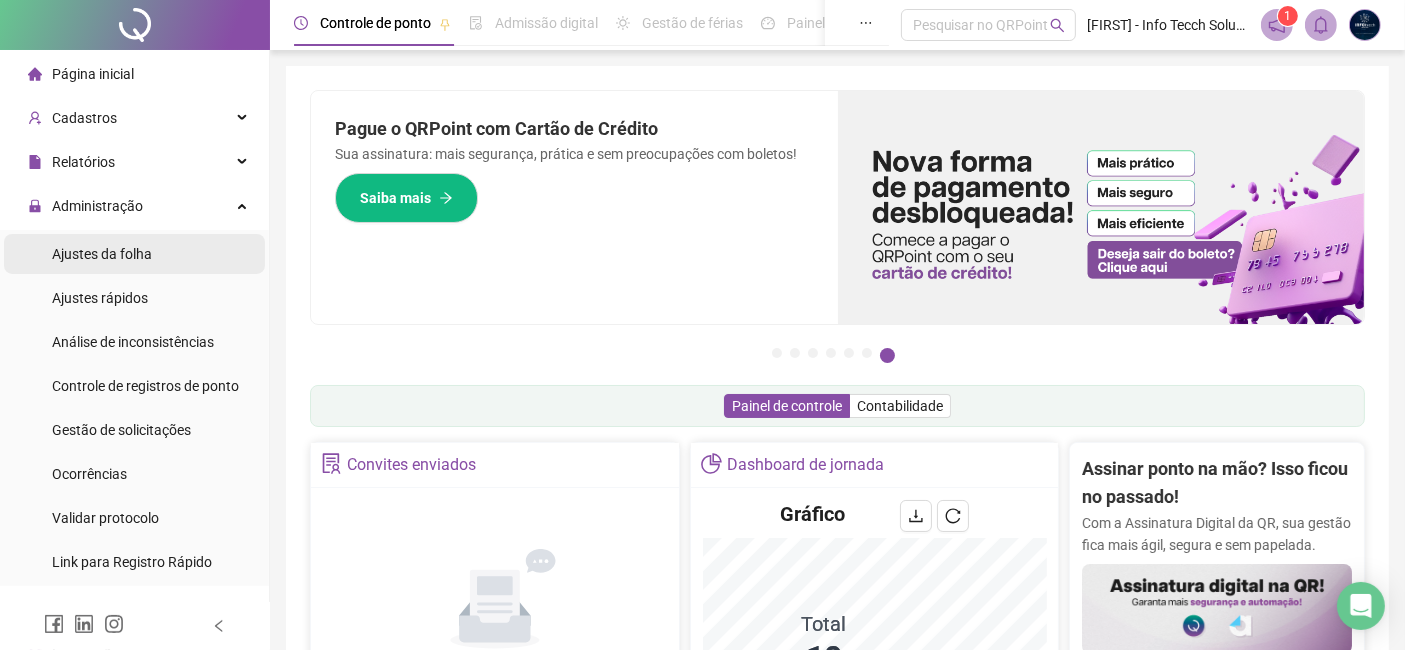 click on "Ajustes da folha" at bounding box center (134, 254) 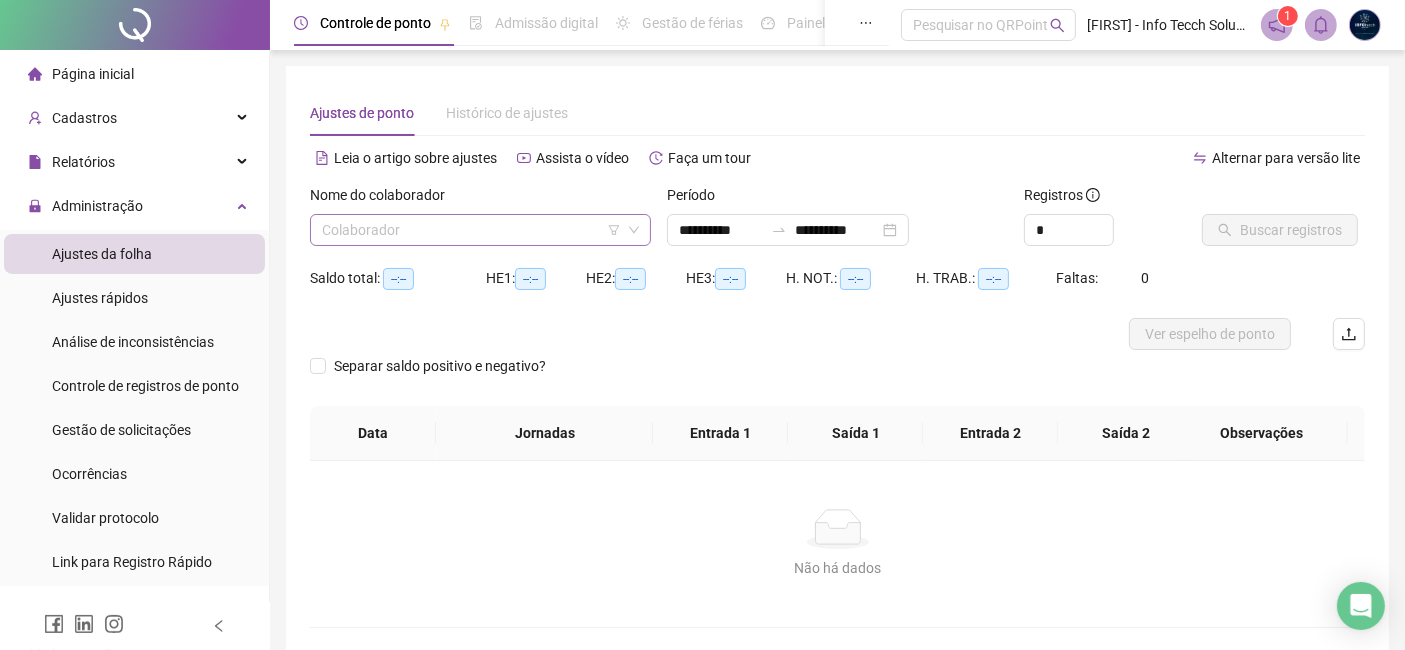 click at bounding box center [471, 230] 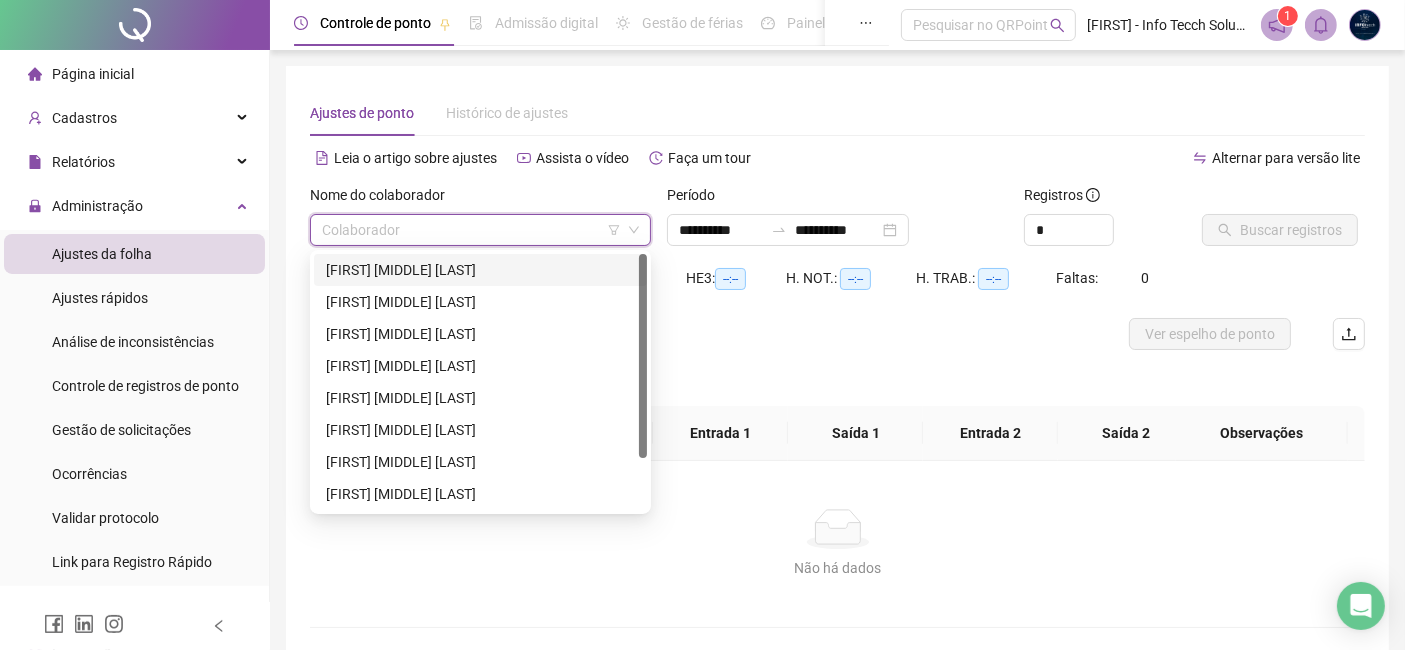 click on "[FIRST] [MIDDLE] [LAST]" at bounding box center [480, 270] 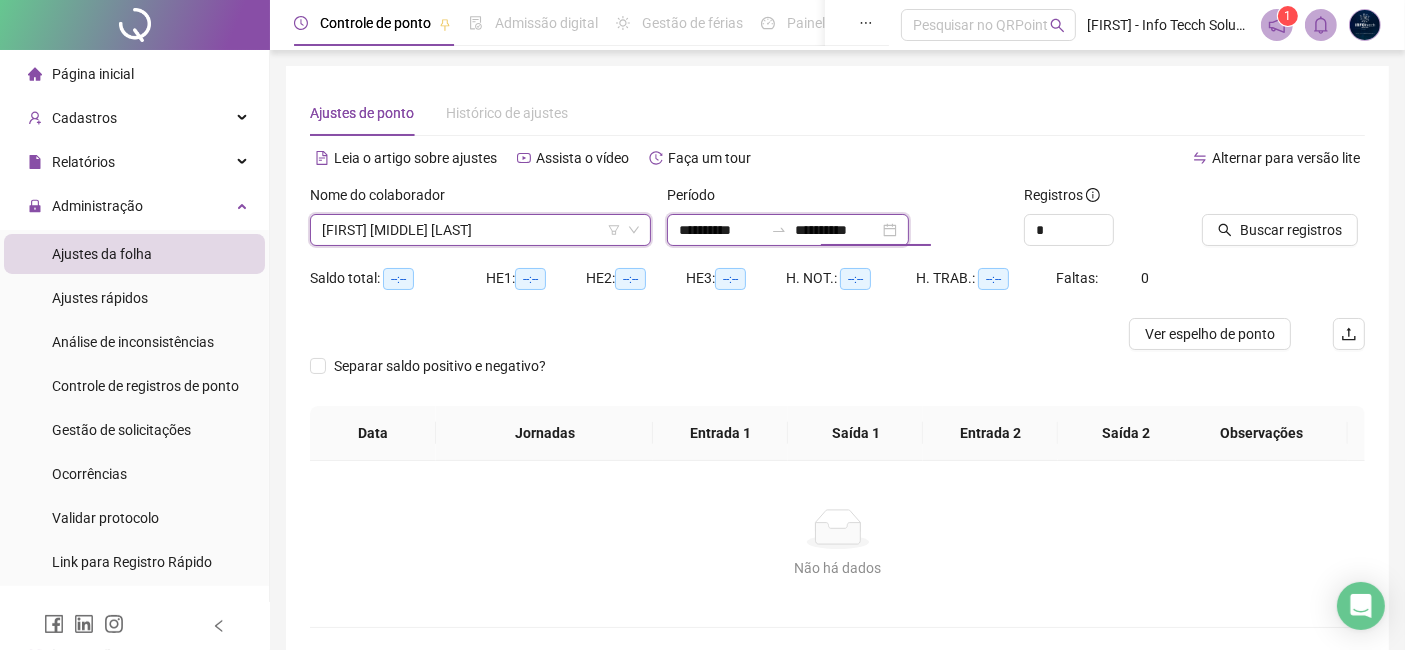 click on "**********" at bounding box center [837, 230] 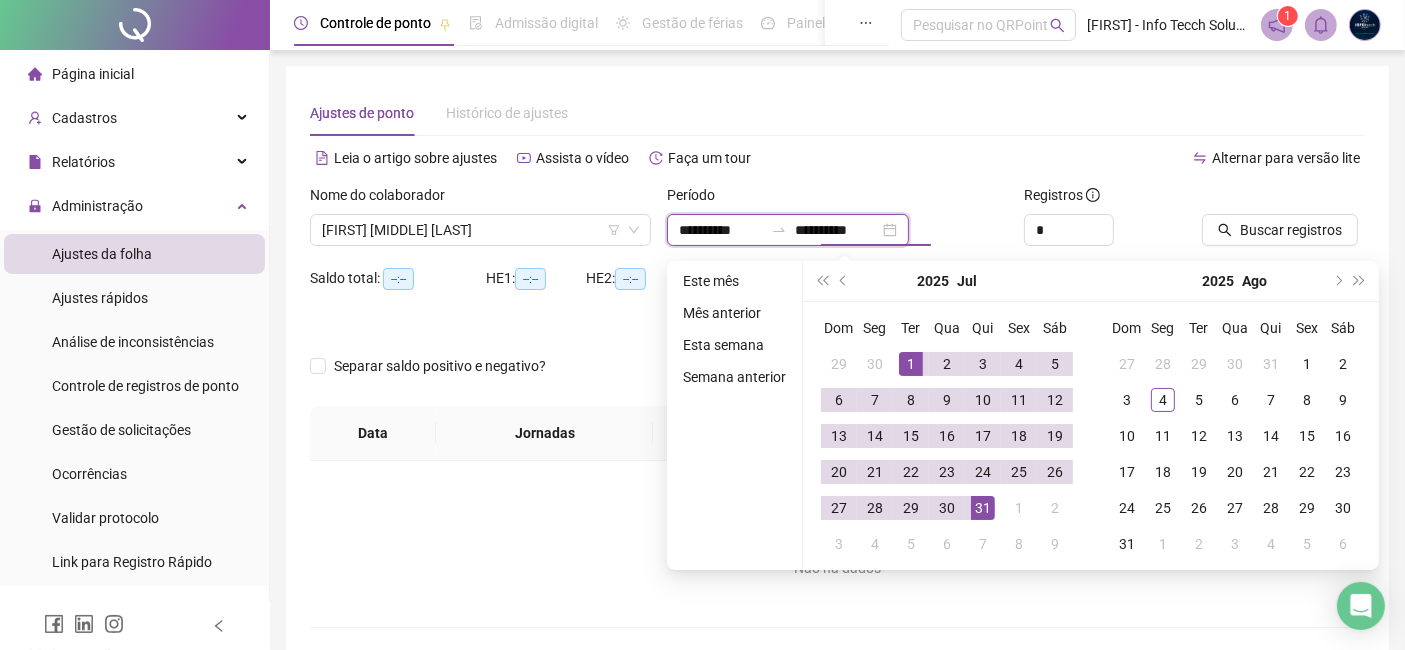 click on "**********" at bounding box center (837, 230) 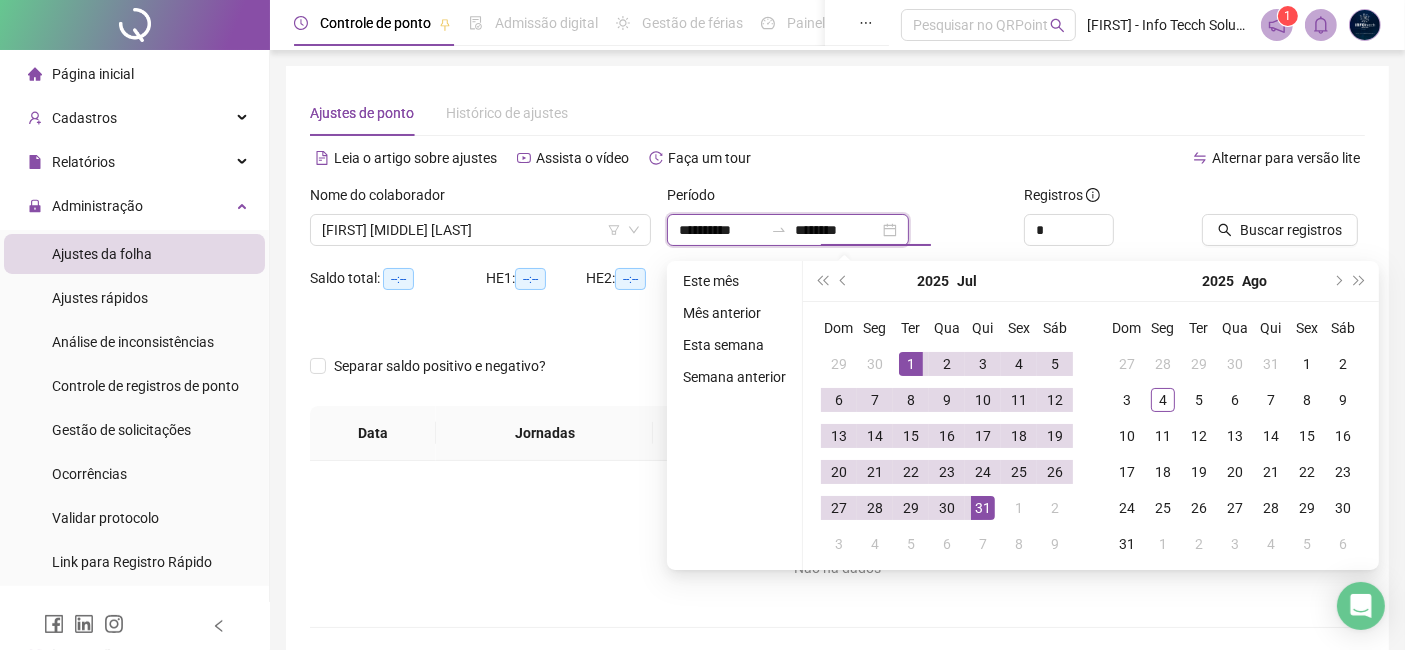 type on "**********" 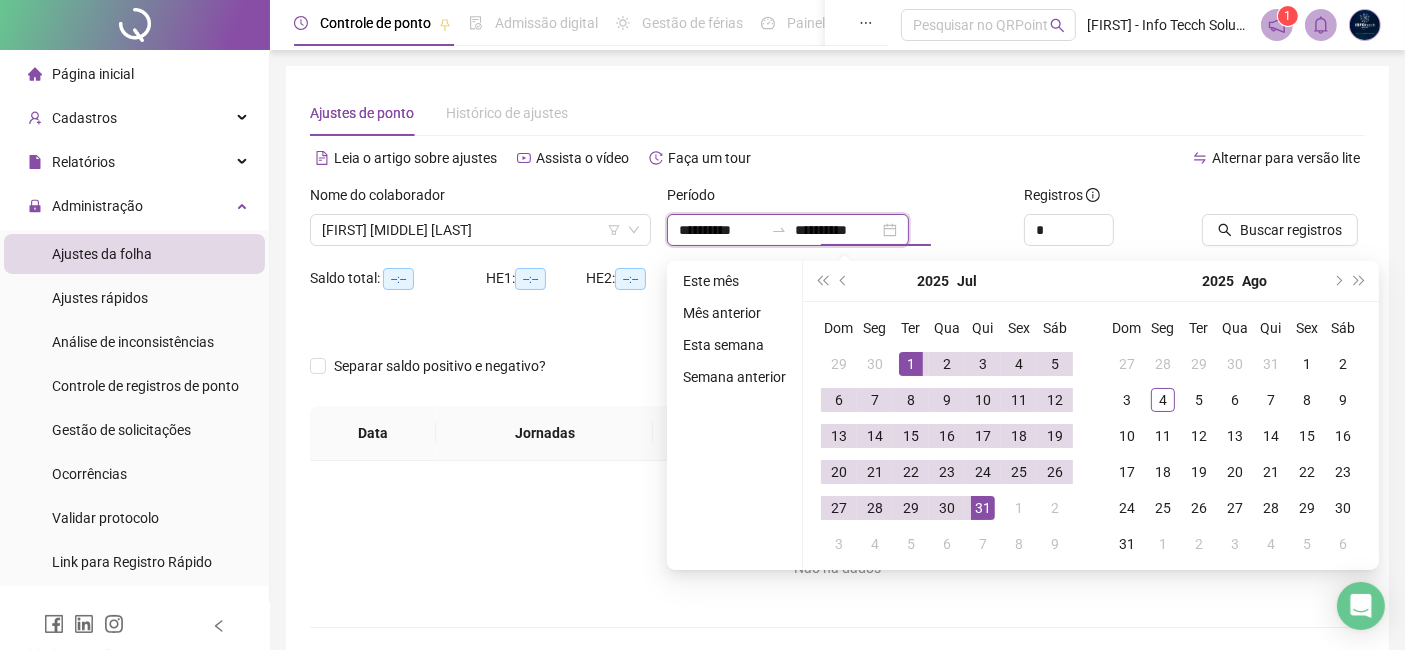 click on "**********" at bounding box center (721, 230) 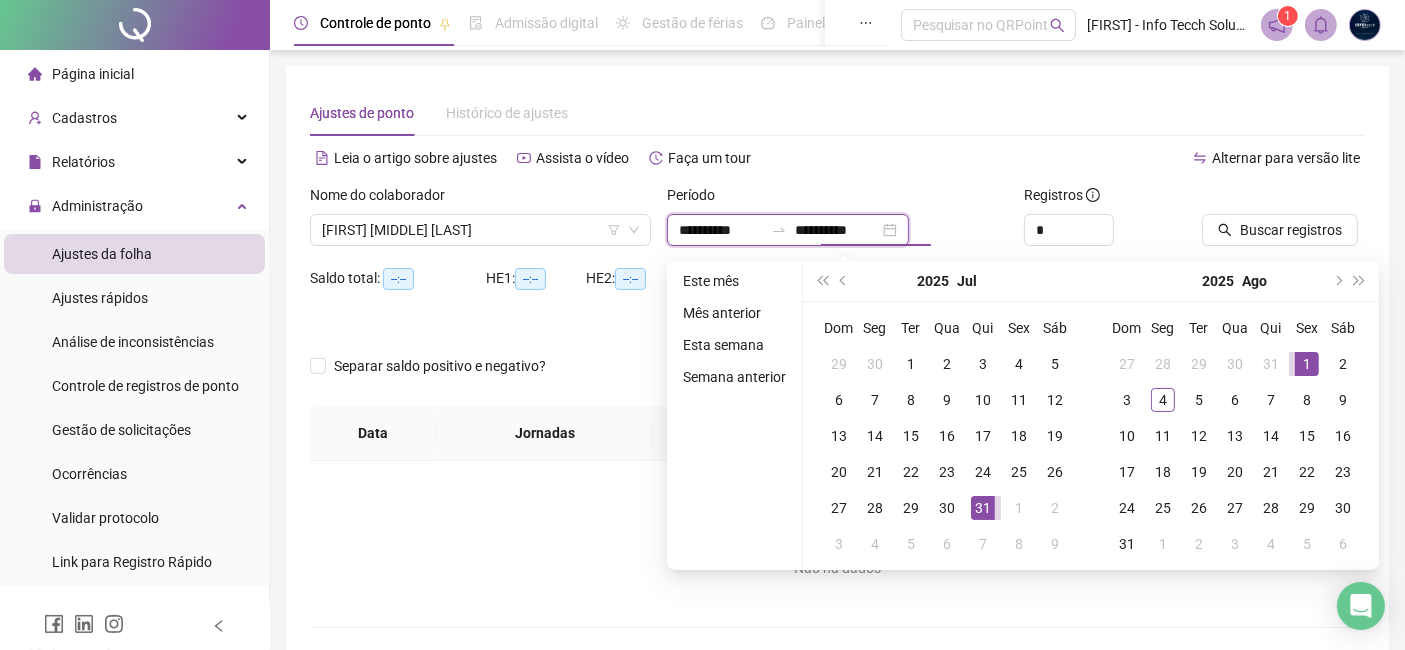type on "**********" 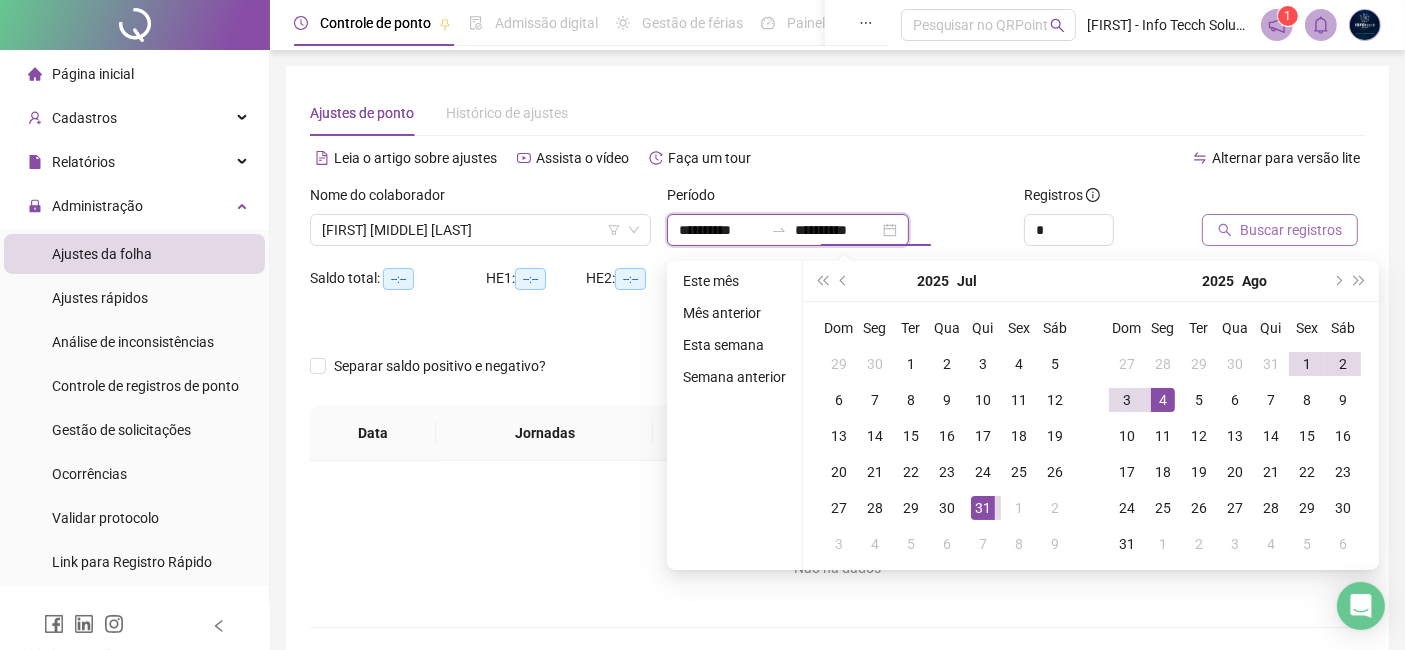 type on "**********" 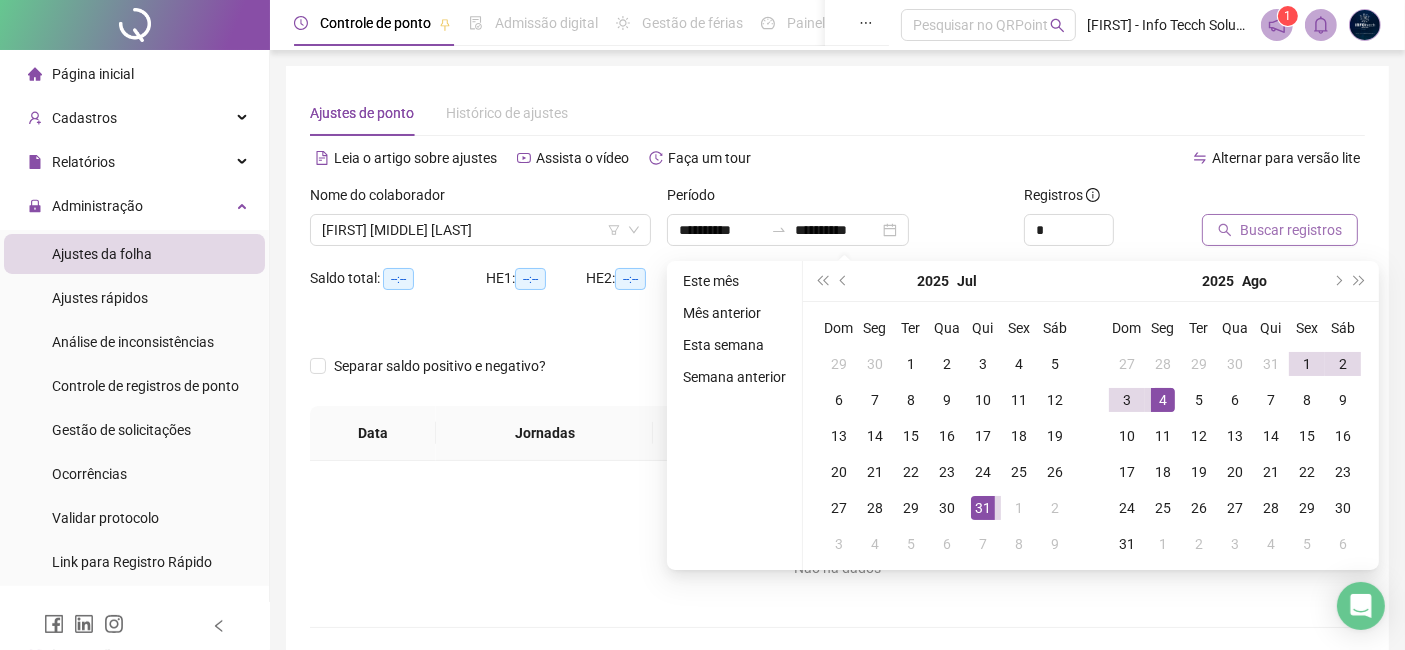 click on "Buscar registros" at bounding box center [1291, 230] 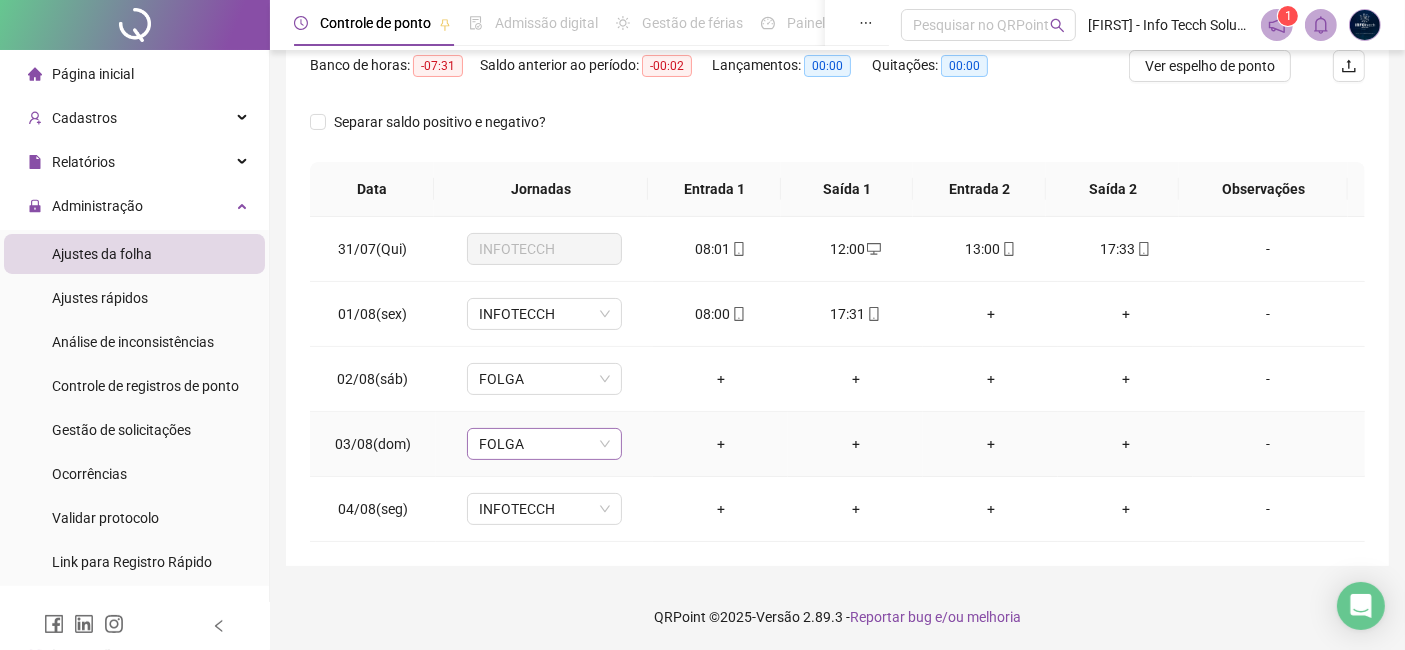 scroll, scrollTop: 0, scrollLeft: 0, axis: both 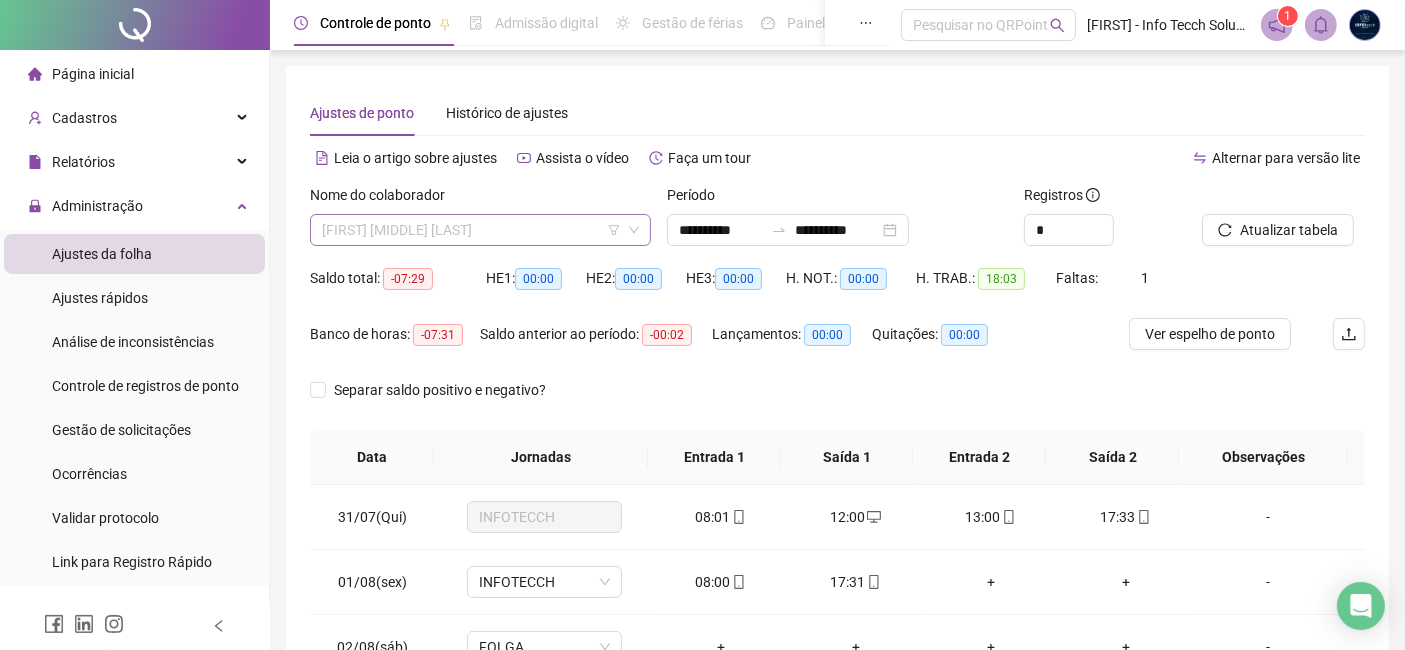 click on "[FIRST] [MIDDLE] [LAST]" at bounding box center [480, 230] 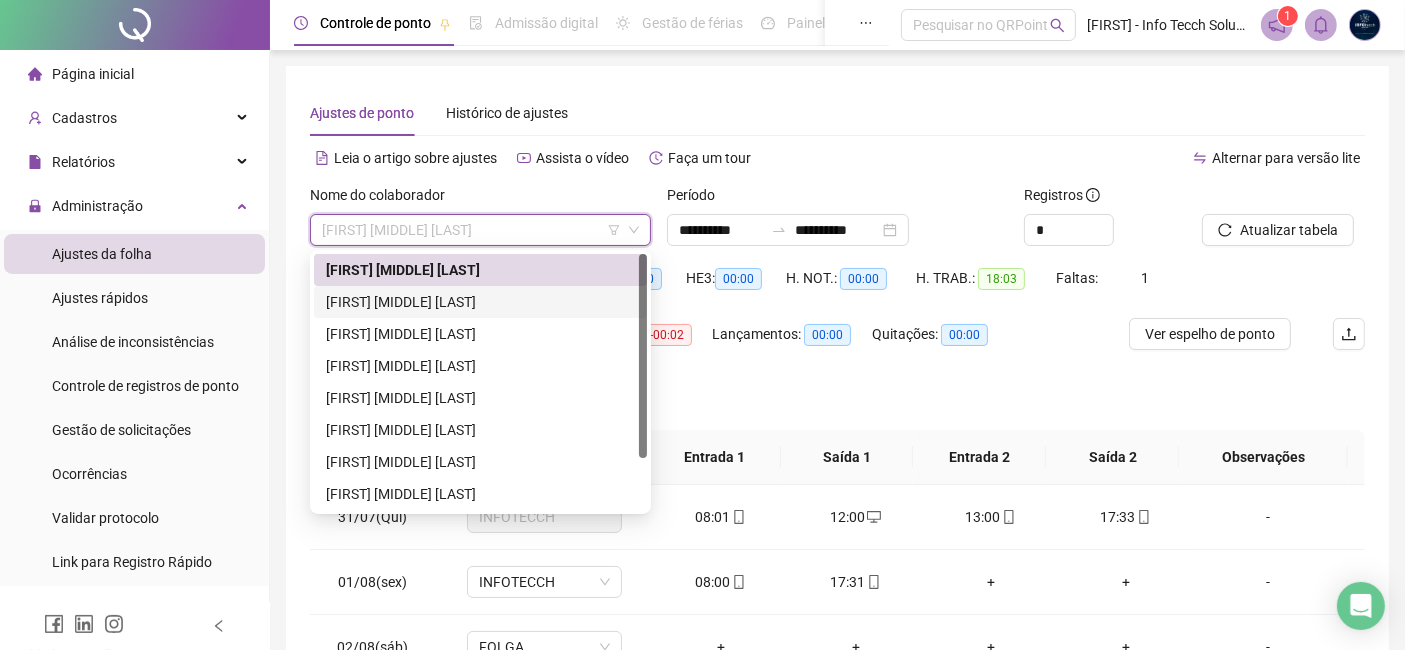 click on "[FIRST] [MIDDLE] [LAST]" at bounding box center (480, 302) 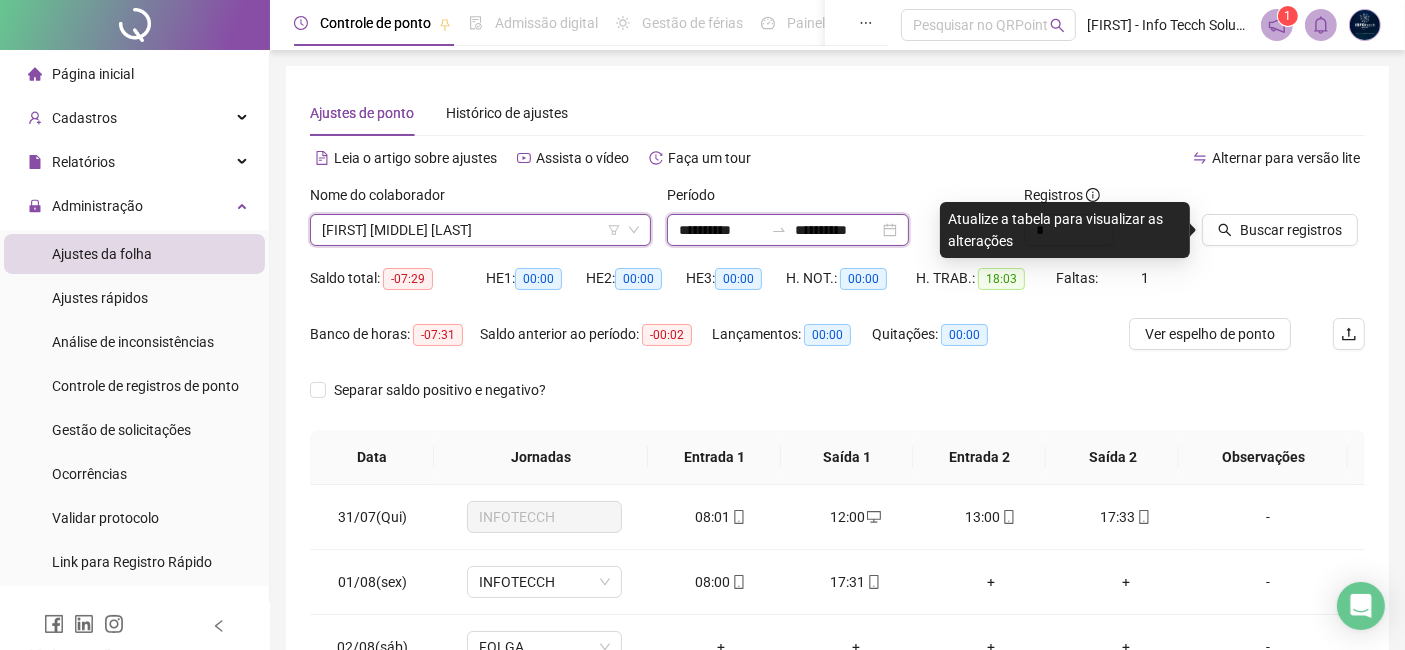 click on "**********" at bounding box center [721, 230] 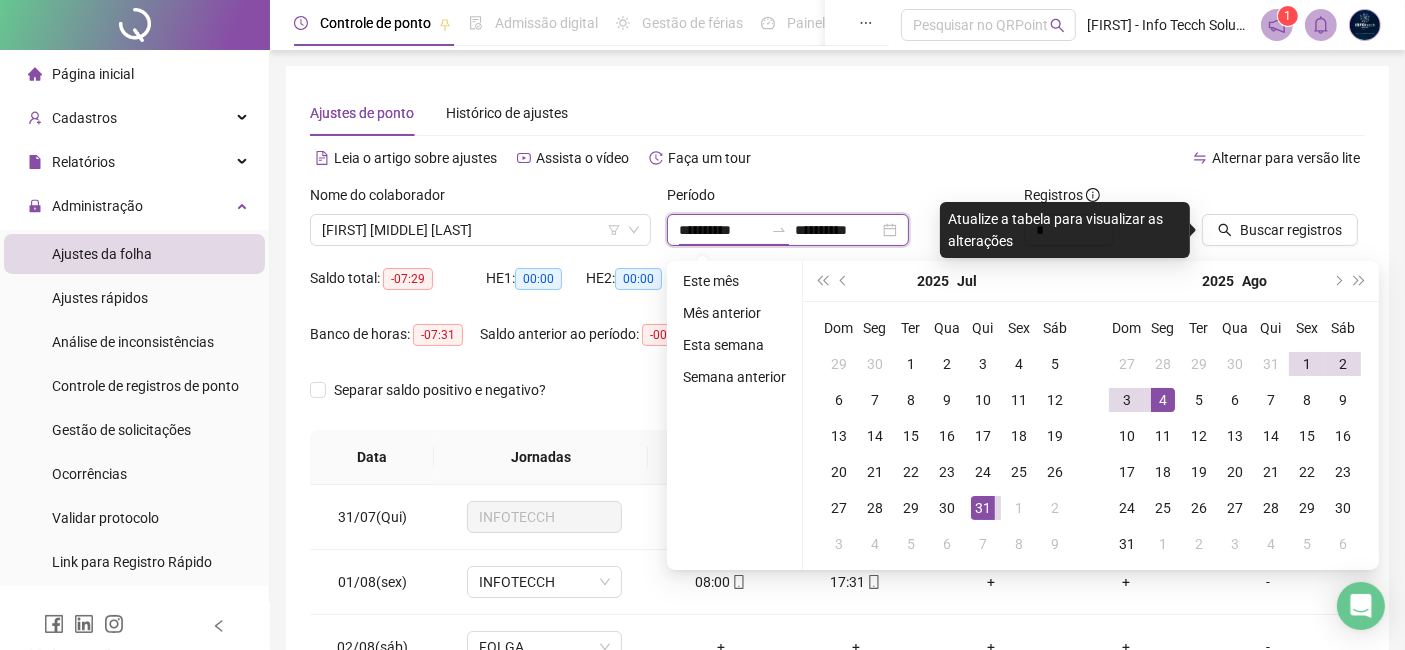 type on "**********" 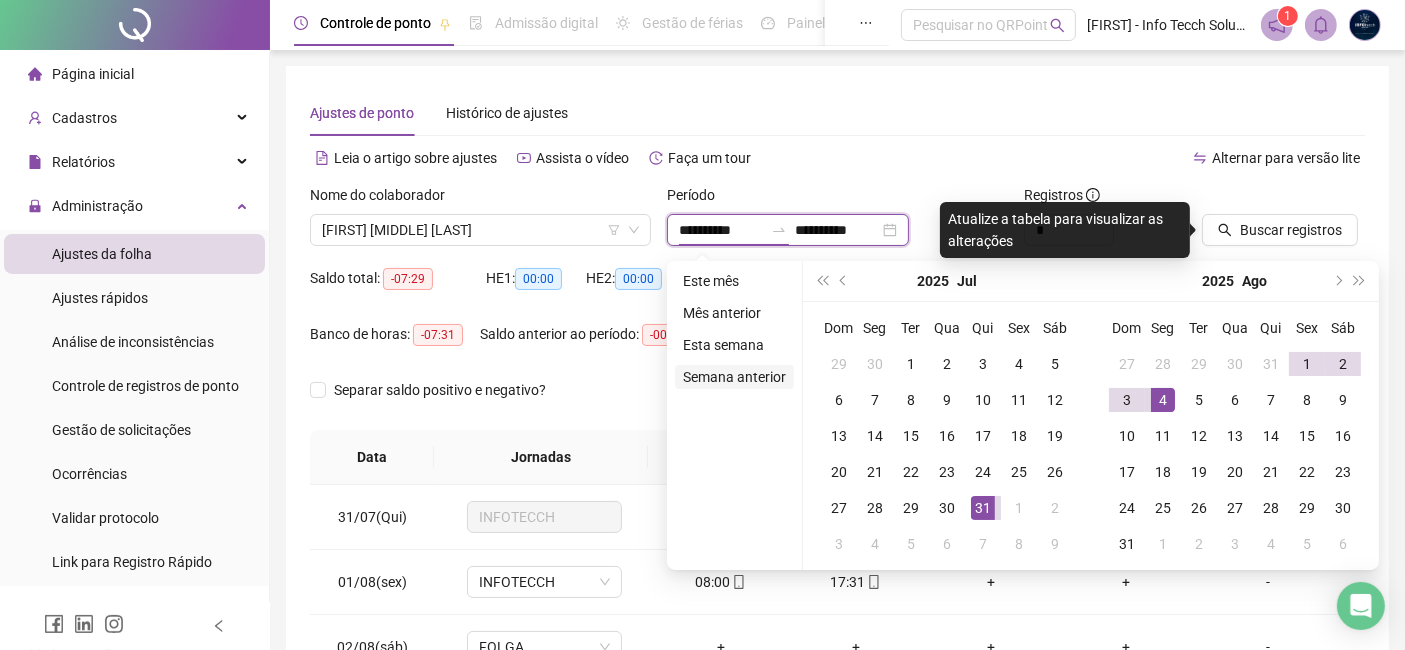 type on "**********" 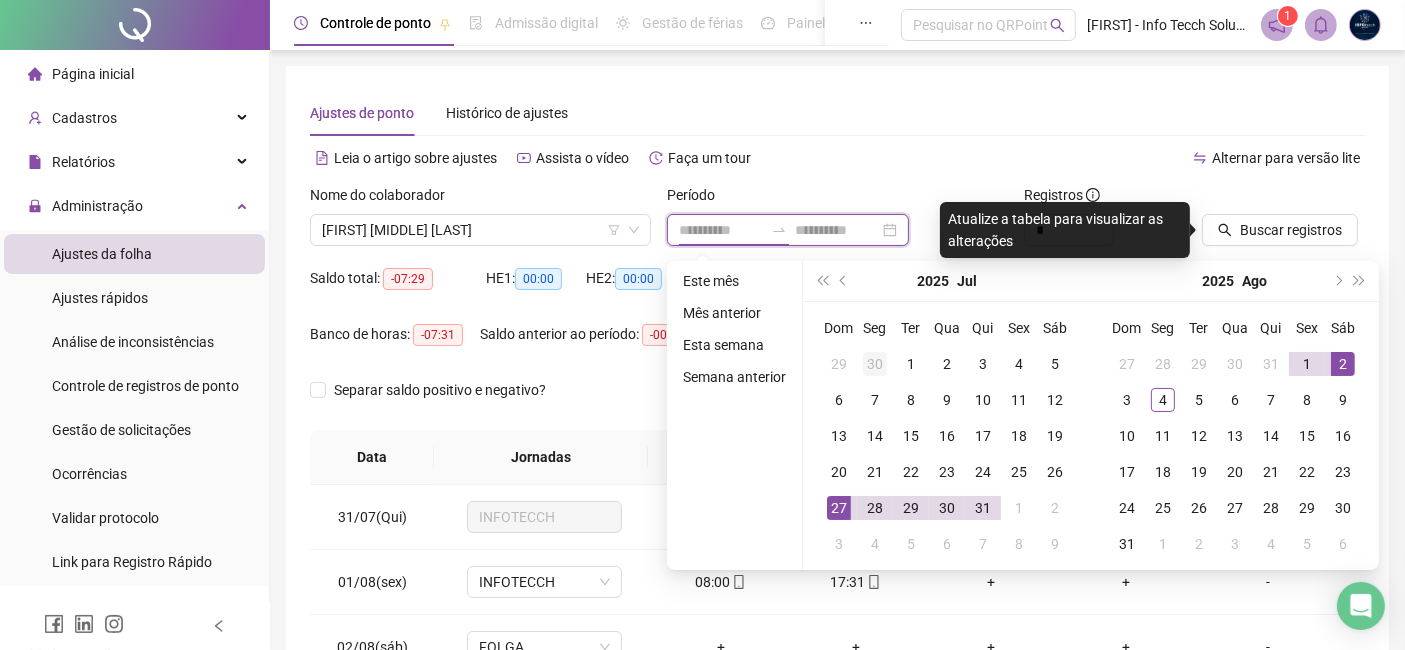 type on "**********" 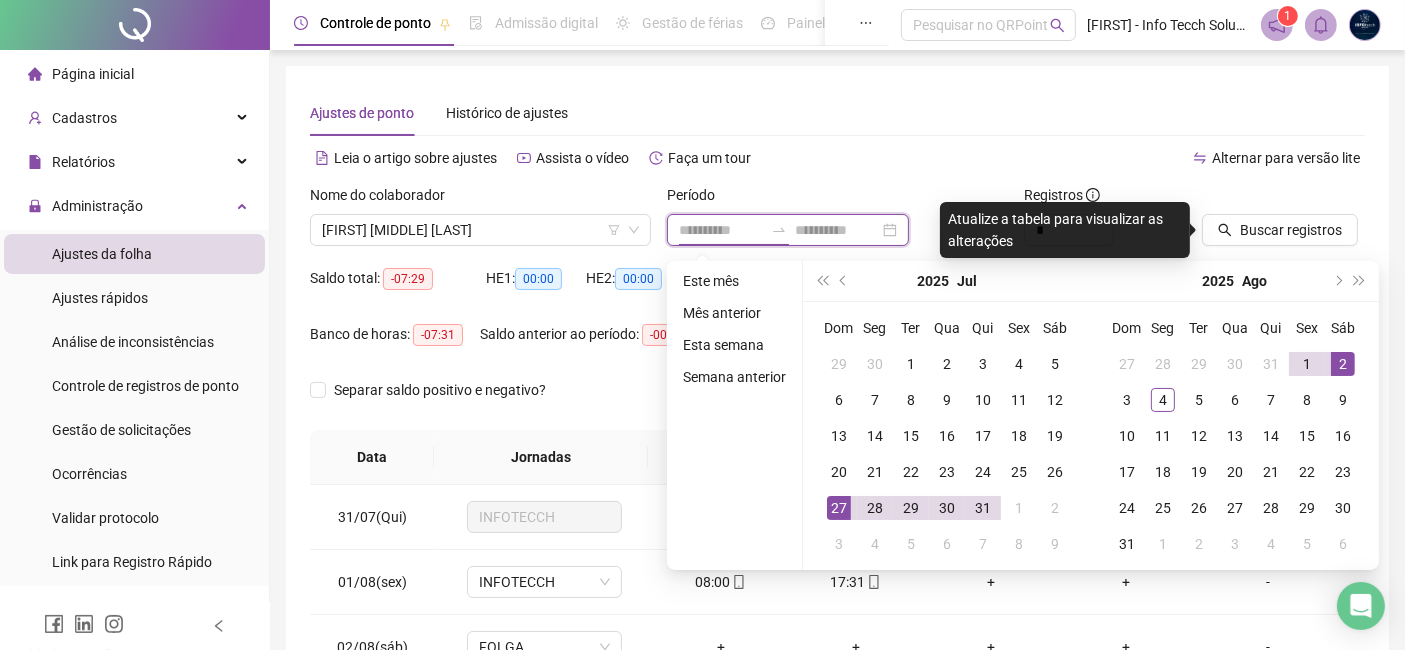 type on "**********" 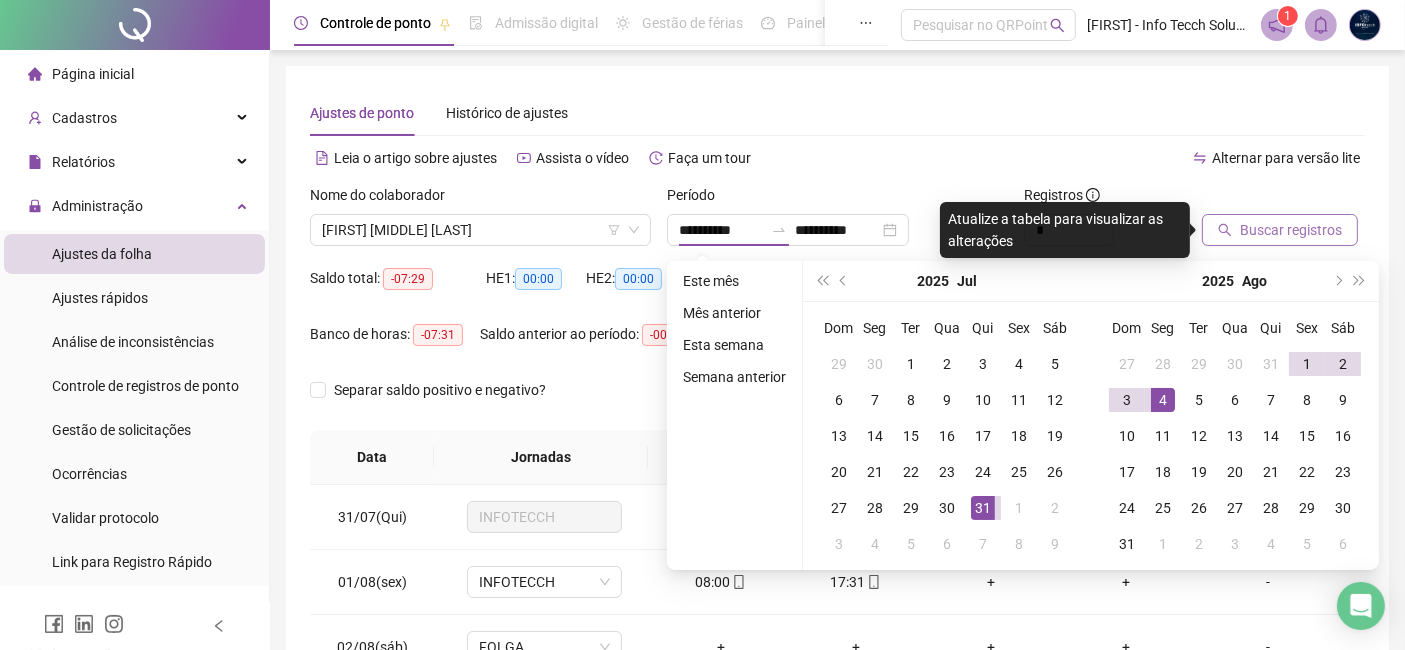 click on "Buscar registros" at bounding box center (1291, 230) 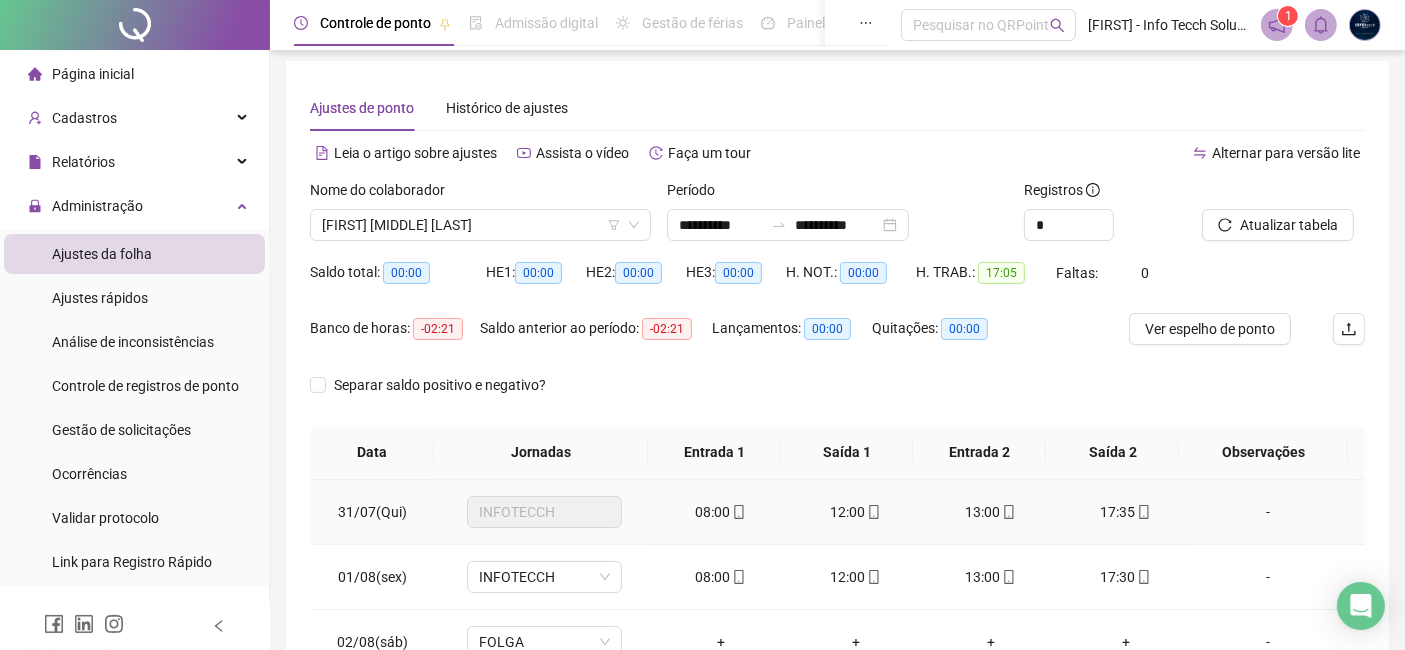 scroll, scrollTop: 0, scrollLeft: 0, axis: both 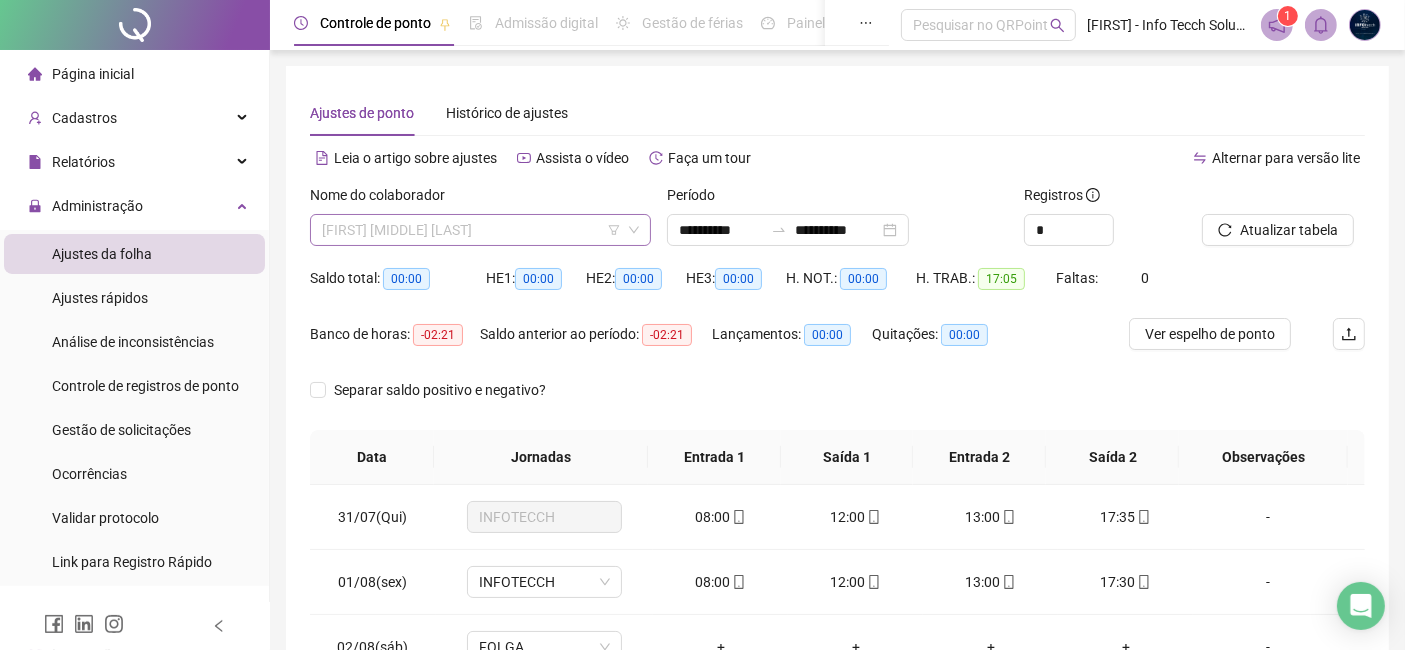 click on "[FIRST] [MIDDLE] [LAST]" at bounding box center [480, 230] 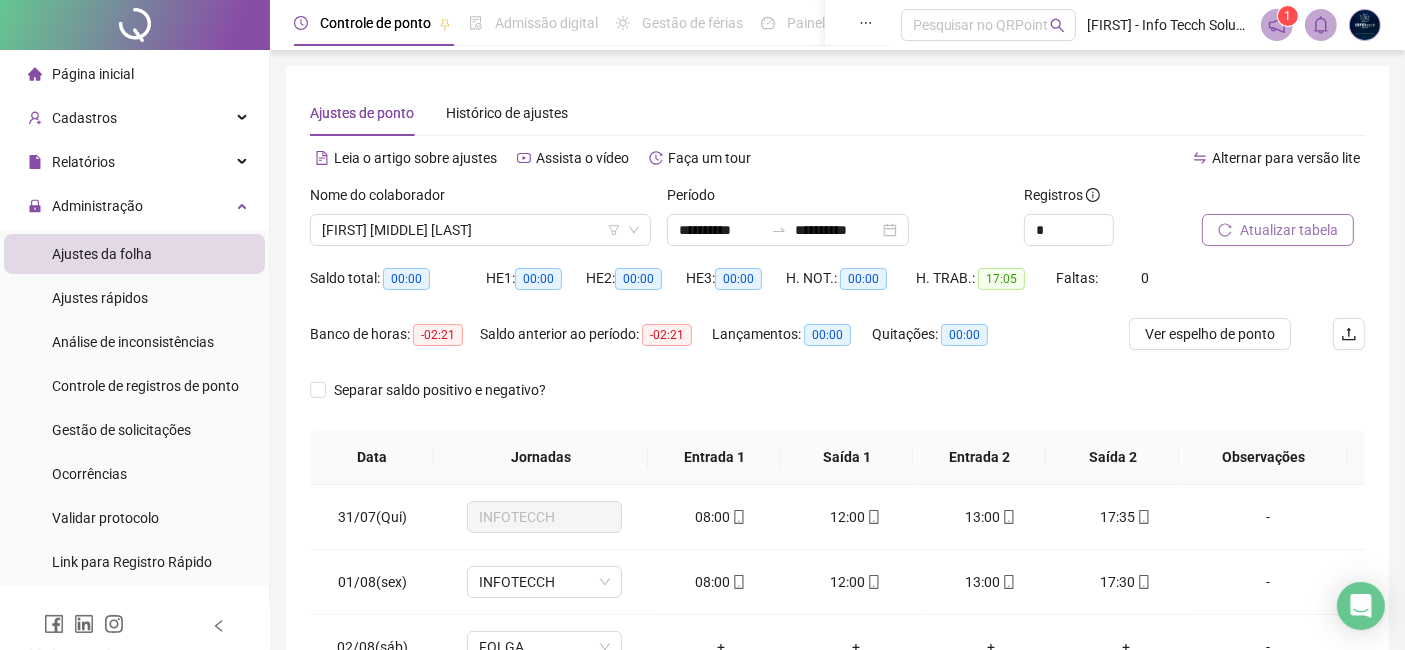 click on "Atualizar tabela" at bounding box center [1289, 230] 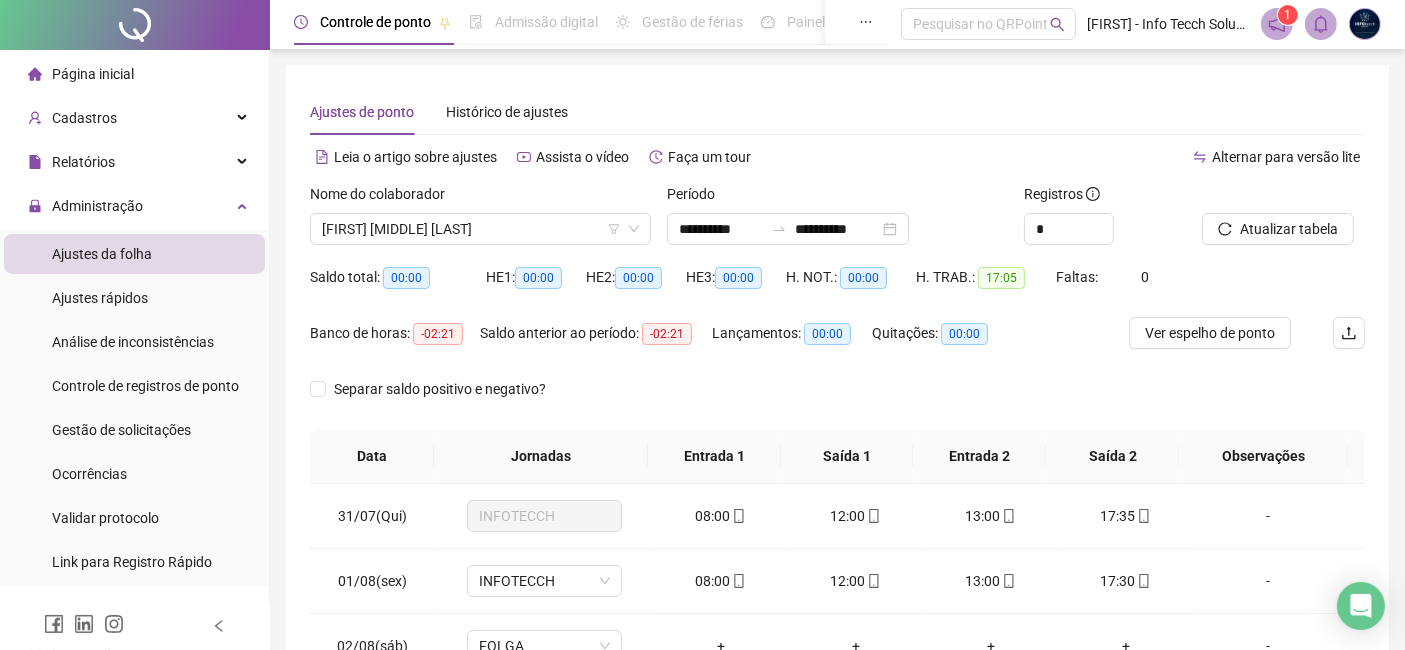 scroll, scrollTop: 0, scrollLeft: 0, axis: both 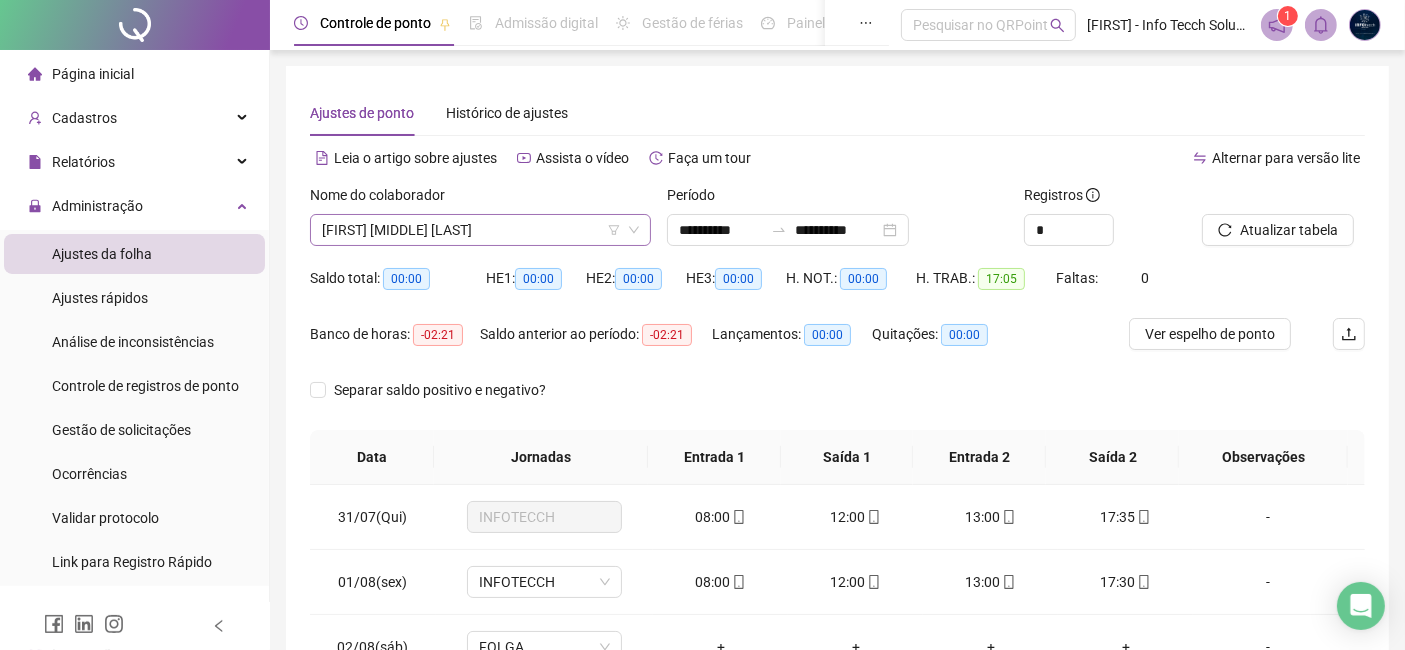 click on "[FIRST] [MIDDLE] [LAST]" at bounding box center (480, 230) 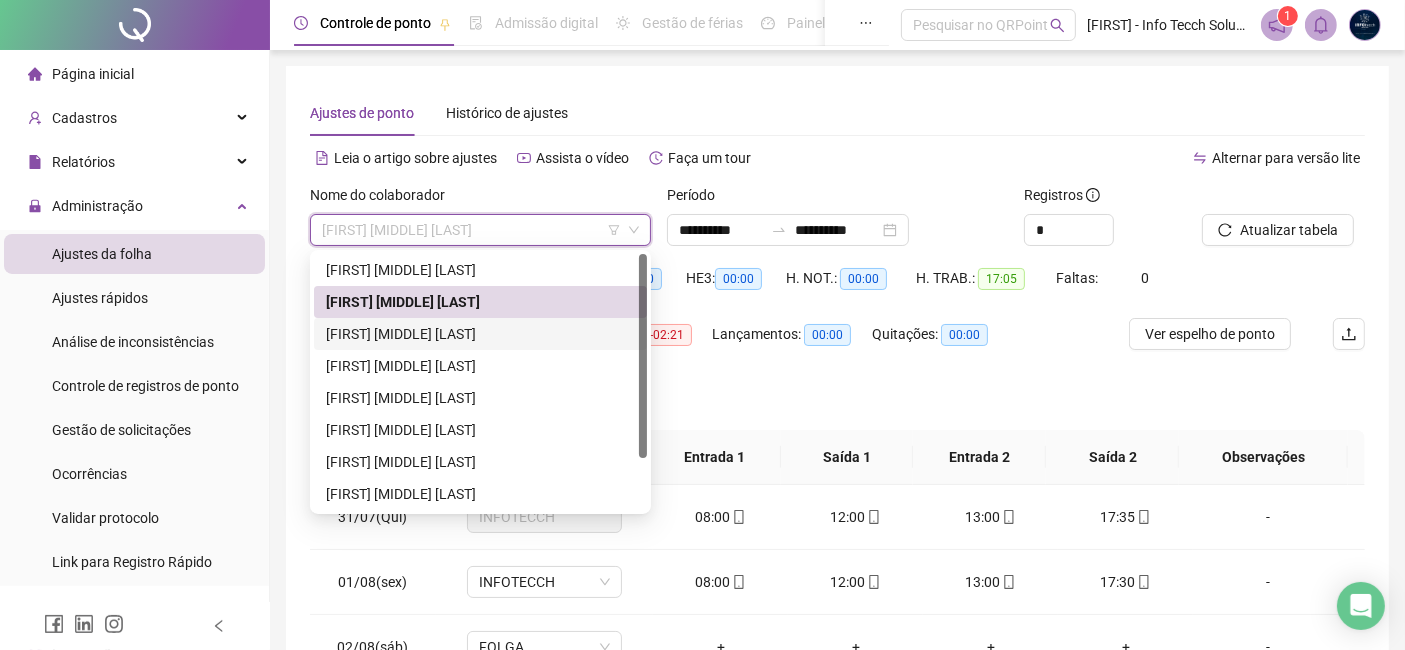 click on "[FIRST] [MIDDLE] [LAST]" at bounding box center [480, 334] 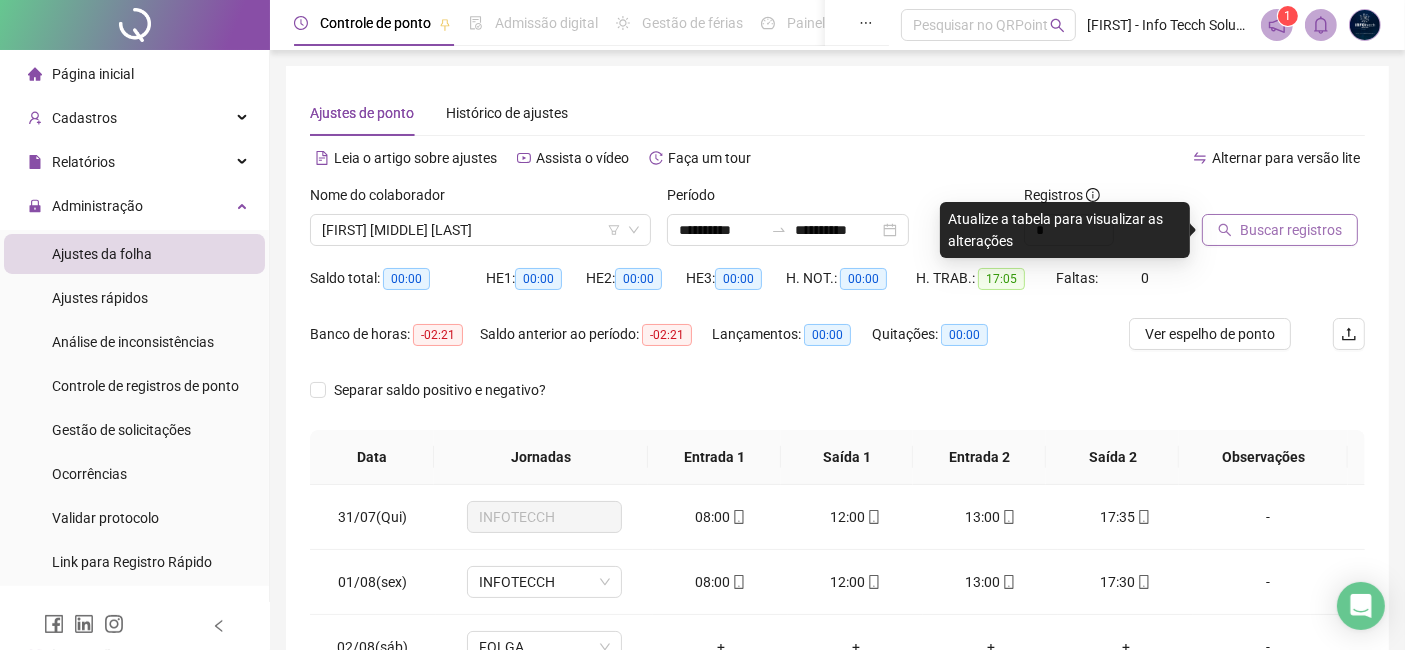 click on "Buscar registros" at bounding box center [1291, 230] 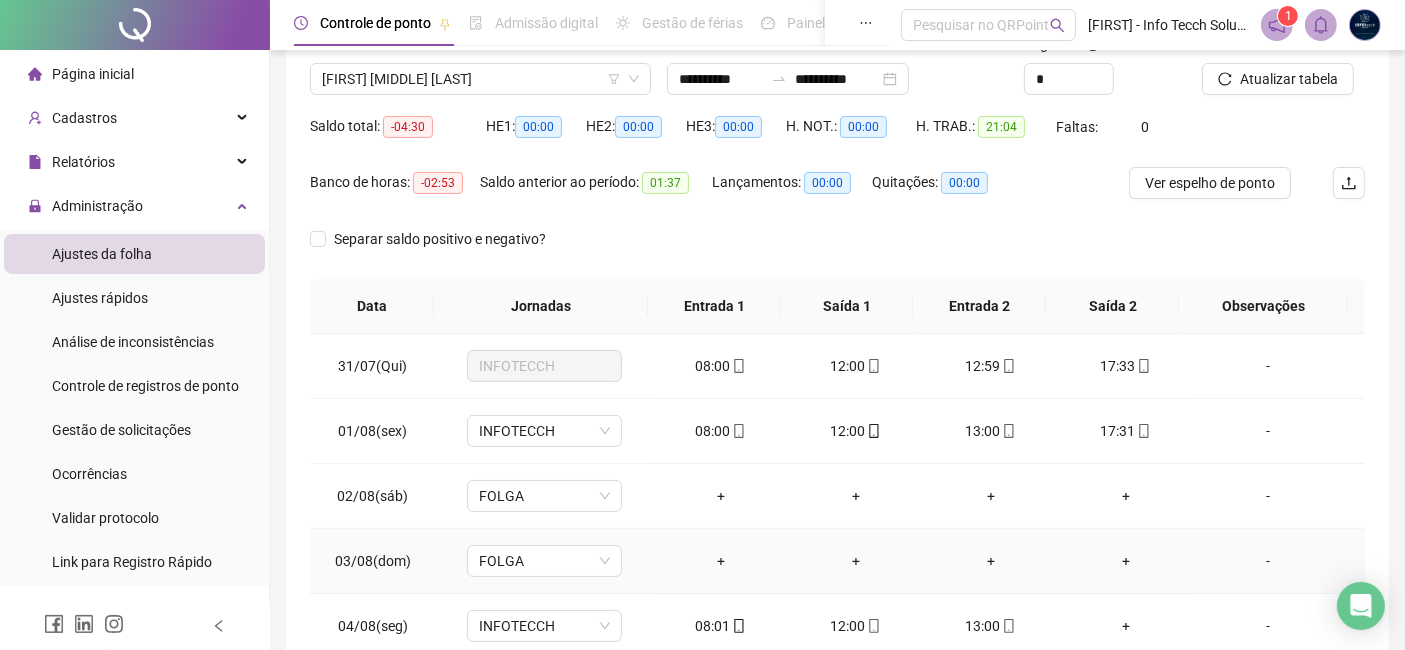 scroll, scrollTop: 0, scrollLeft: 0, axis: both 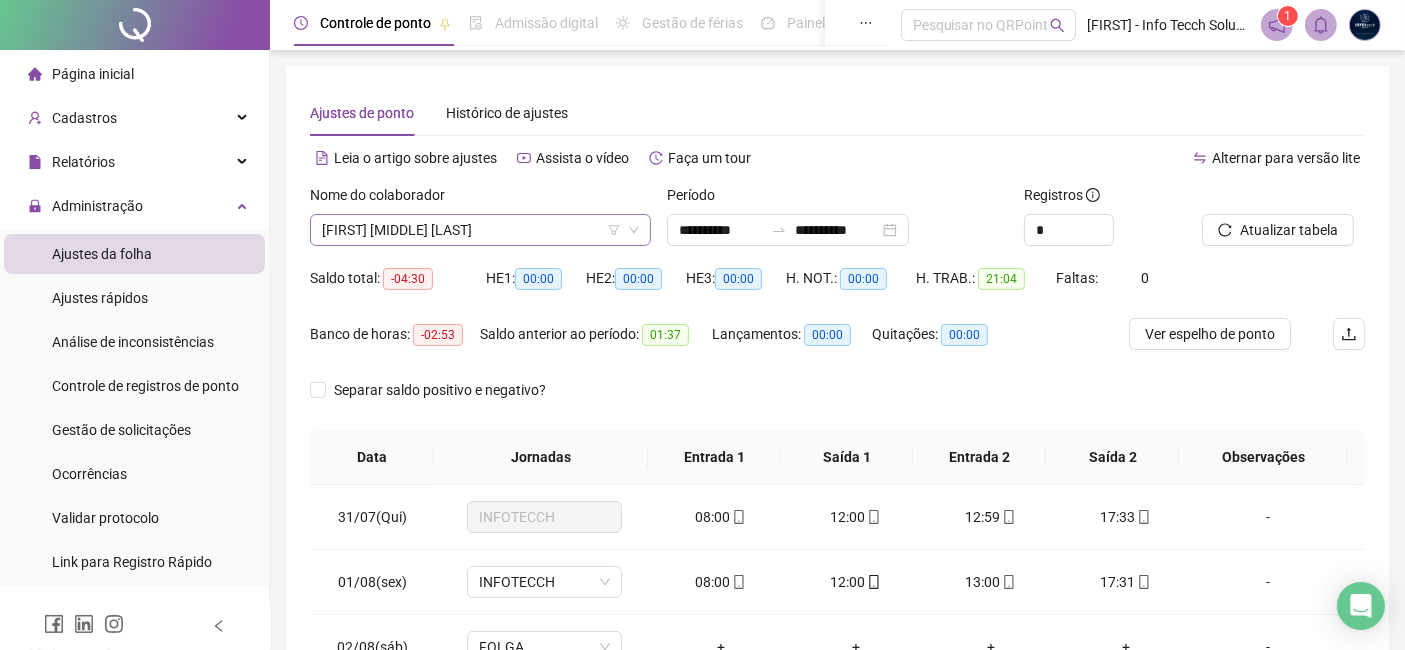 click on "[FIRST] [MIDDLE] [LAST]" at bounding box center (480, 230) 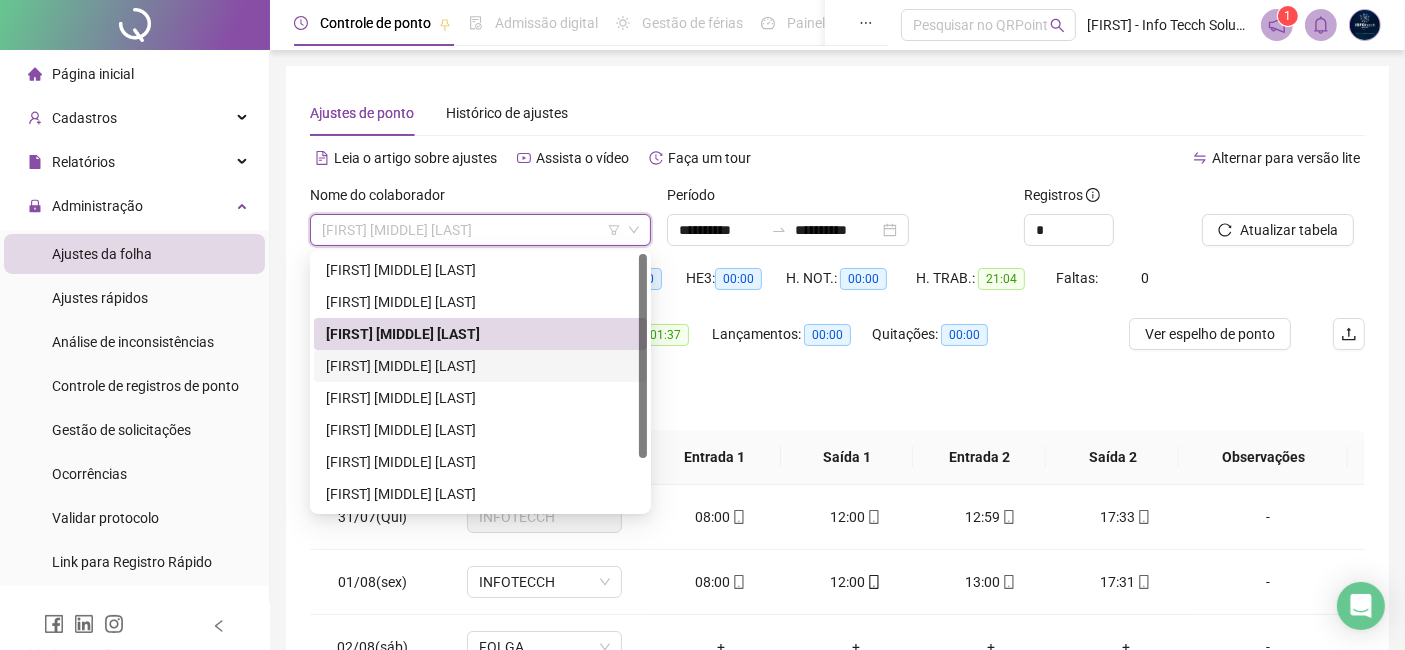 click on "[FIRST] [MIDDLE] [LAST]" at bounding box center (480, 366) 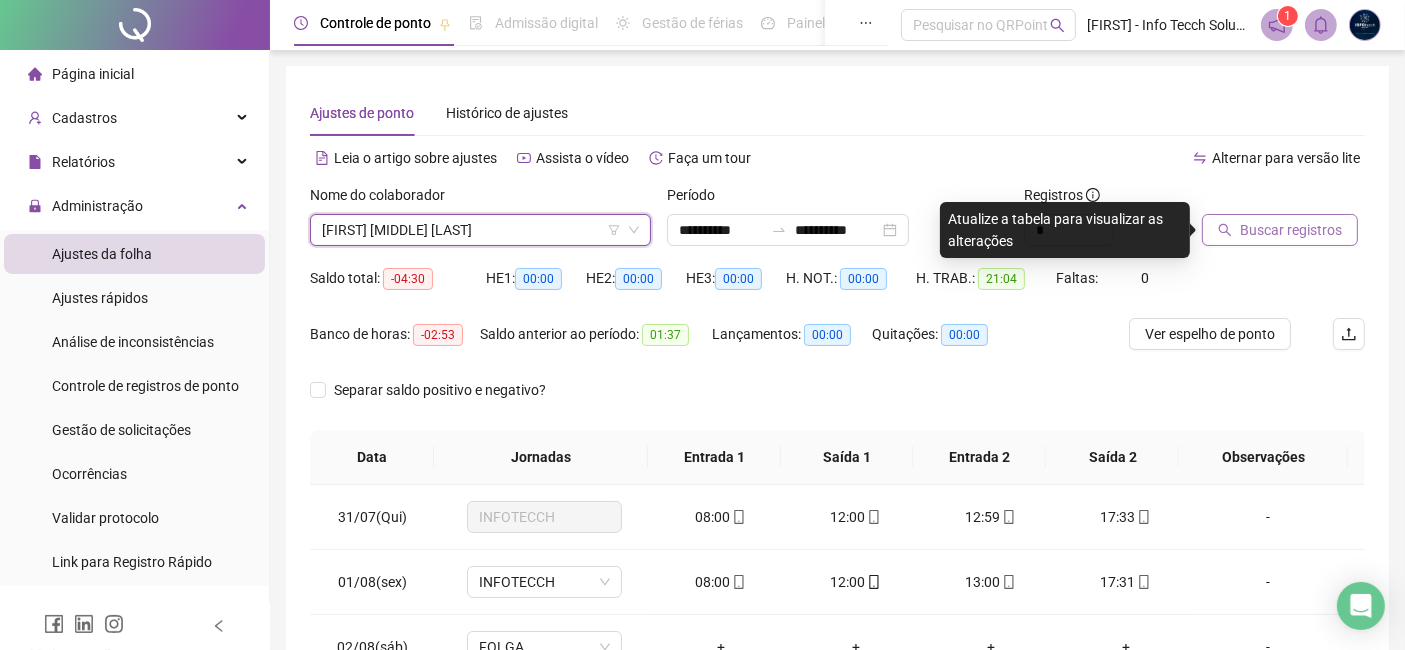 click on "Buscar registros" at bounding box center (1280, 230) 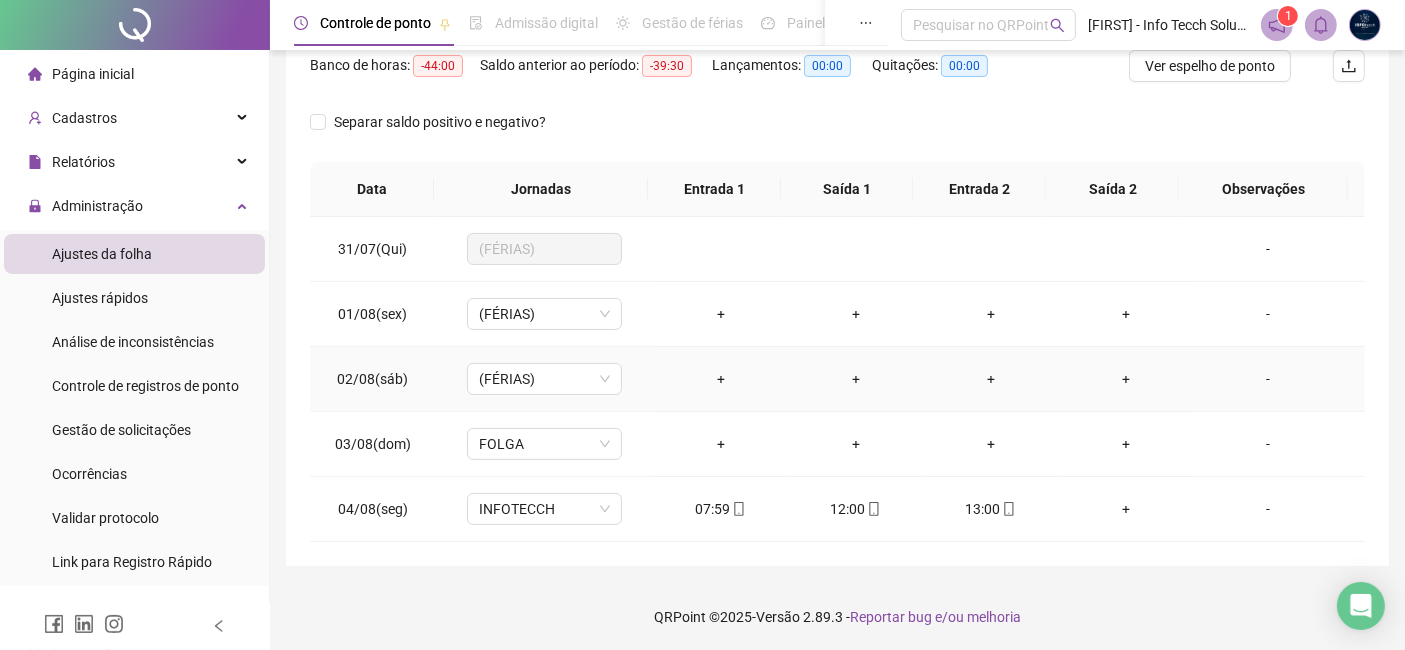 scroll, scrollTop: 0, scrollLeft: 0, axis: both 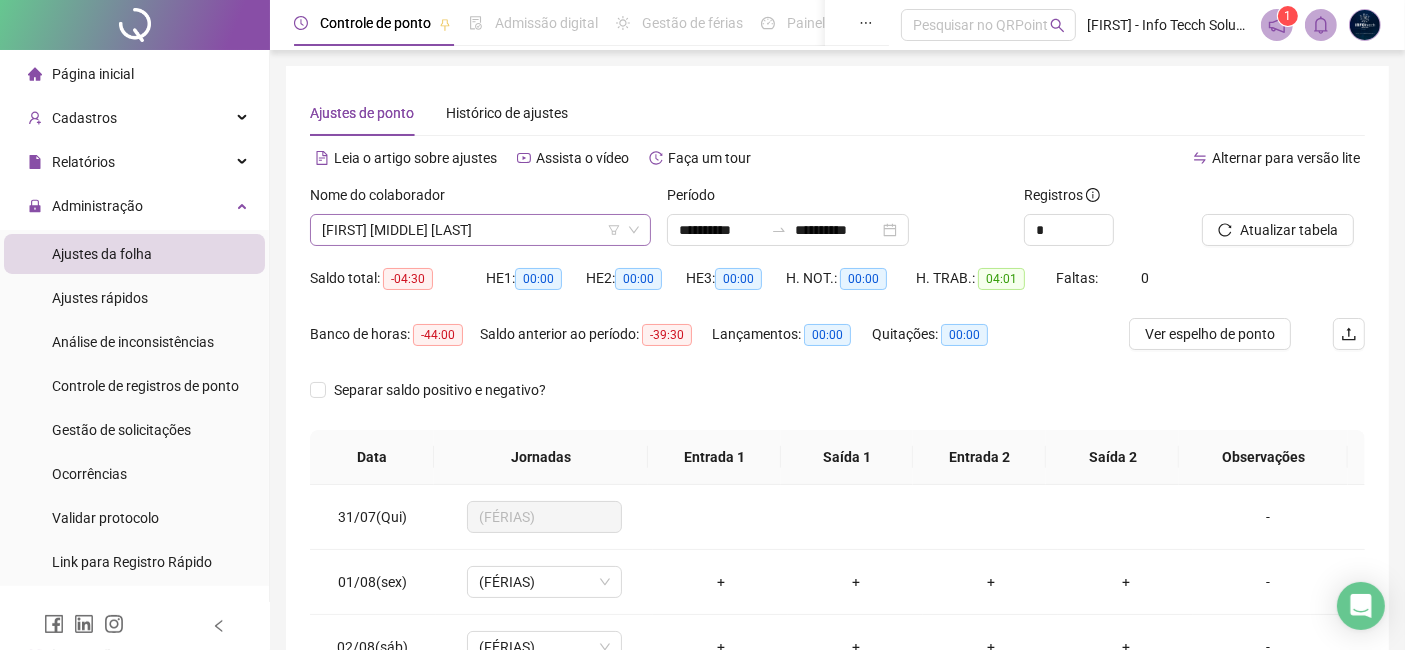 click on "[FIRST] [MIDDLE] [LAST]" at bounding box center [480, 230] 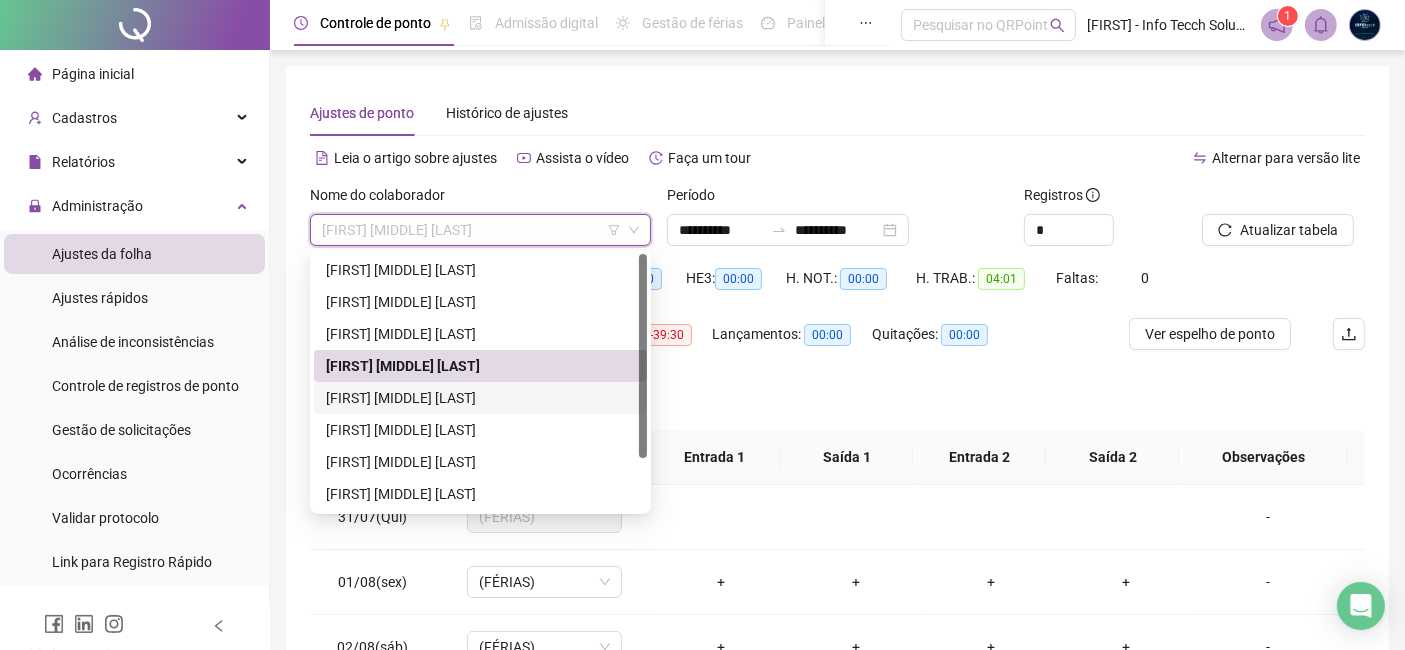 click on "[FIRST] [MIDDLE] [LAST]" at bounding box center (480, 398) 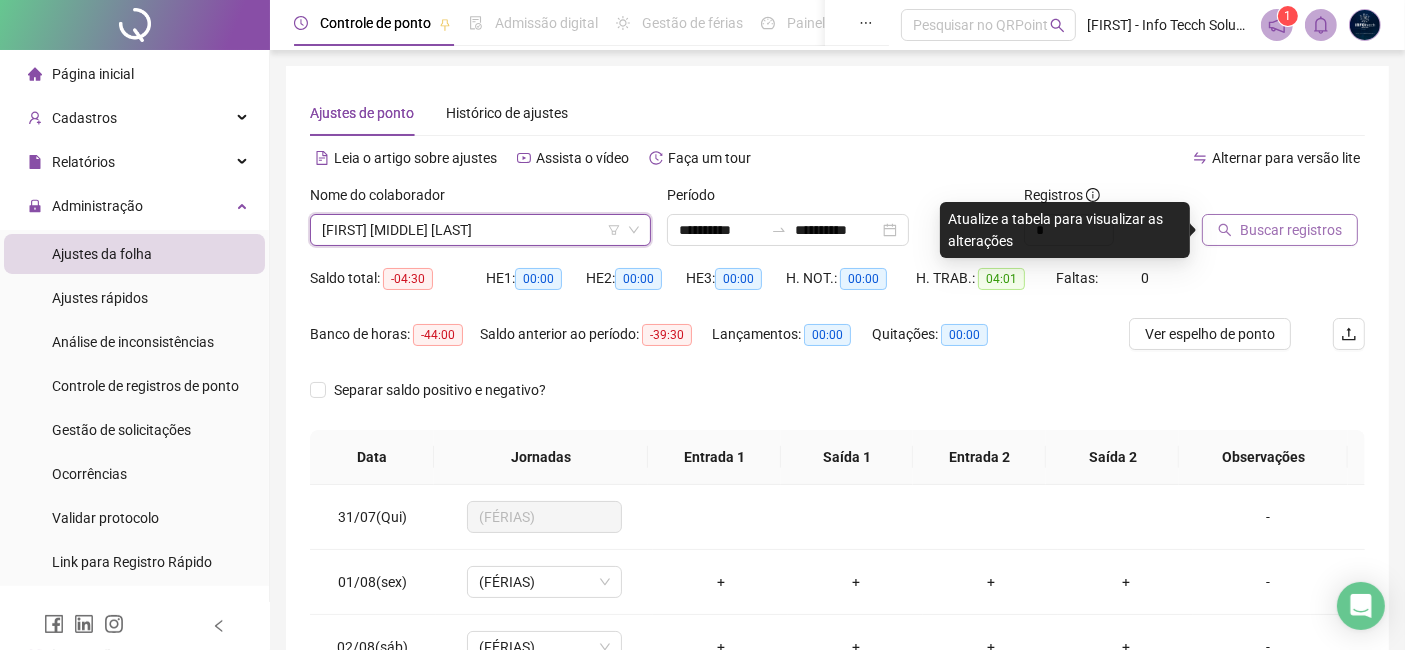 click on "Buscar registros" at bounding box center [1291, 230] 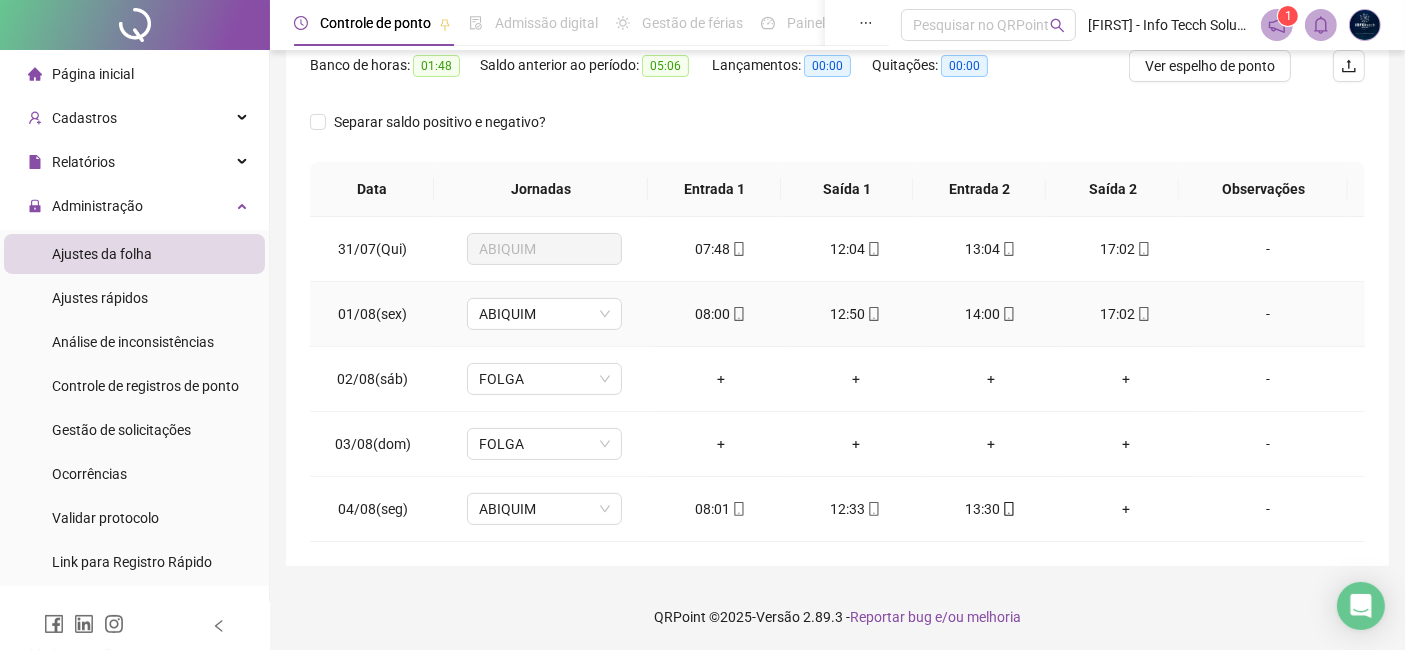 scroll, scrollTop: 45, scrollLeft: 0, axis: vertical 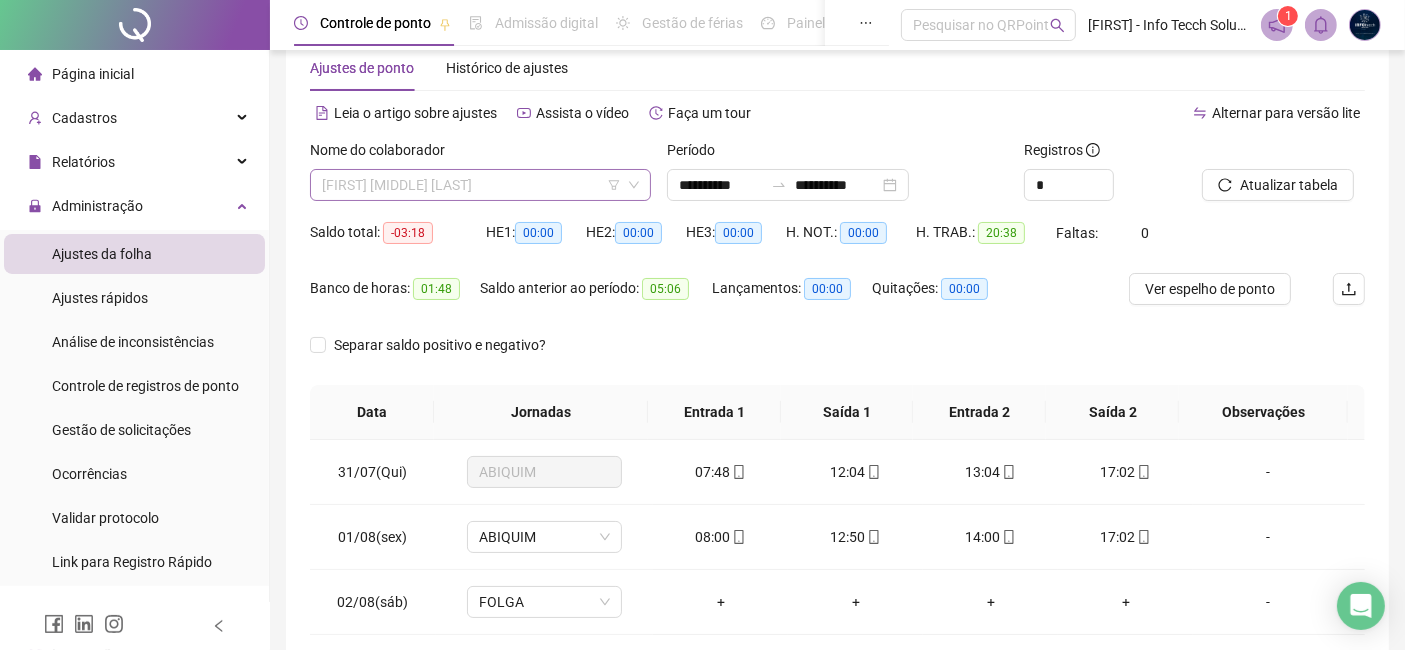 click on "[FIRST] [MIDDLE] [LAST]" at bounding box center [480, 185] 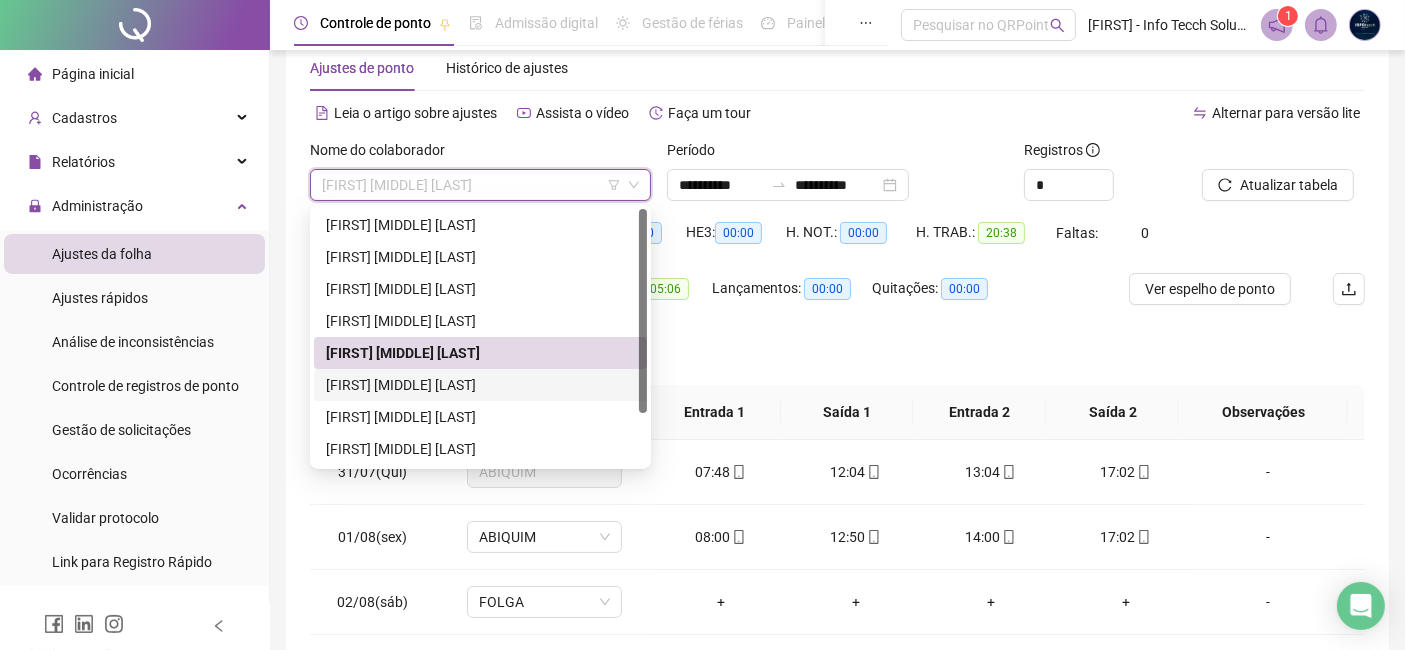 click on "[FIRST] [MIDDLE] [LAST]" at bounding box center (480, 385) 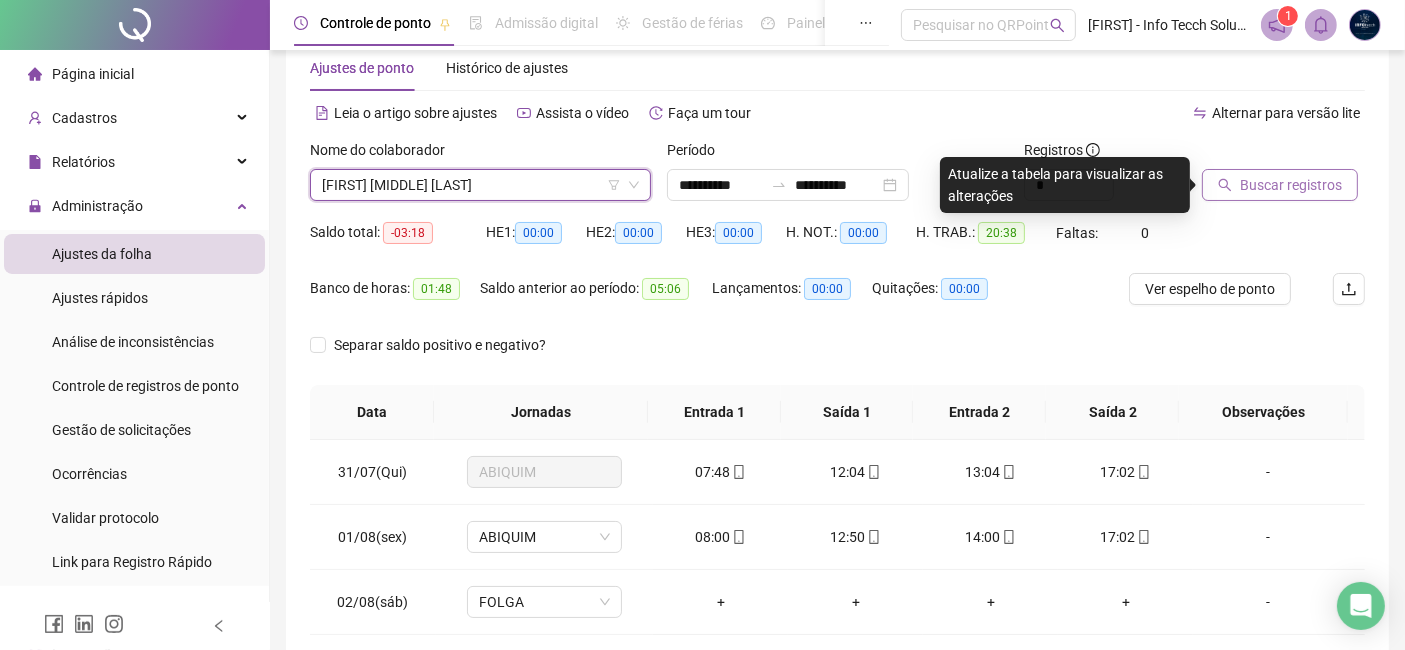 click on "Buscar registros" at bounding box center (1291, 185) 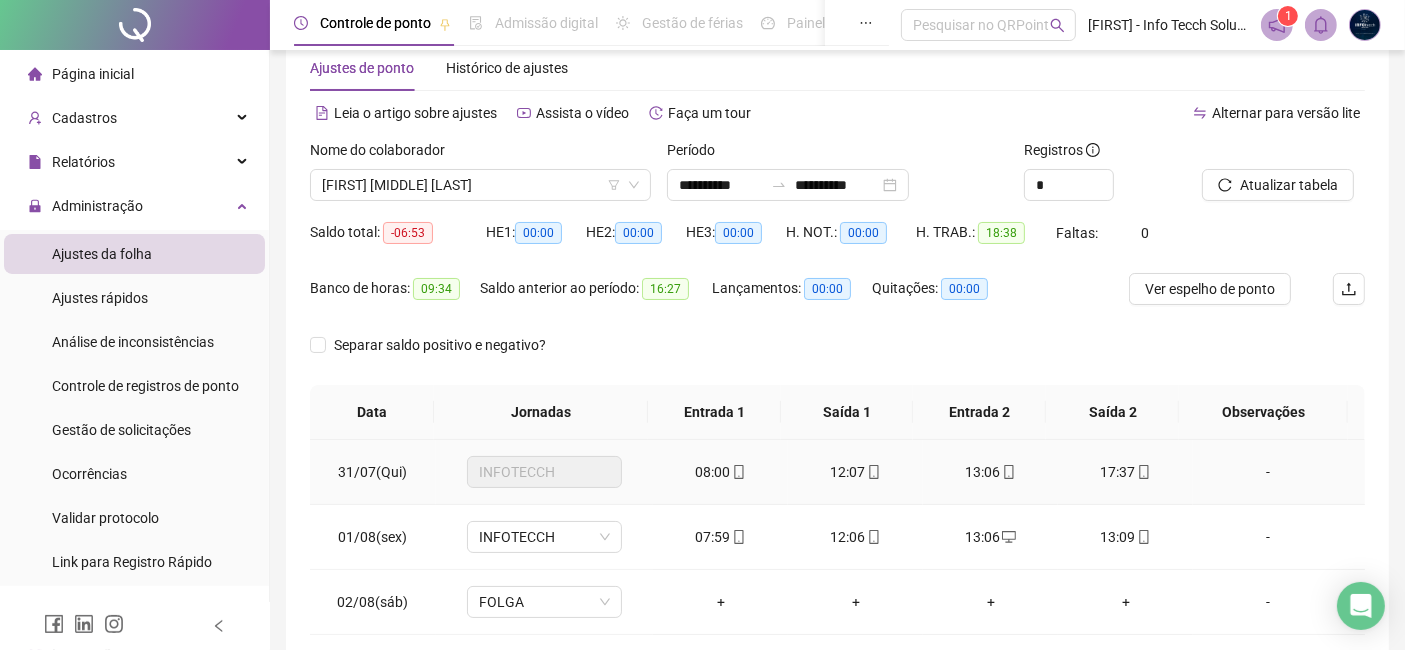 scroll, scrollTop: 0, scrollLeft: 0, axis: both 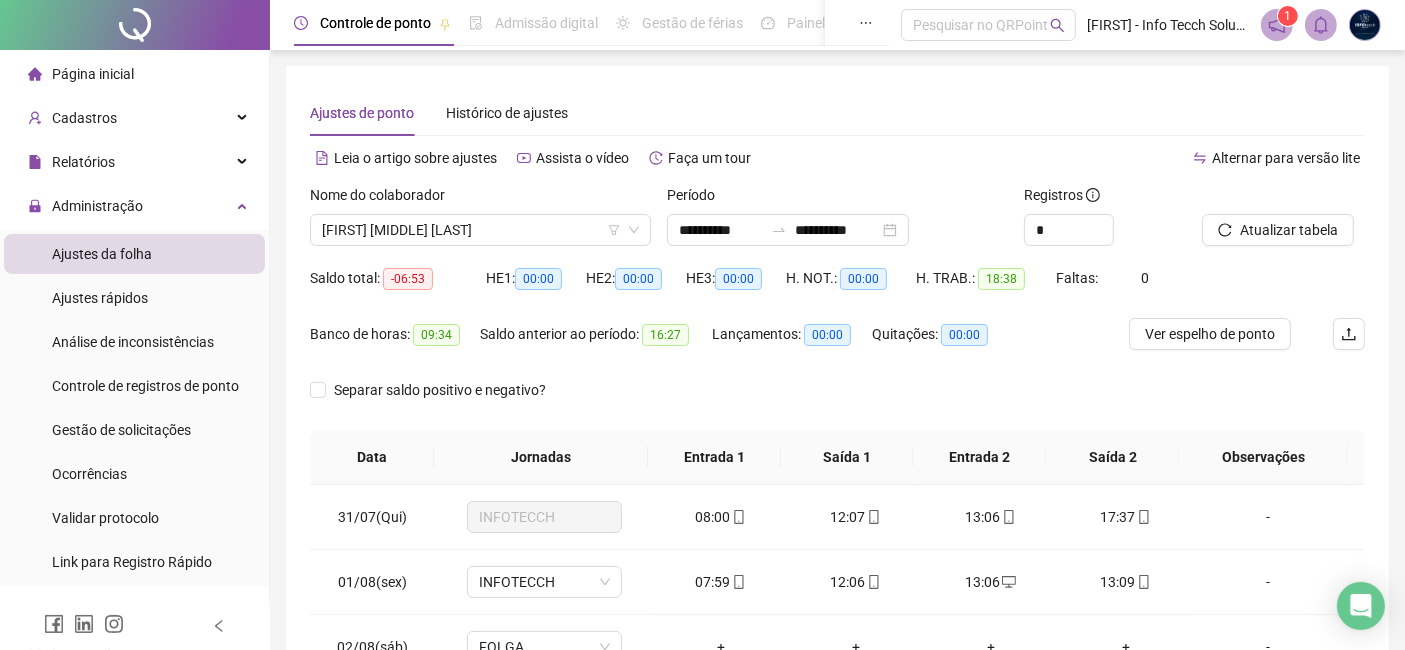 drag, startPoint x: 868, startPoint y: 395, endPoint x: 1058, endPoint y: 378, distance: 190.759 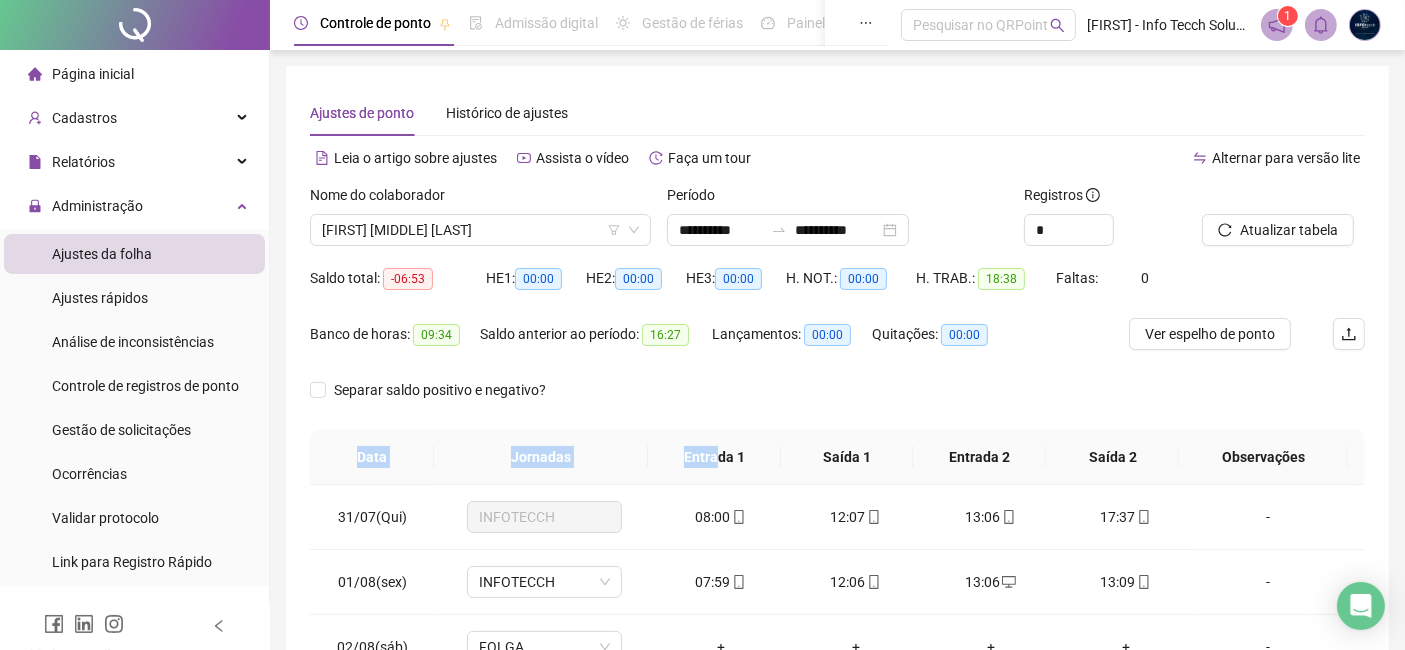 drag, startPoint x: 322, startPoint y: 416, endPoint x: 720, endPoint y: 470, distance: 401.6466 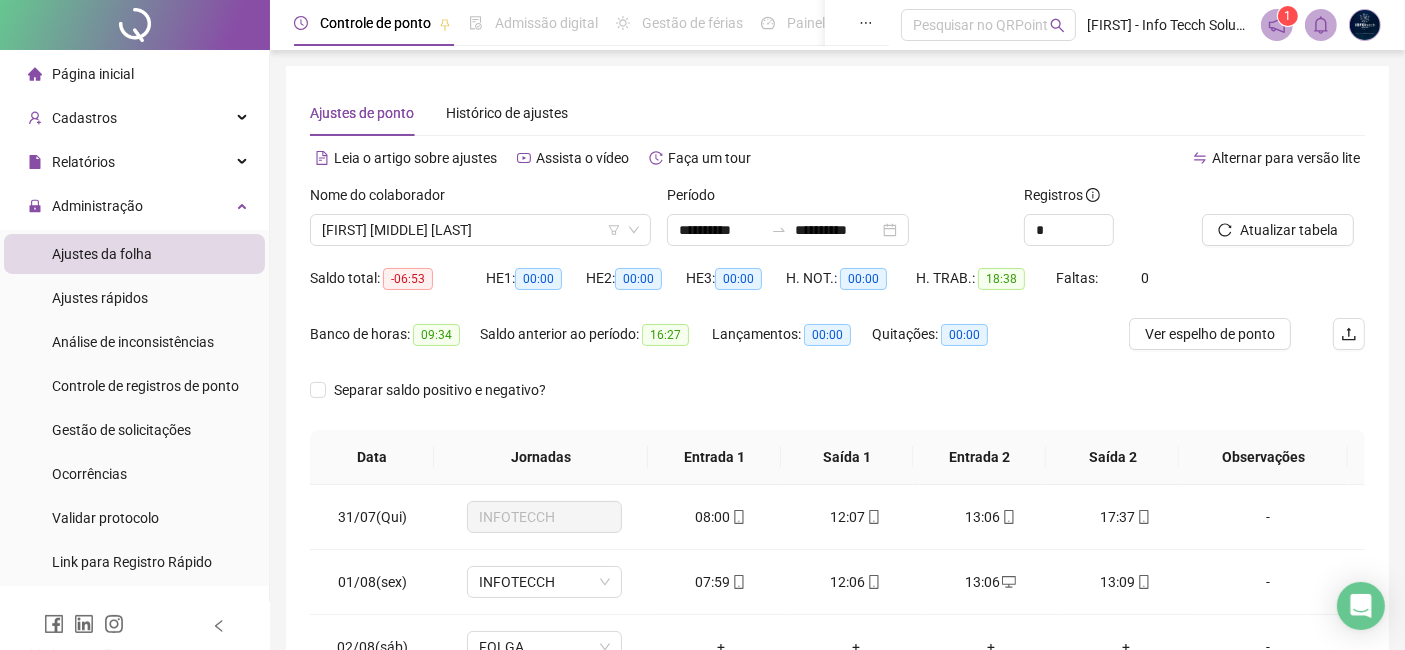 click on "Lançamentos:   00:00" at bounding box center [792, 334] 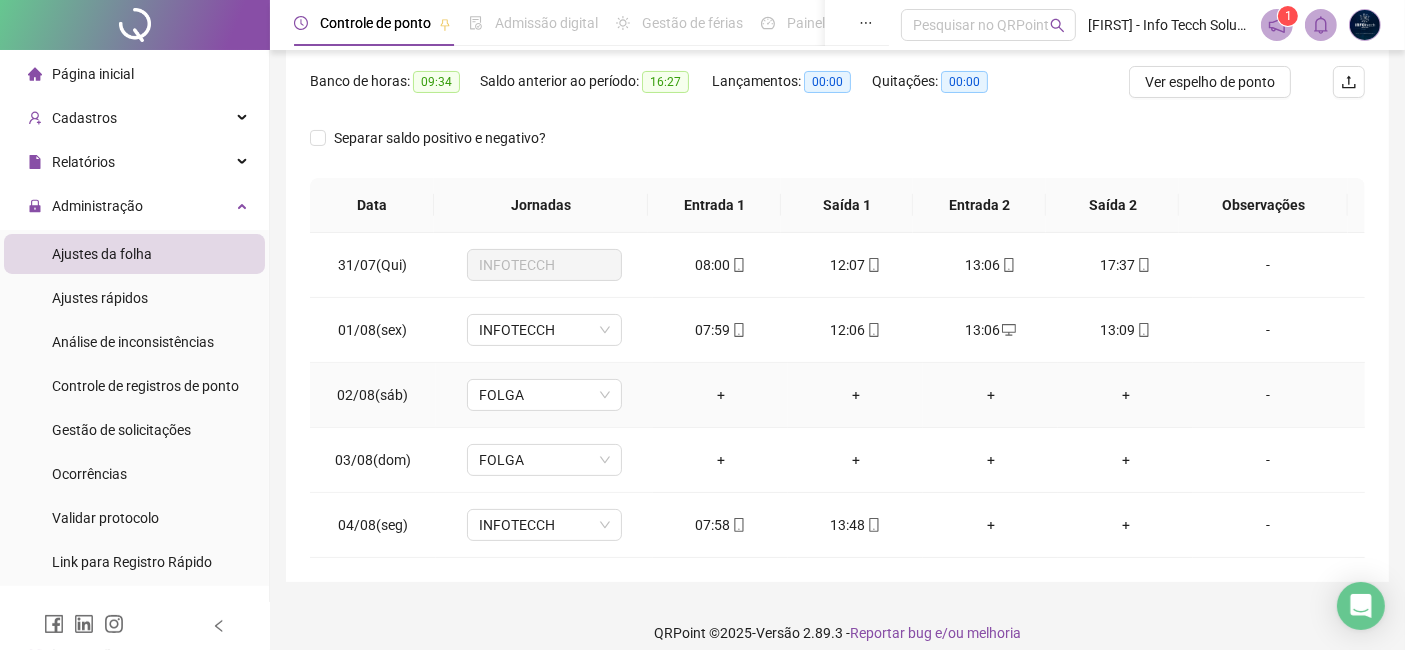 scroll, scrollTop: 268, scrollLeft: 0, axis: vertical 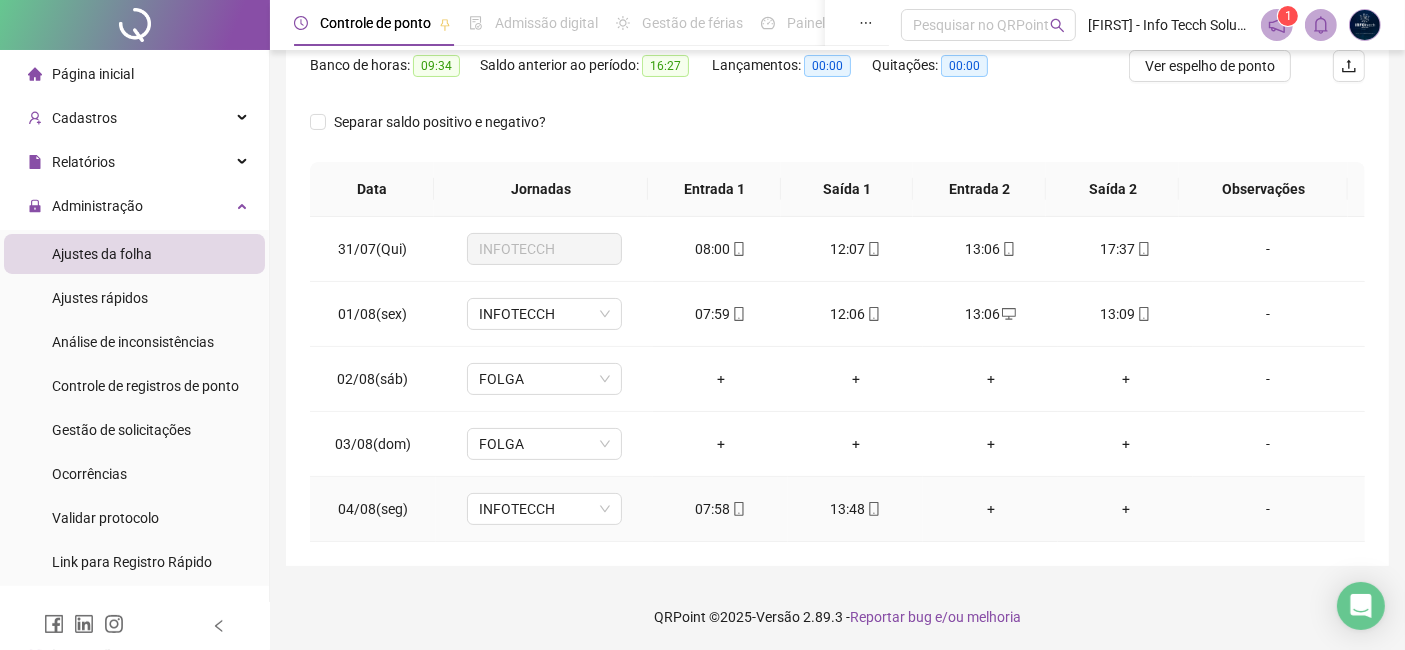 click on "13:48" at bounding box center [855, 509] 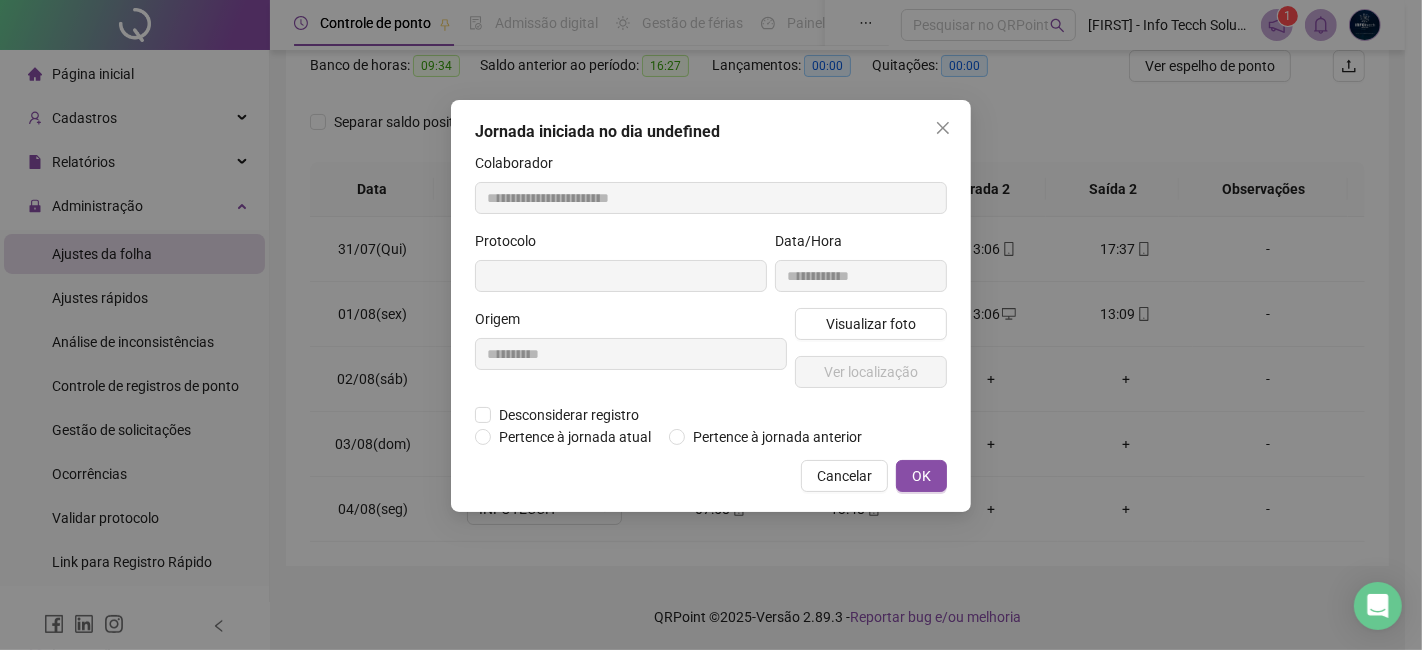 click on "**********" at bounding box center [711, 306] 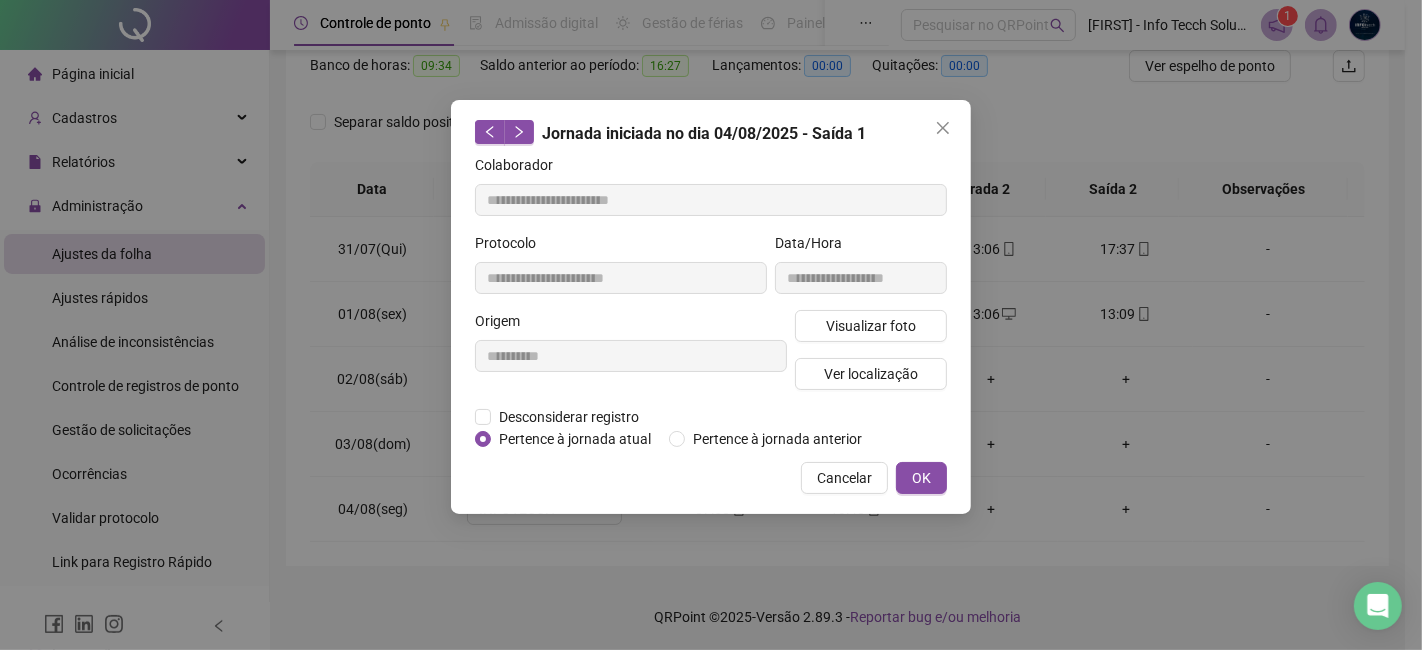 drag, startPoint x: 1134, startPoint y: 204, endPoint x: 1041, endPoint y: 196, distance: 93.34345 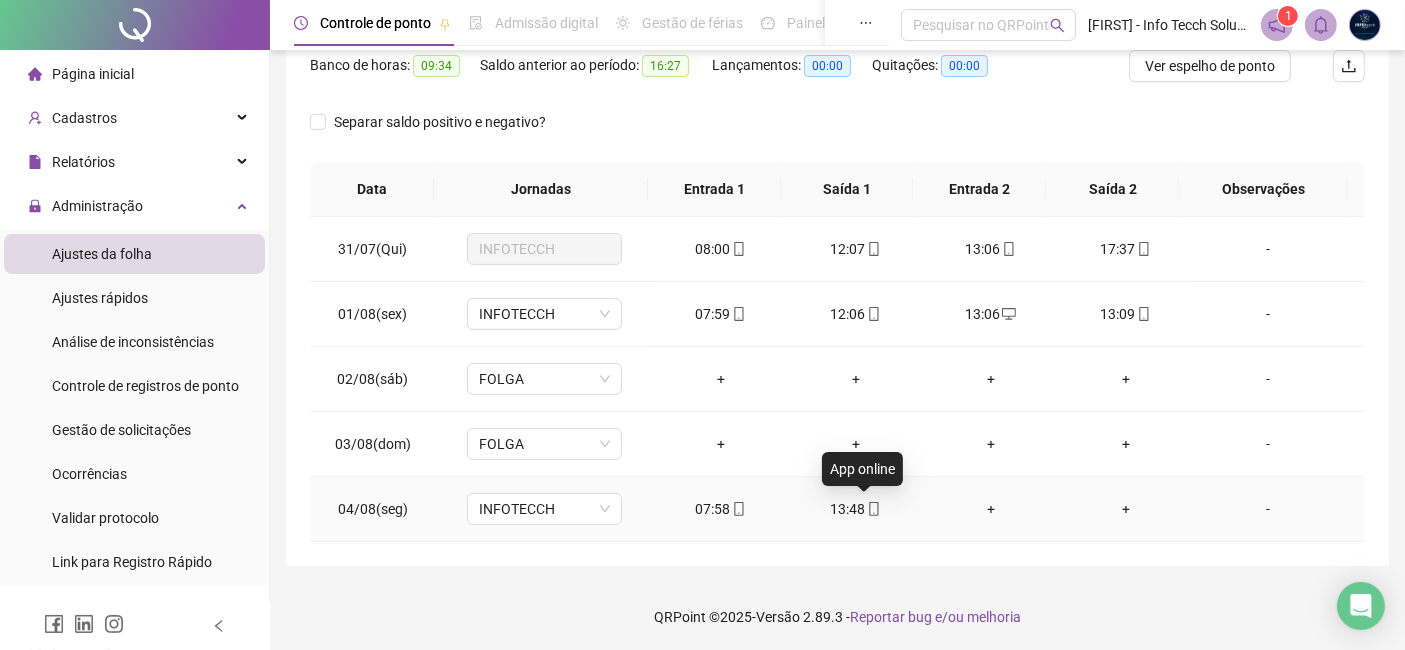 click 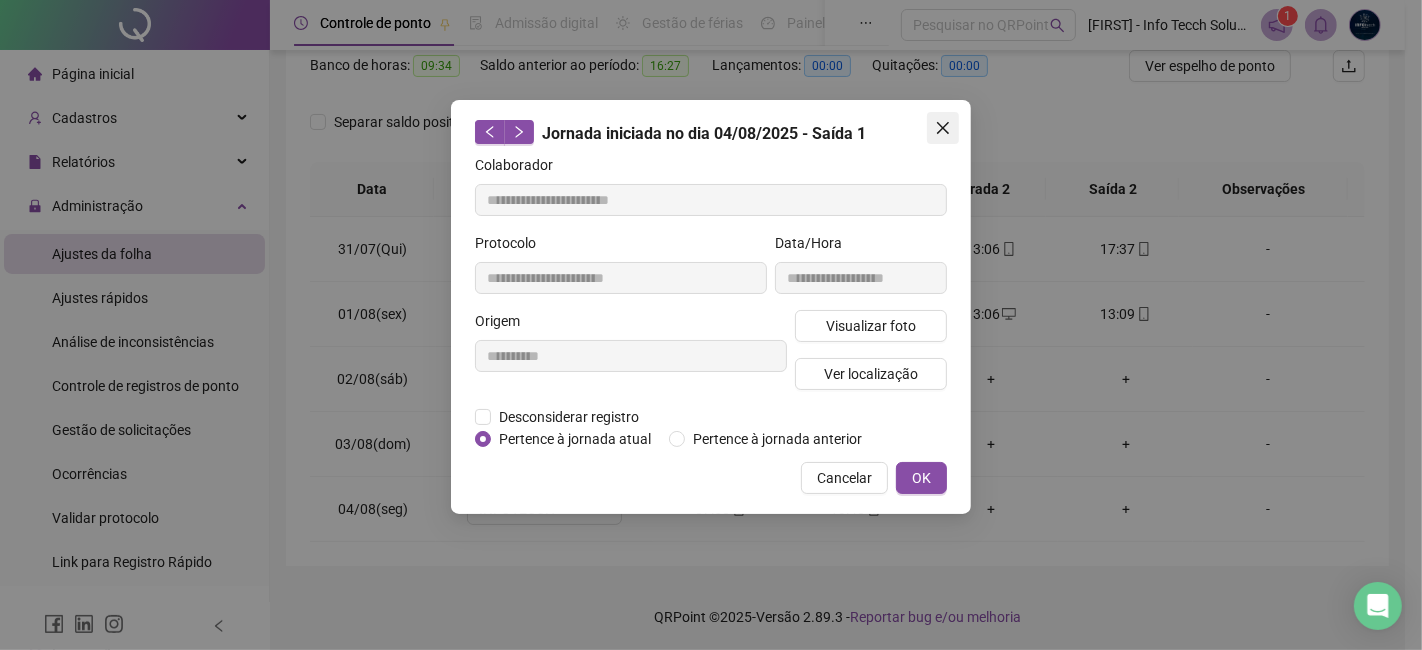 click 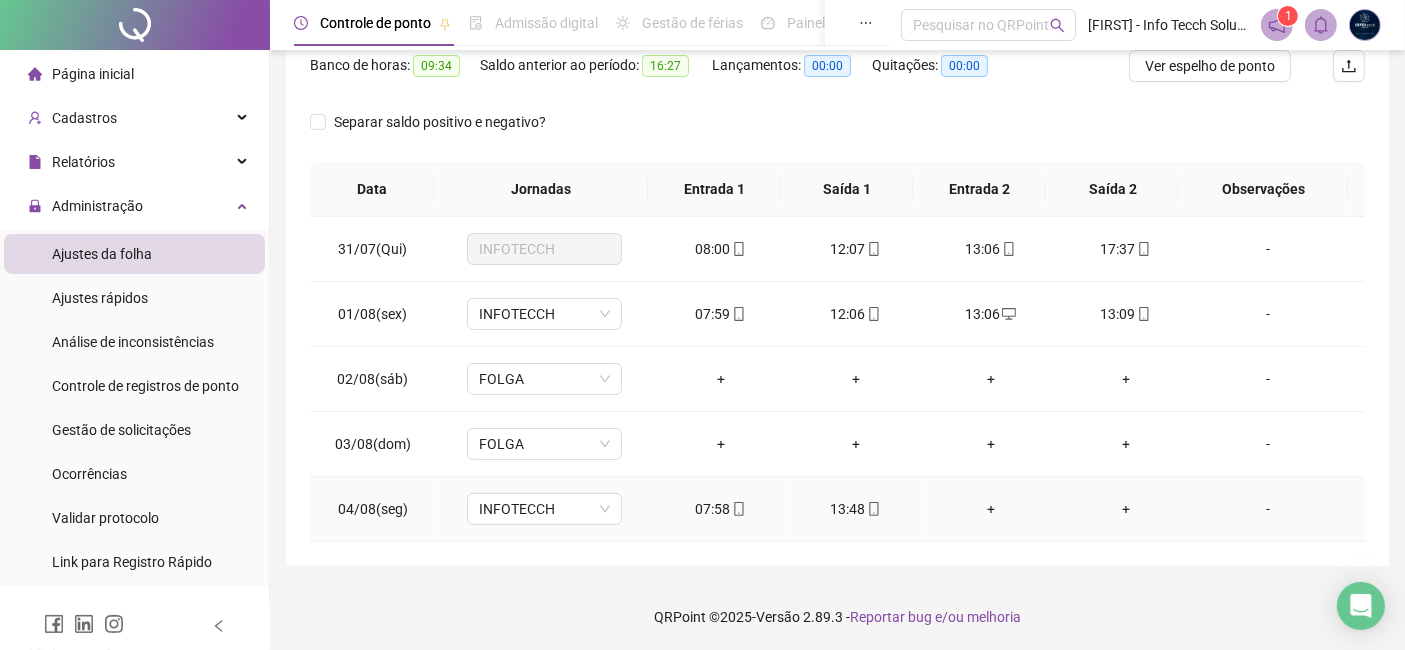 click on "13:48" at bounding box center [855, 509] 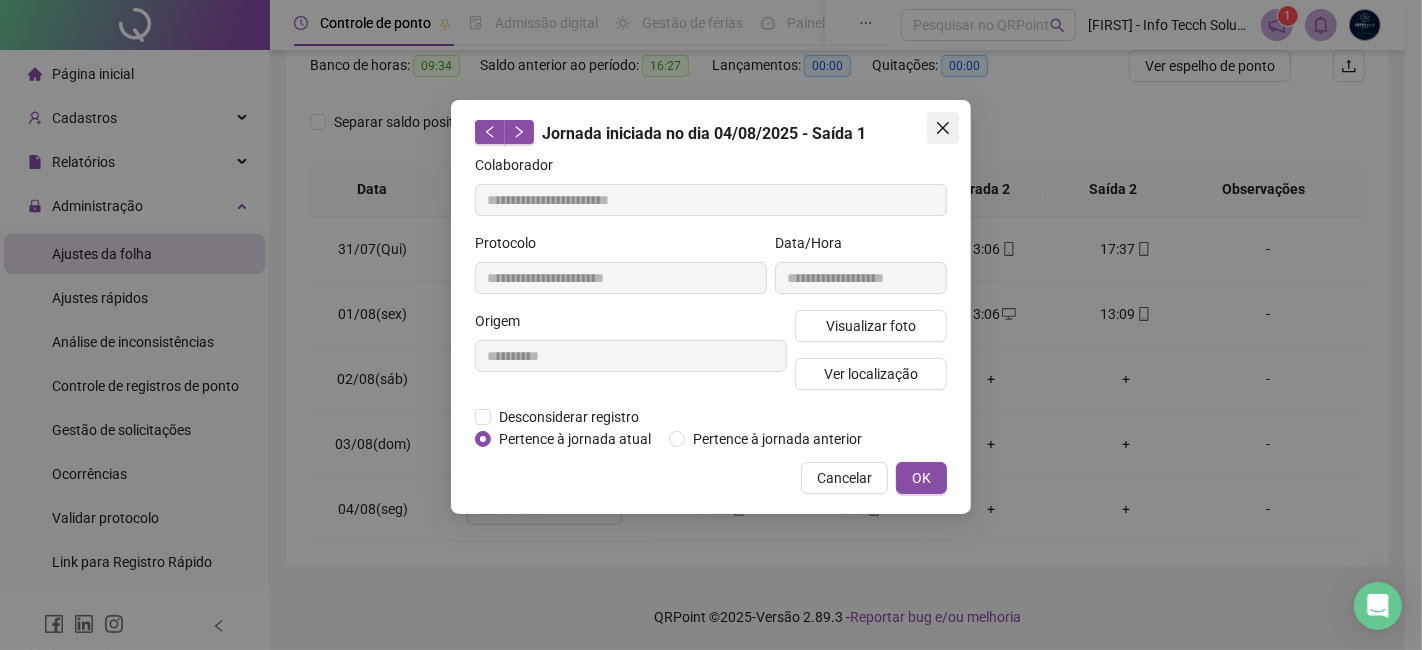 click 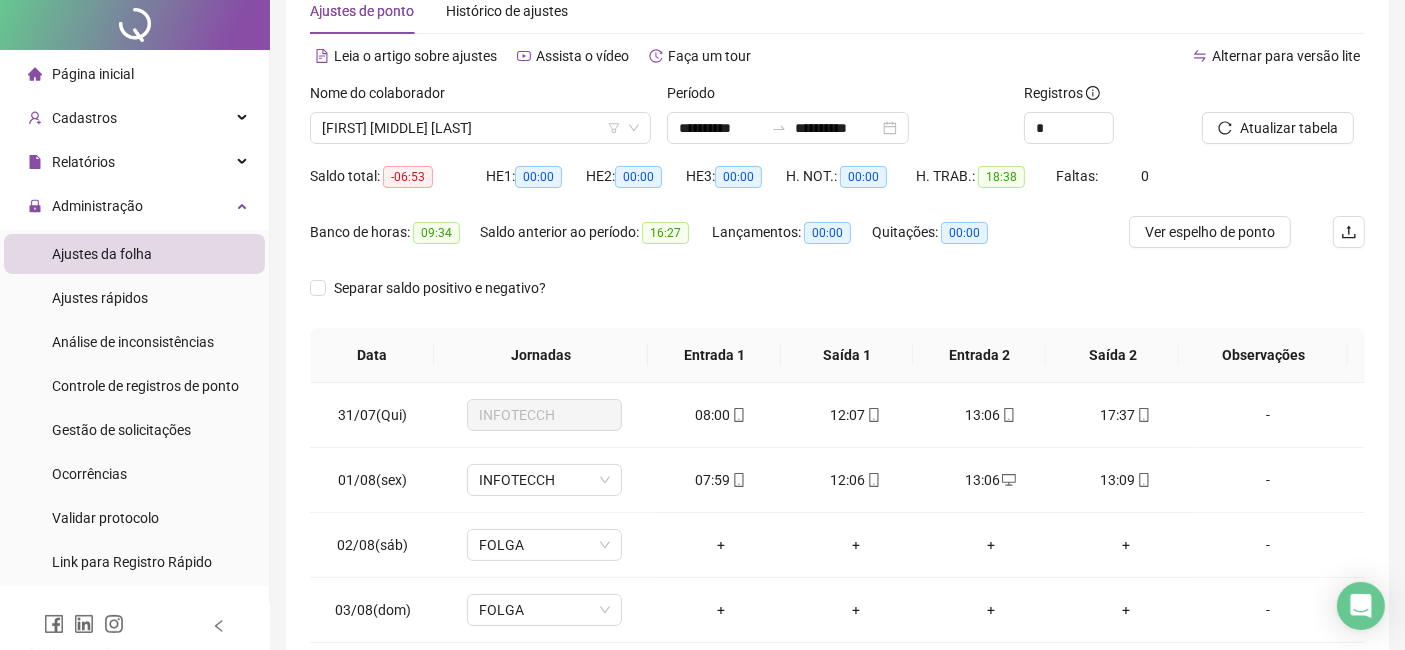 scroll, scrollTop: 0, scrollLeft: 0, axis: both 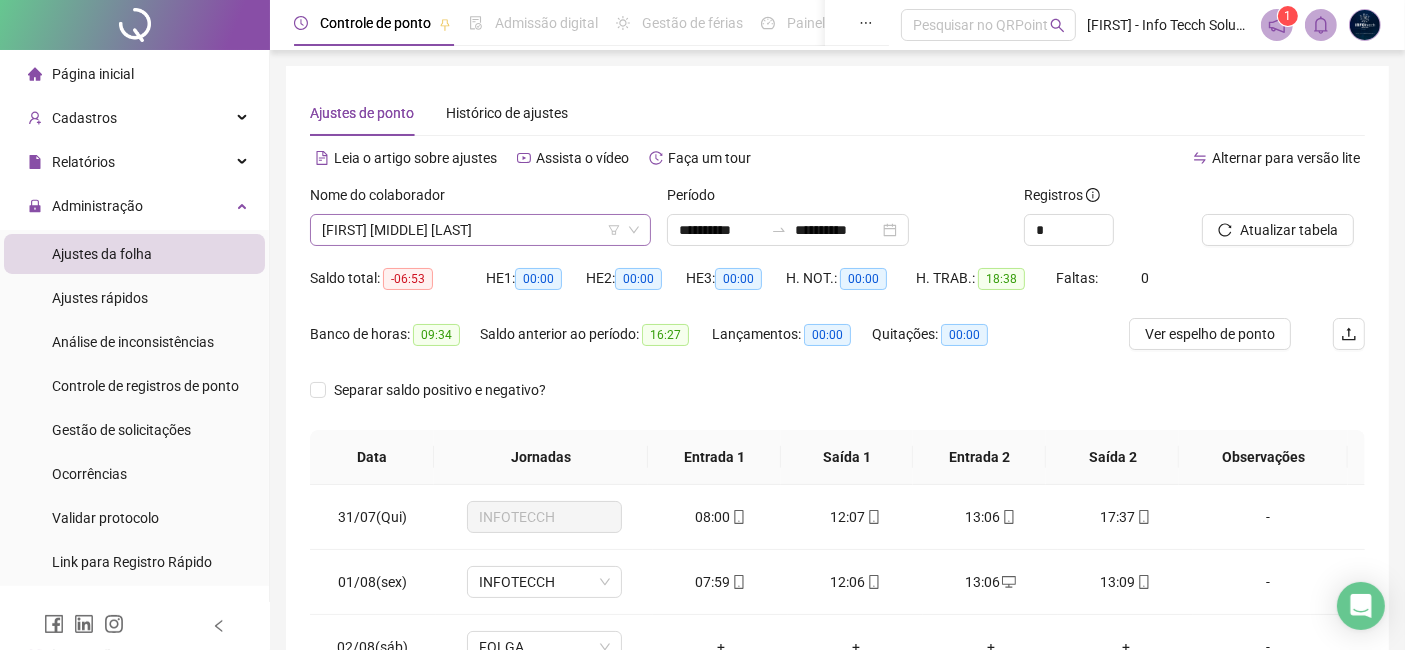 click on "[FIRST] [MIDDLE] [LAST]" at bounding box center [480, 230] 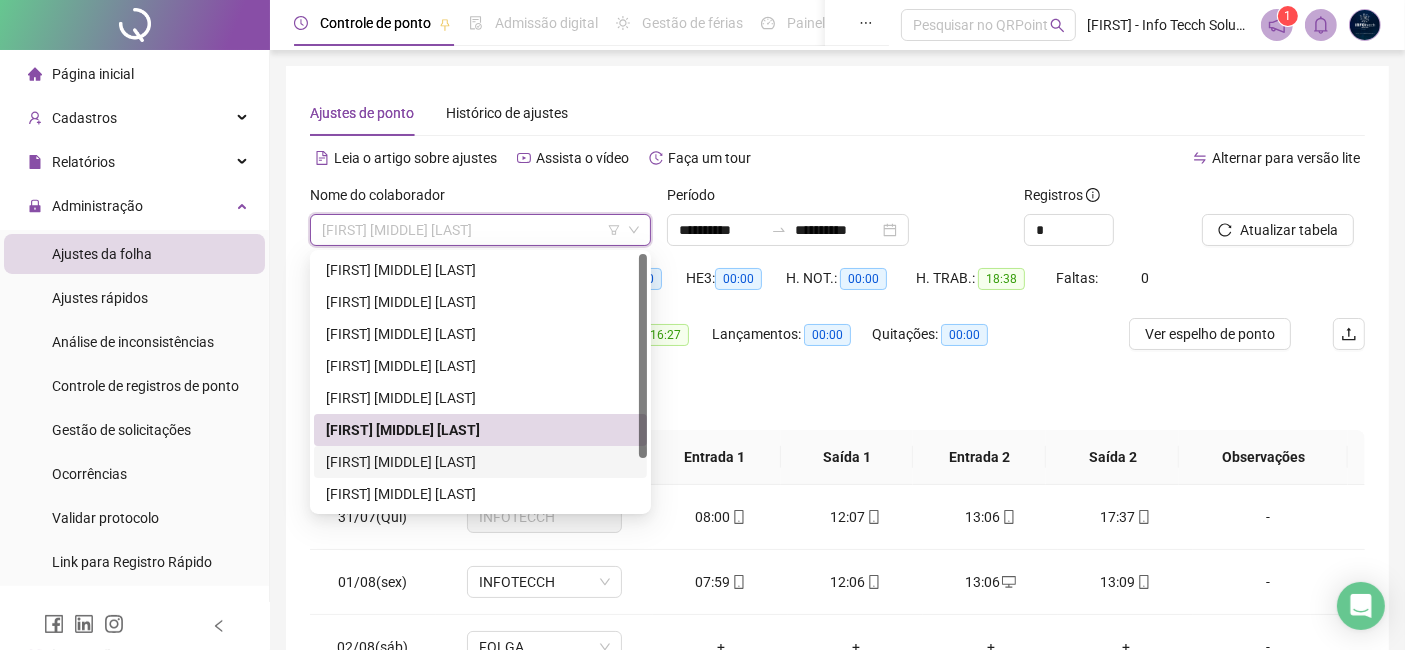 click on "[FIRST] [MIDDLE] [LAST]" at bounding box center (480, 462) 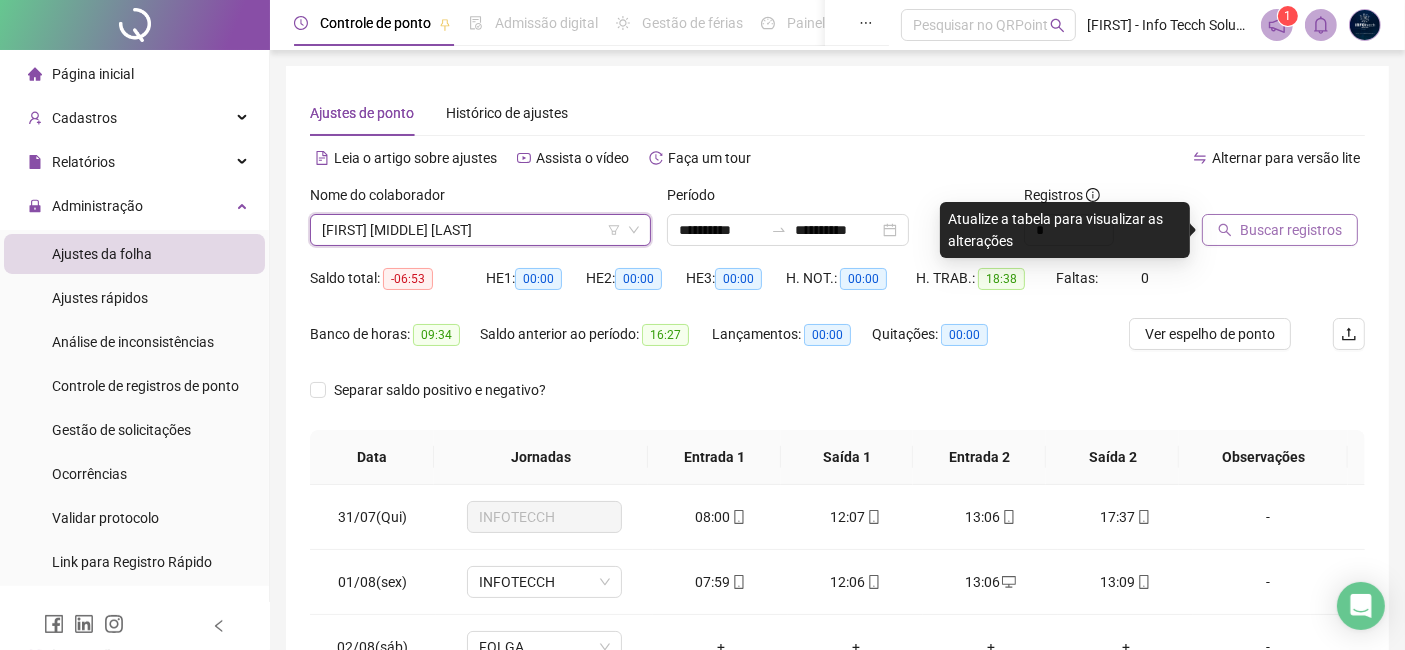 click on "Buscar registros" at bounding box center [1291, 230] 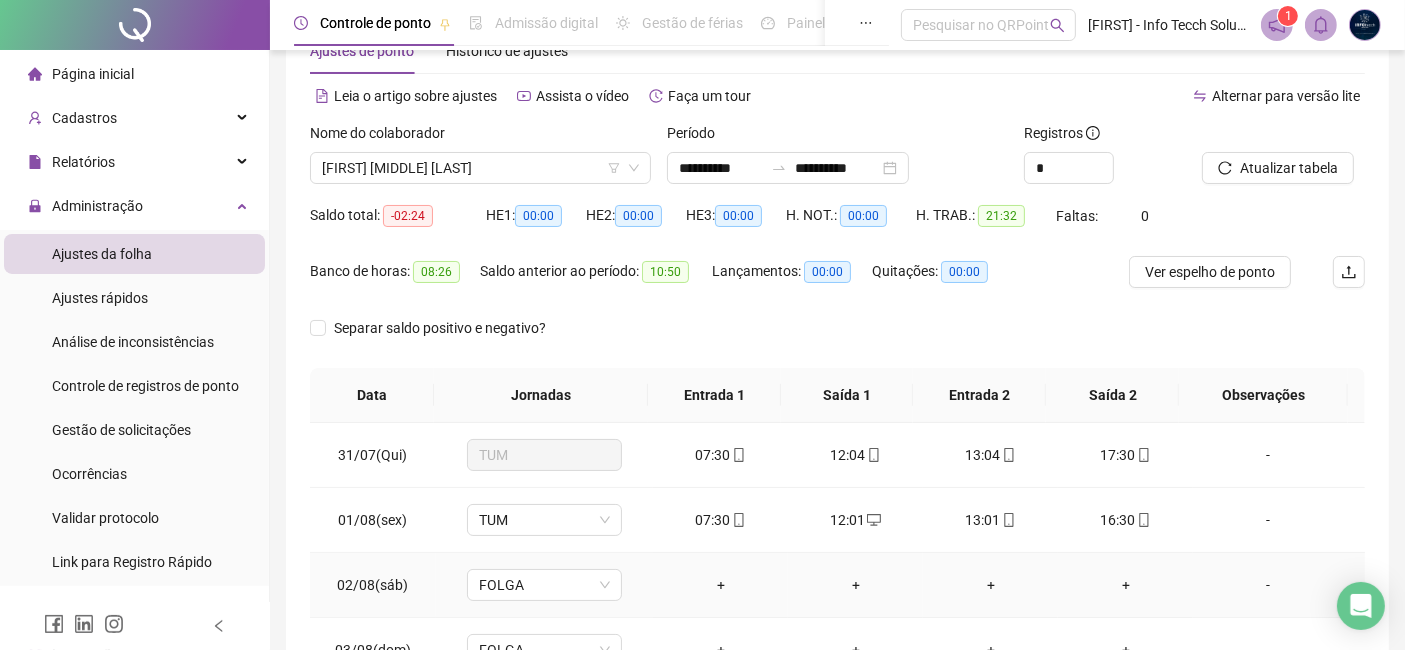 scroll, scrollTop: 0, scrollLeft: 0, axis: both 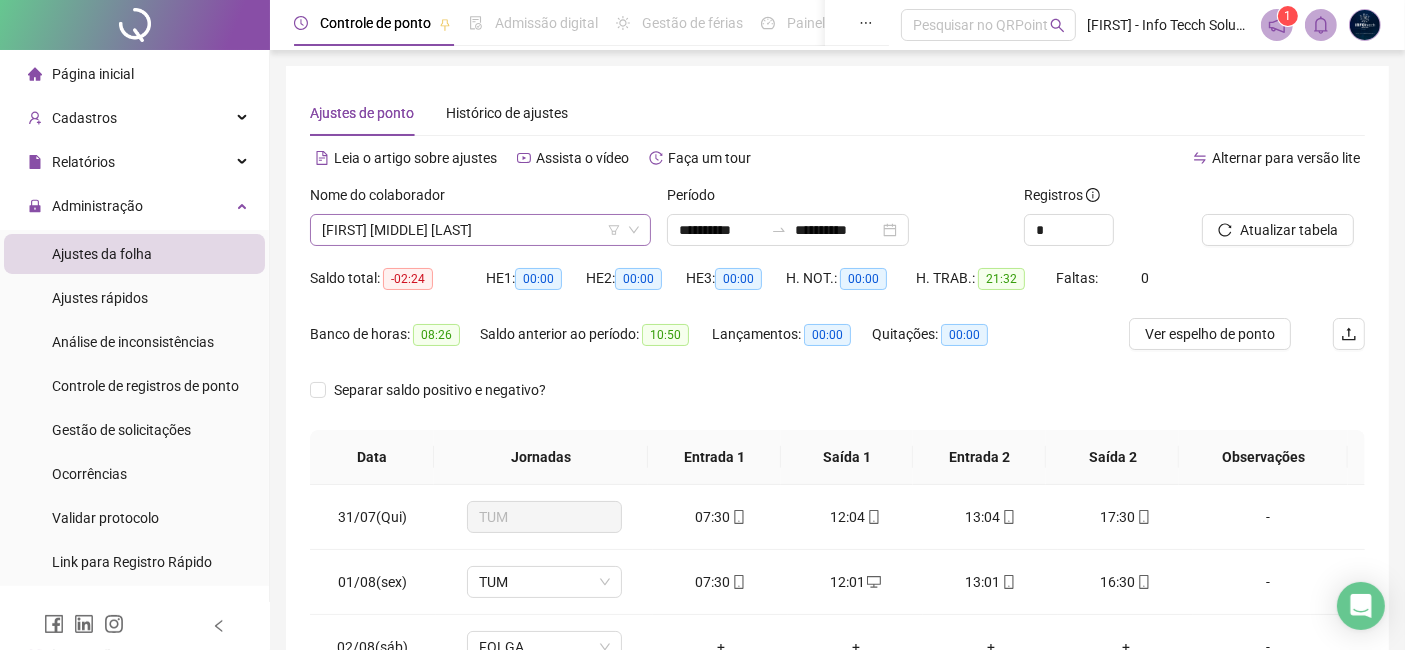 click on "[FIRST] [MIDDLE] [LAST]" at bounding box center [480, 230] 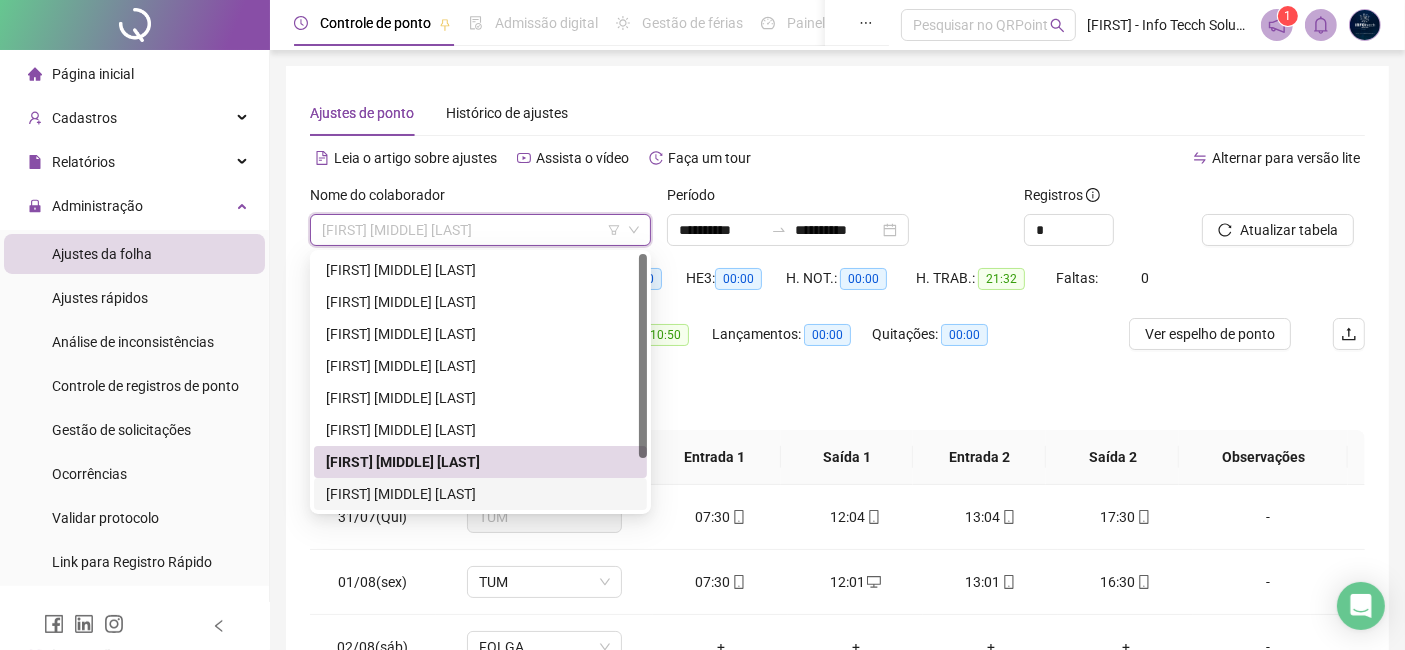 click on "[FIRST] [MIDDLE] [LAST]" at bounding box center (480, 494) 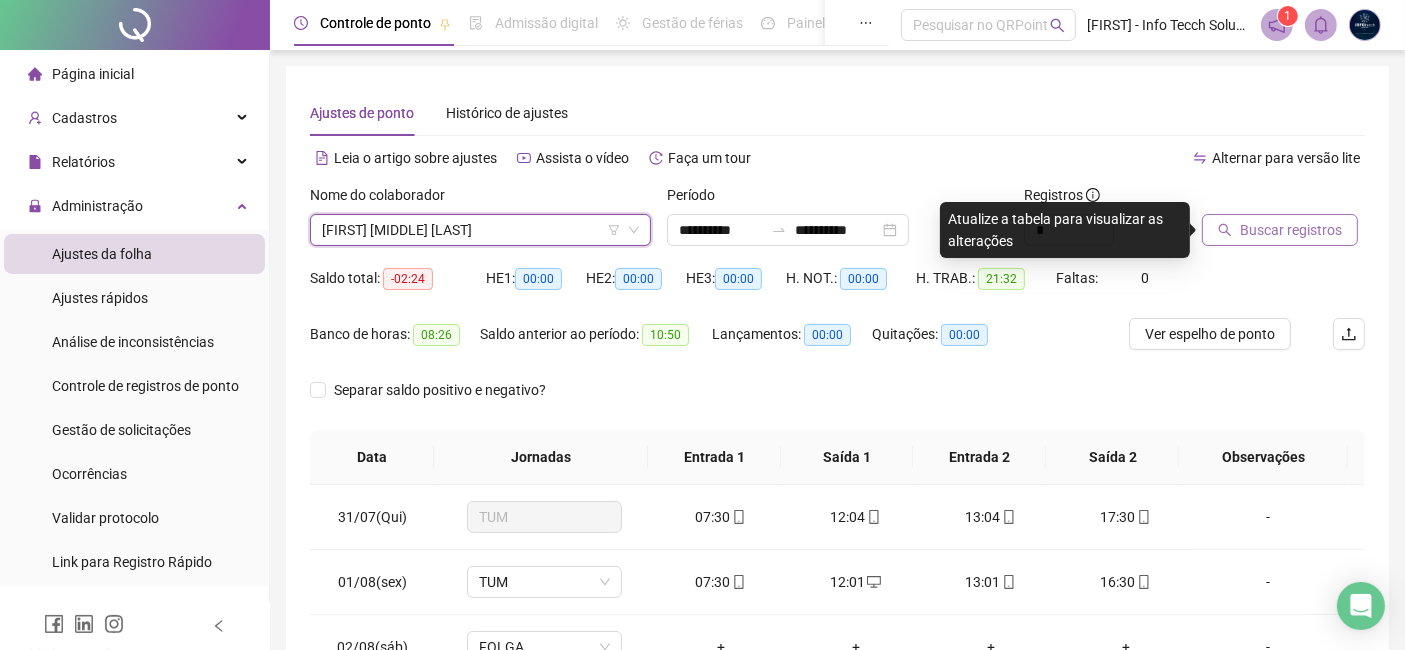click on "Buscar registros" at bounding box center [1280, 230] 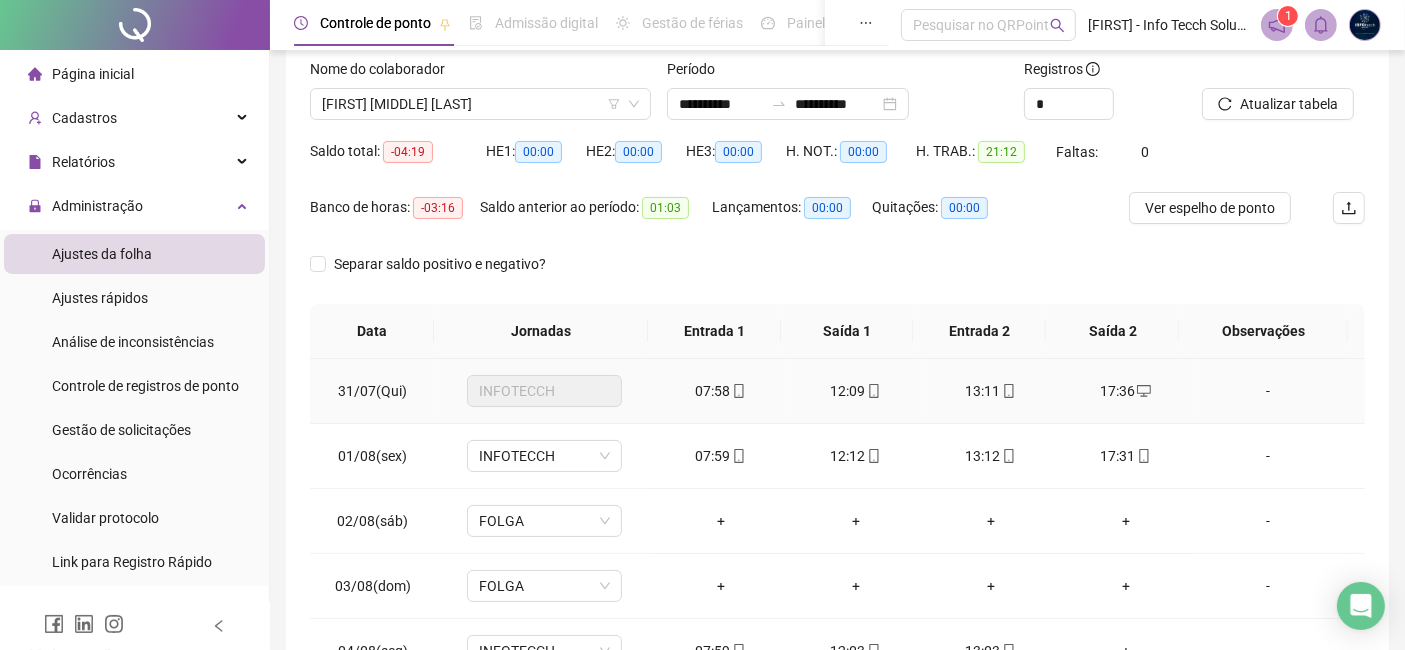 scroll, scrollTop: 0, scrollLeft: 0, axis: both 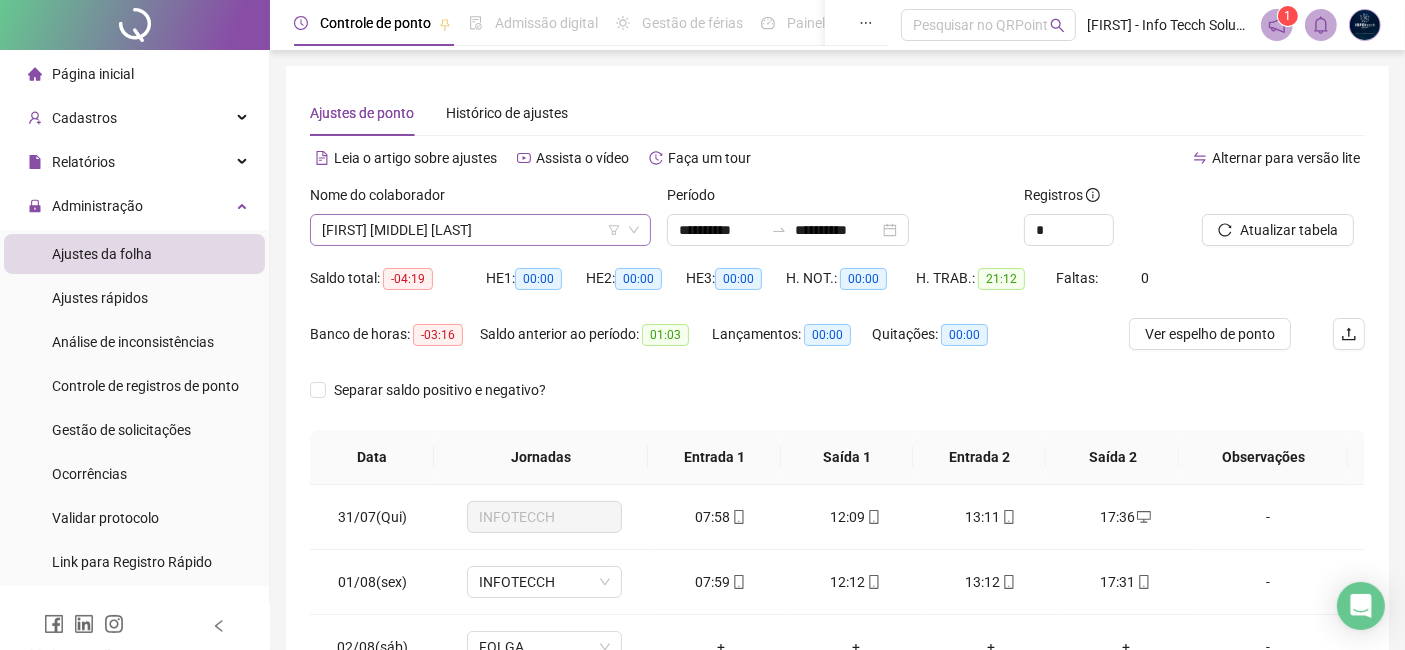 click on "[FIRST] [MIDDLE] [LAST]" at bounding box center [480, 230] 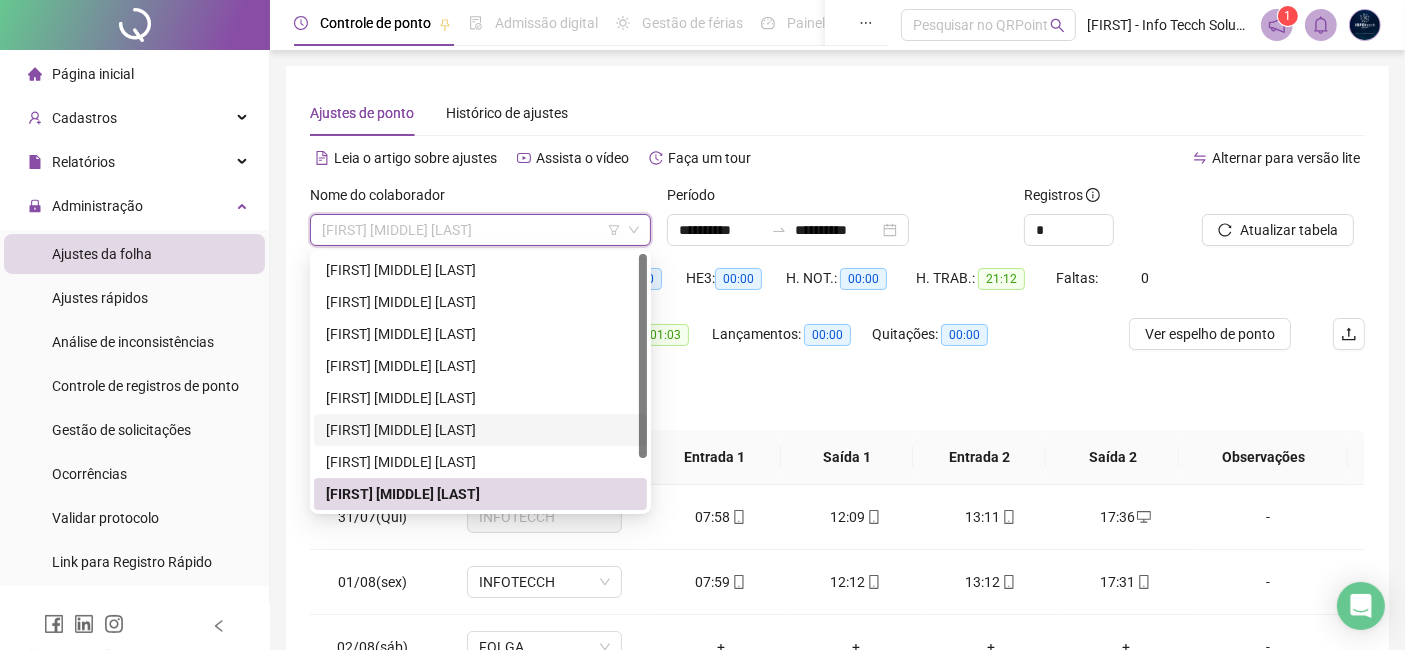 click on "[FIRST] [MIDDLE] [LAST]" at bounding box center (480, 430) 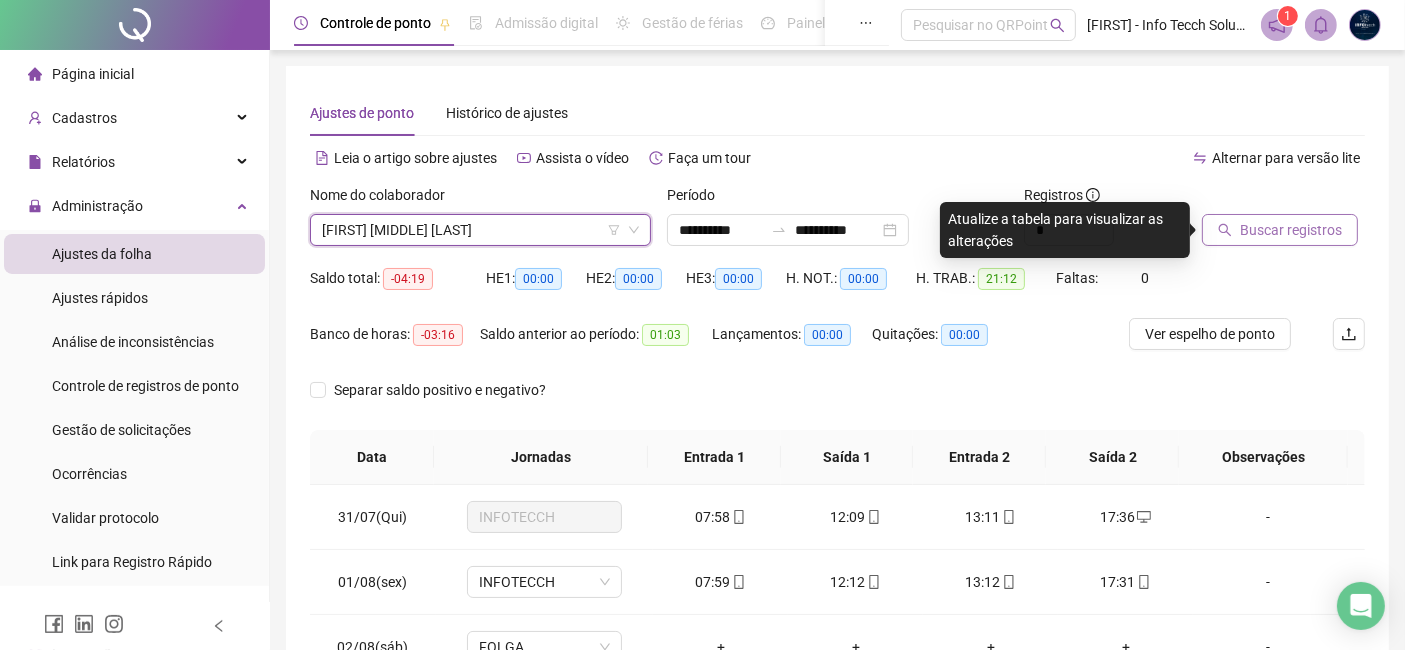click on "Buscar registros" at bounding box center (1291, 230) 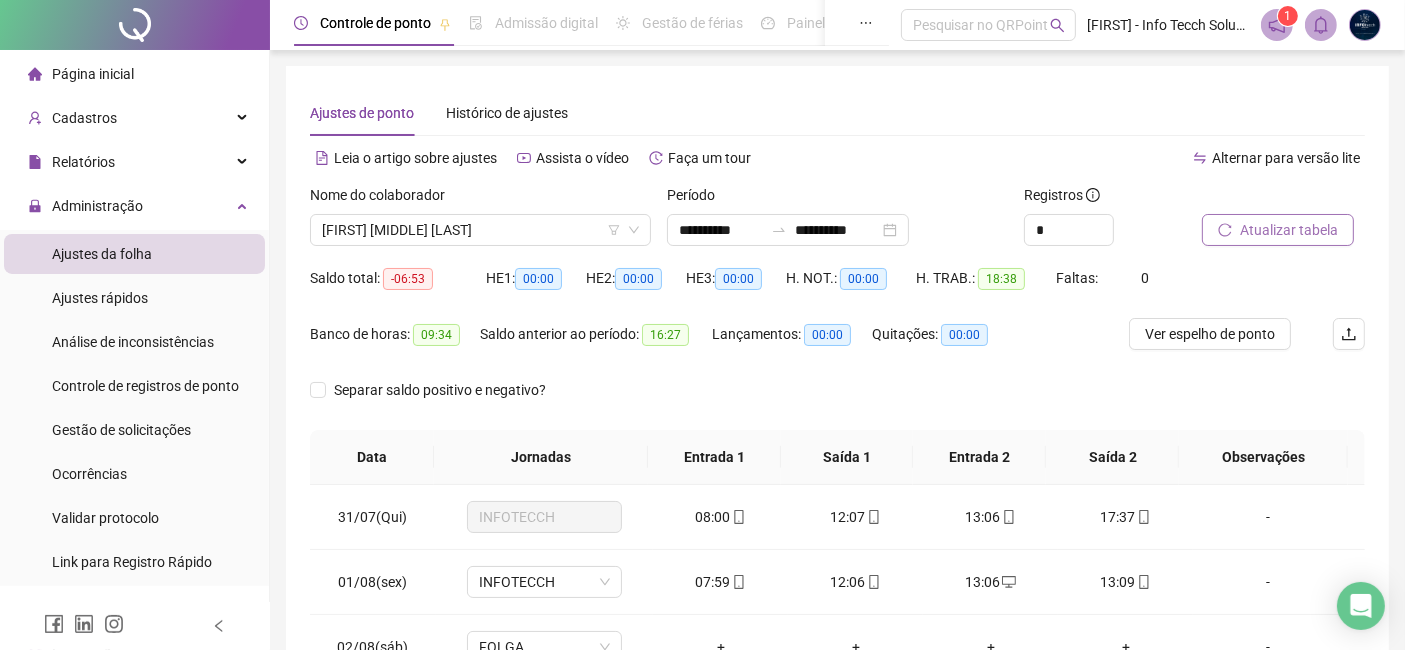 click on "Ajustes de ponto Histórico de ajustes" at bounding box center (837, 113) 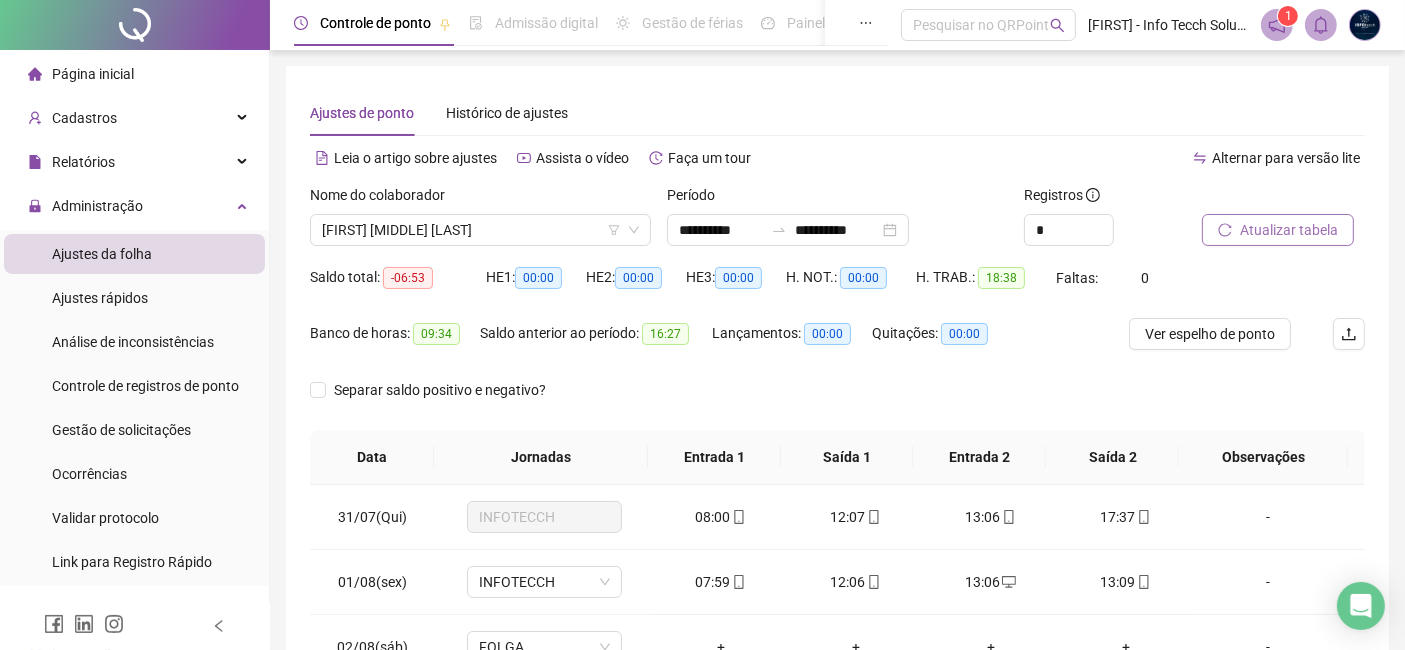 scroll, scrollTop: 268, scrollLeft: 0, axis: vertical 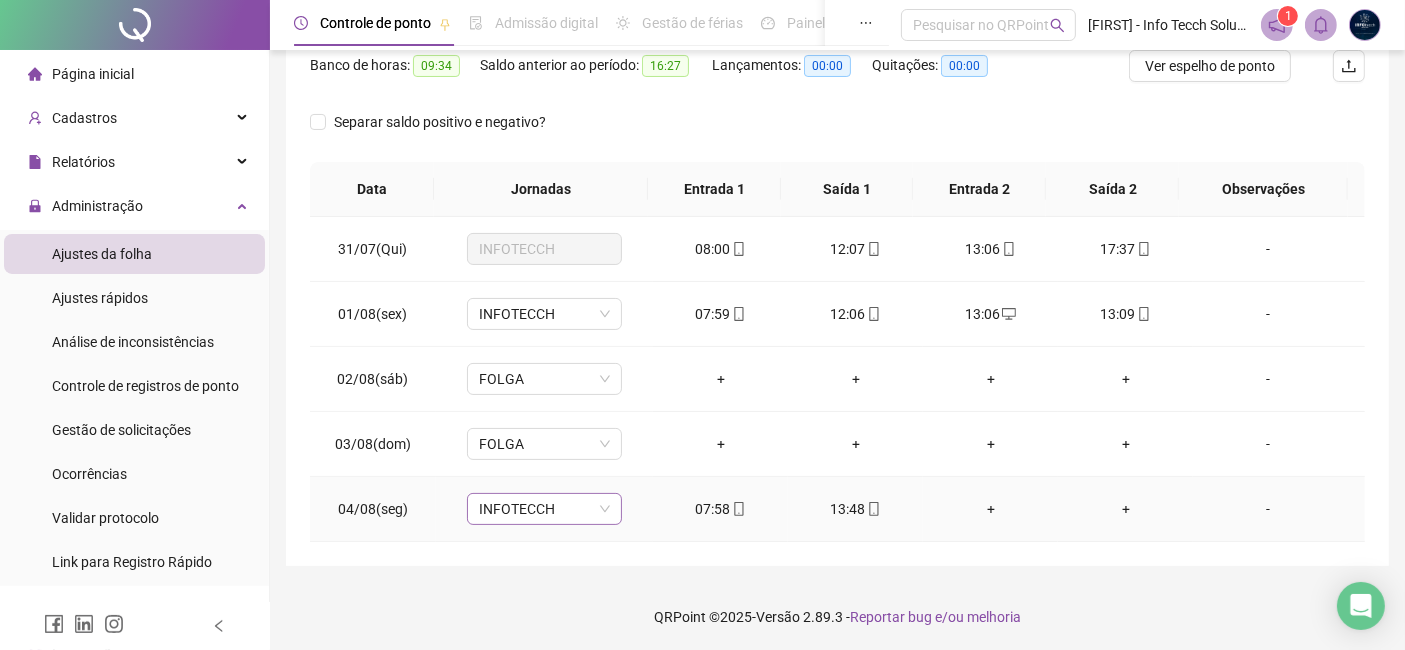 click on "INFOTECCH" at bounding box center (544, 509) 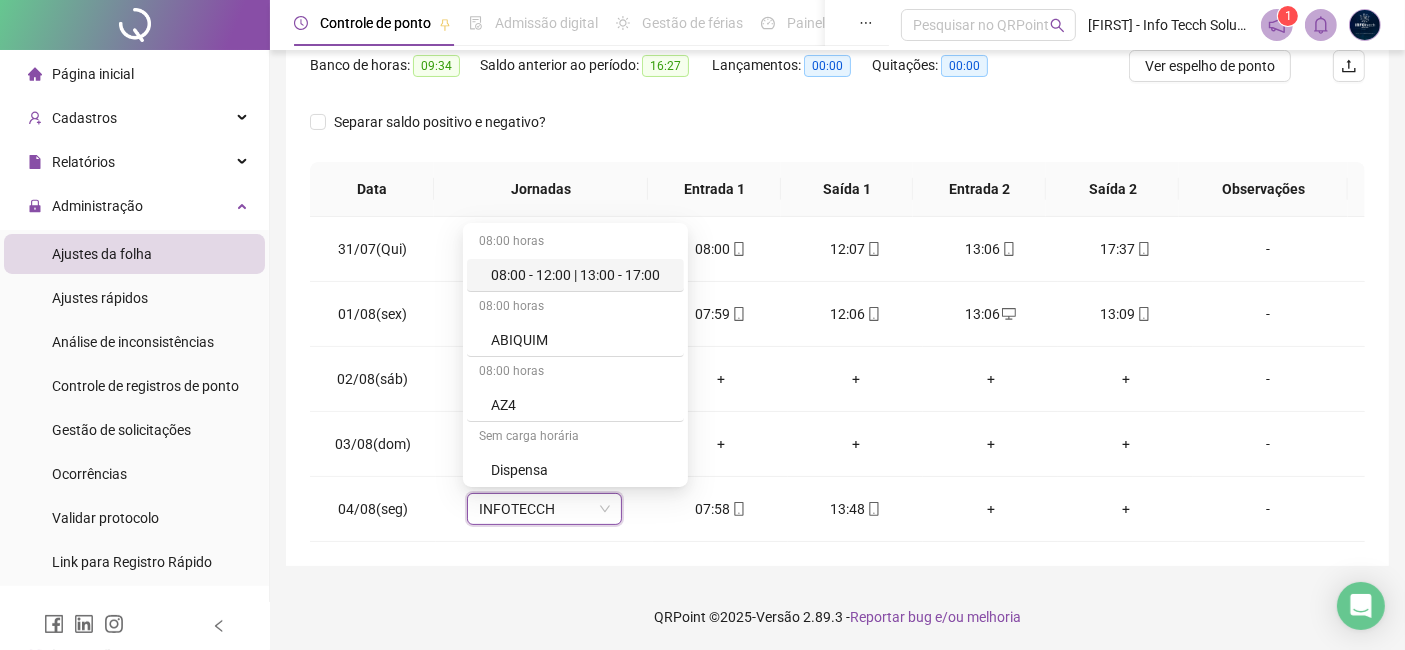click on "QRPoint © 2025  -  Versão   2.89.3   -  Reportar bug e/ou melhoria" at bounding box center (837, 617) 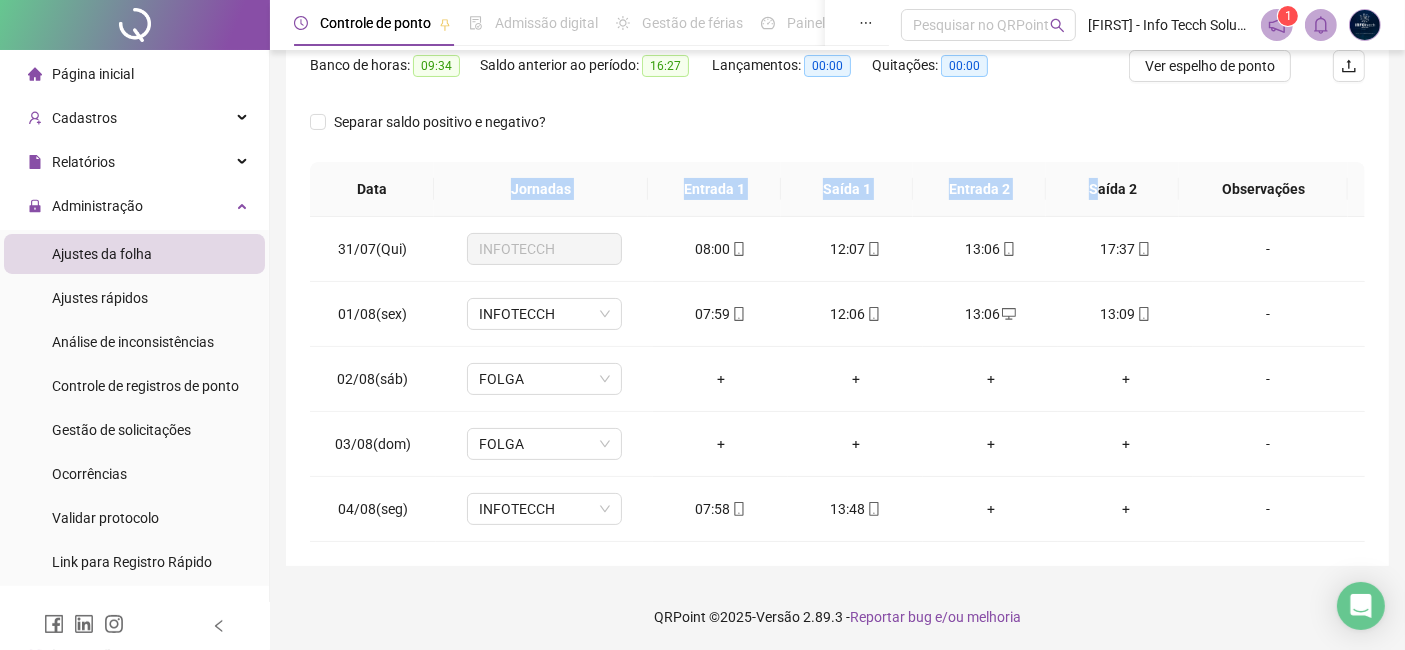drag, startPoint x: 531, startPoint y: 184, endPoint x: 1097, endPoint y: 170, distance: 566.1731 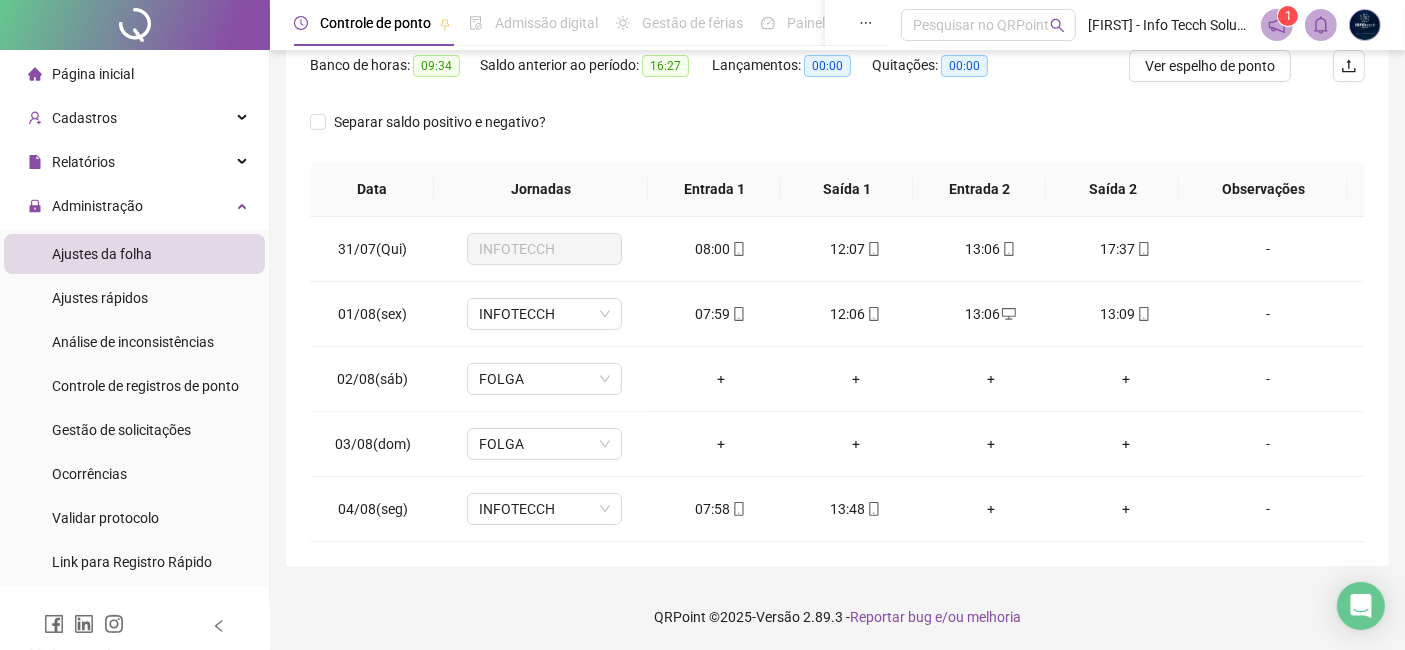 click on "Separar saldo positivo e negativo?" at bounding box center (837, 134) 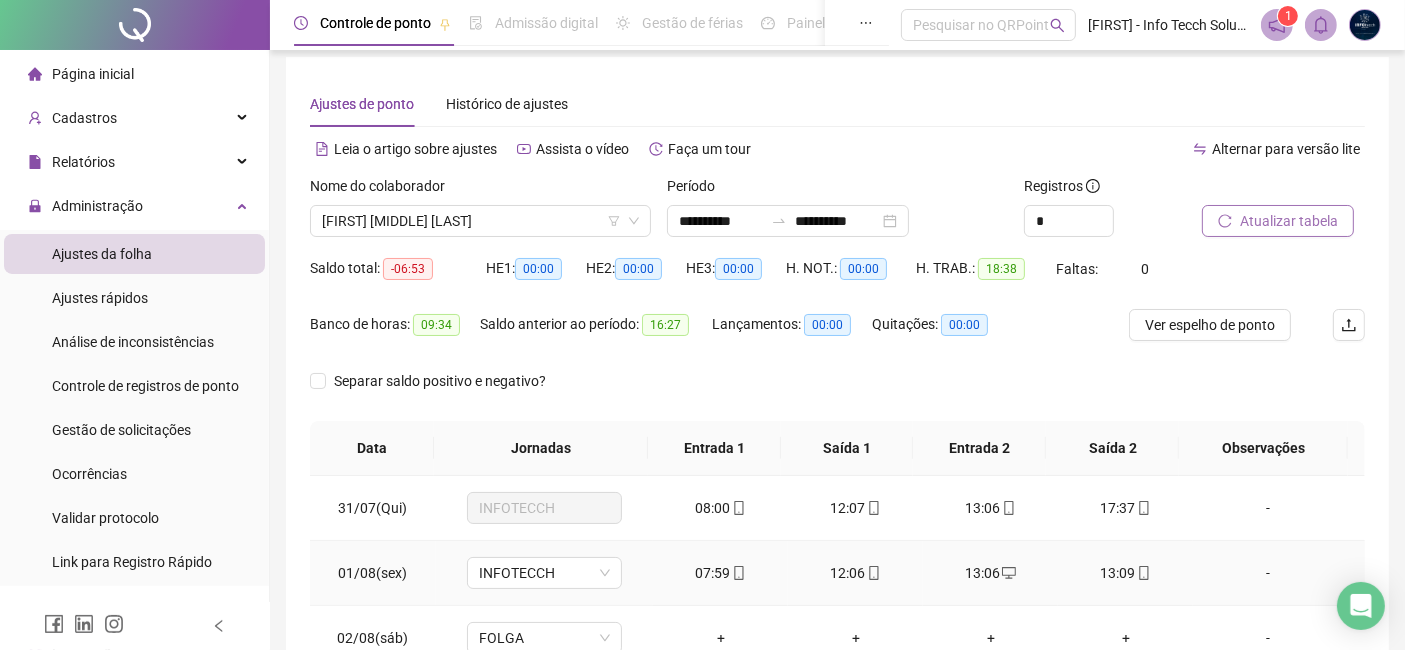 scroll, scrollTop: 0, scrollLeft: 0, axis: both 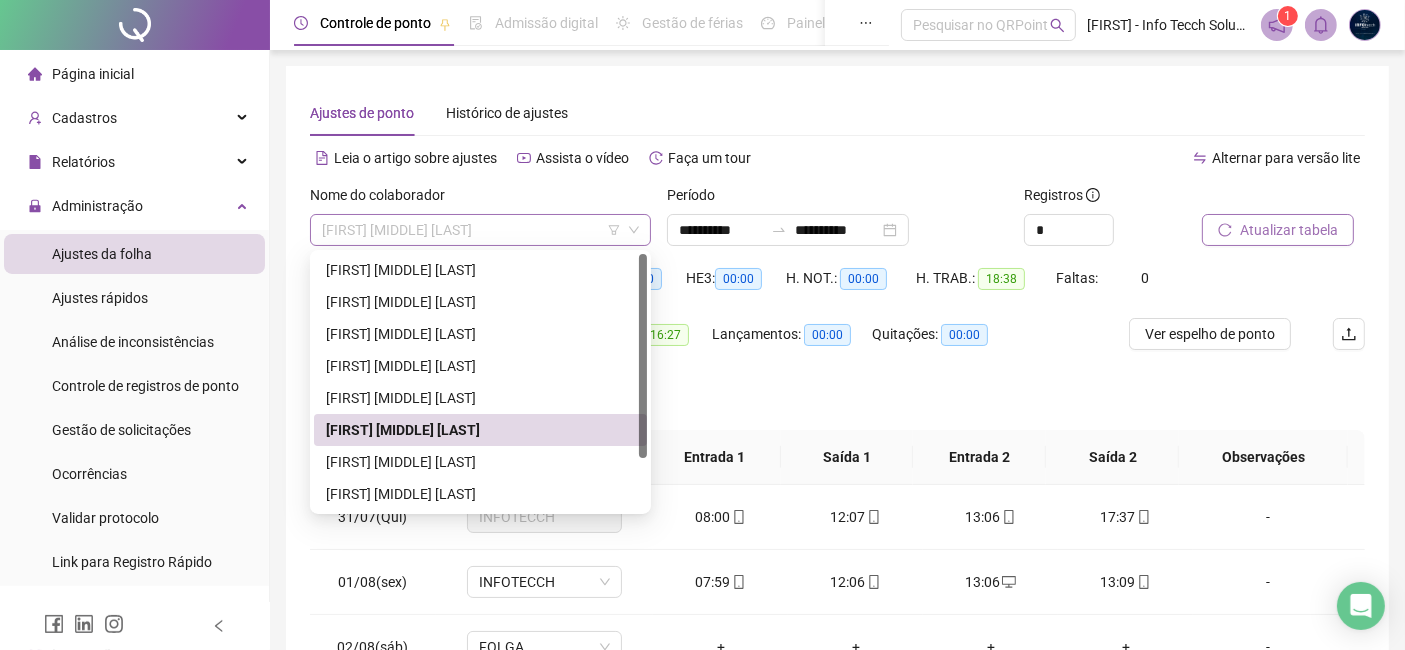 click on "[FIRST] [MIDDLE] [LAST]" at bounding box center (480, 230) 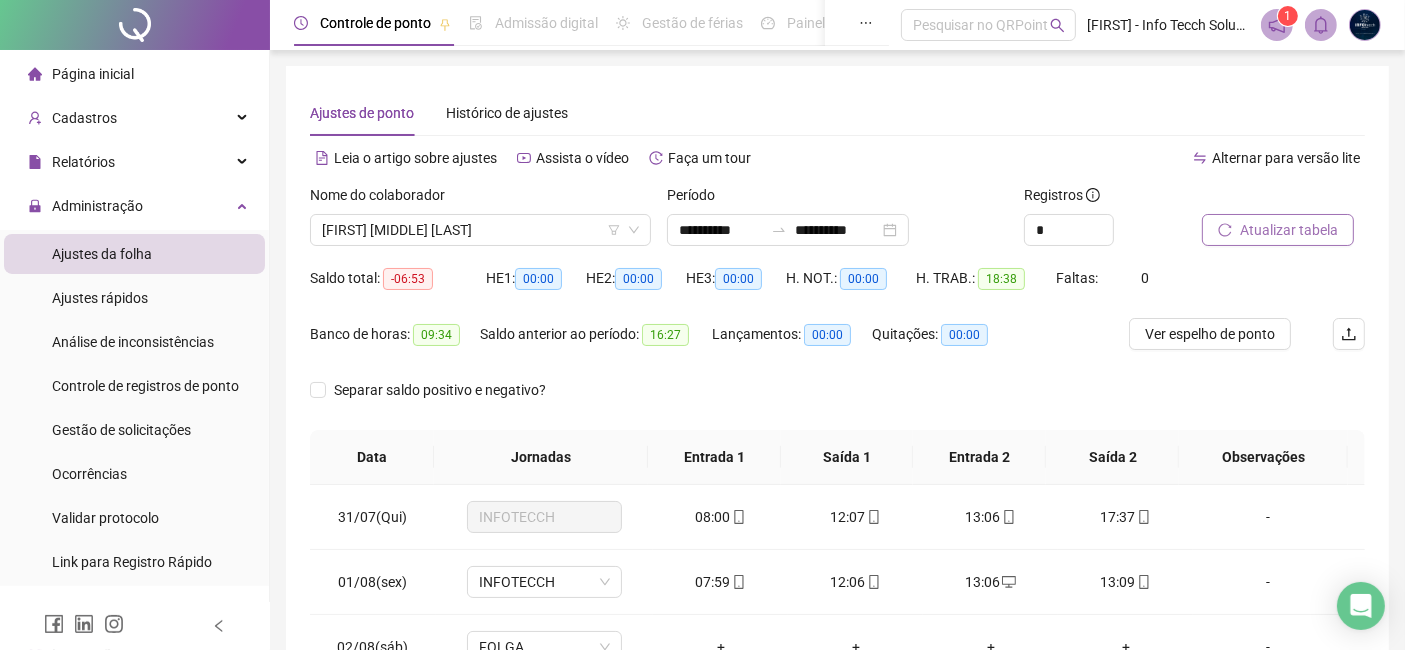 click on "Separar saldo positivo e negativo?" at bounding box center (837, 402) 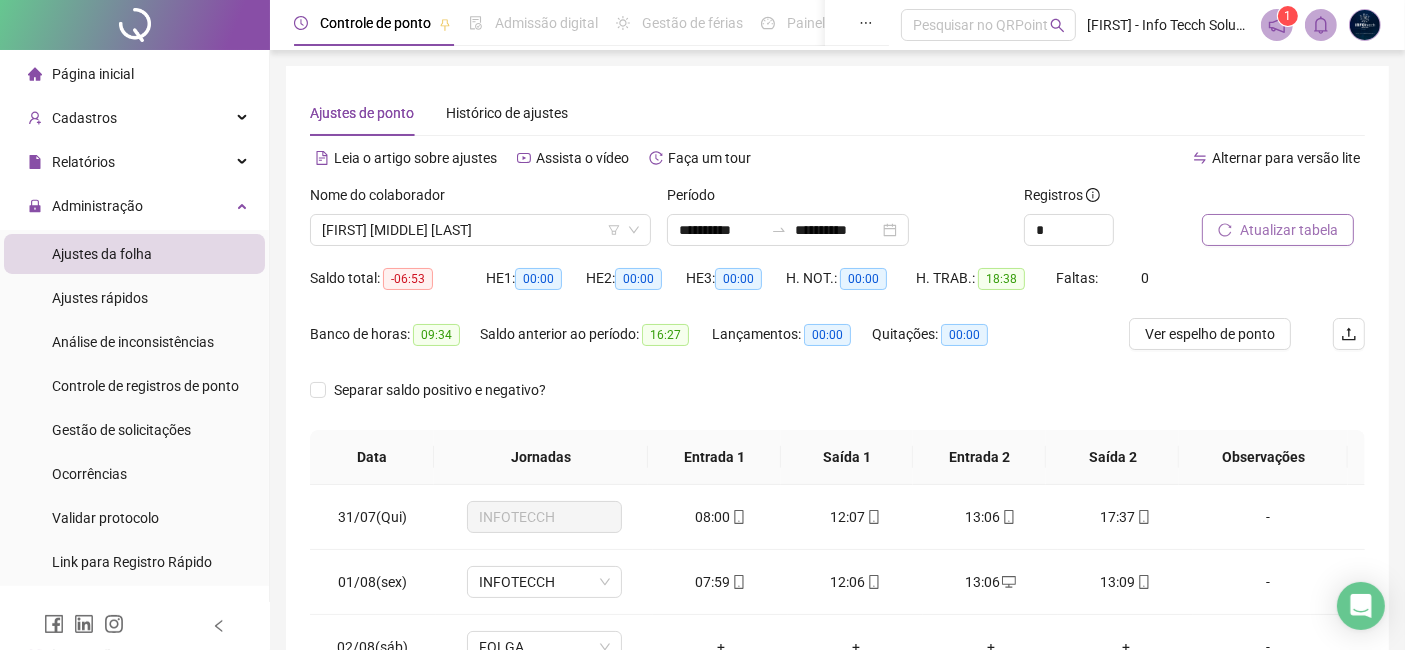 click at bounding box center (1258, 199) 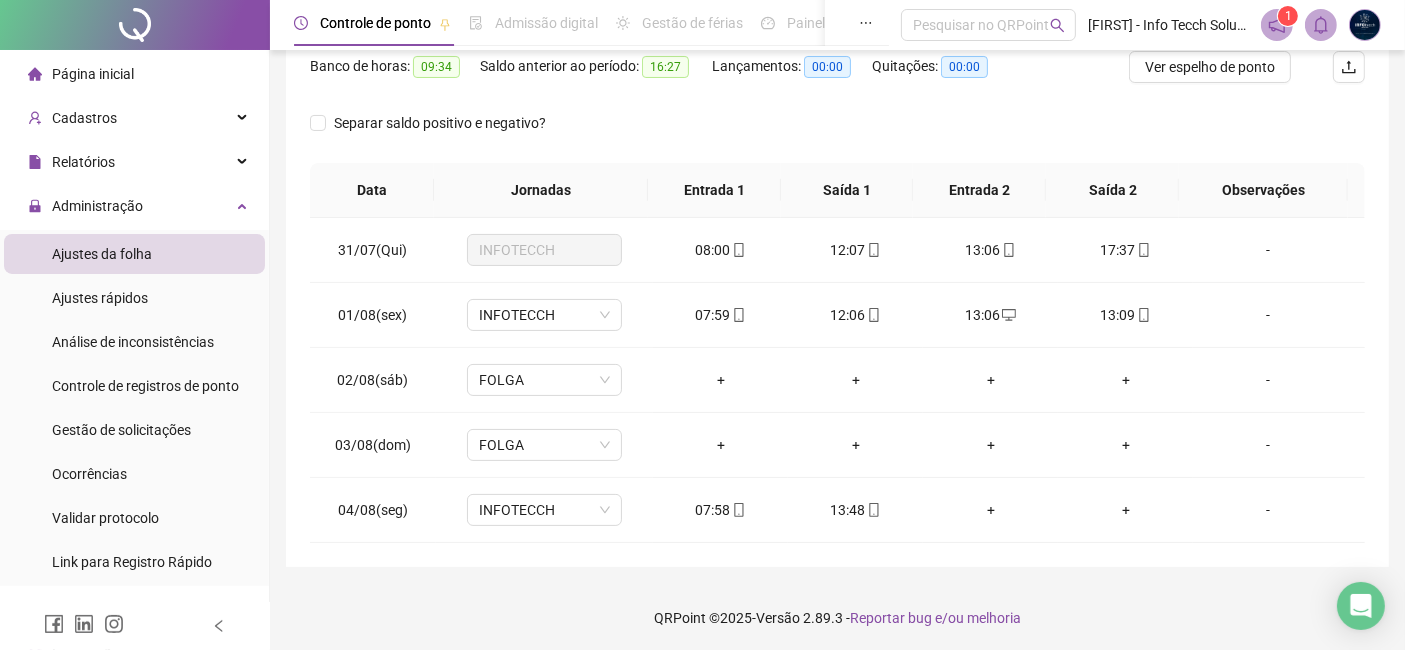 scroll, scrollTop: 268, scrollLeft: 0, axis: vertical 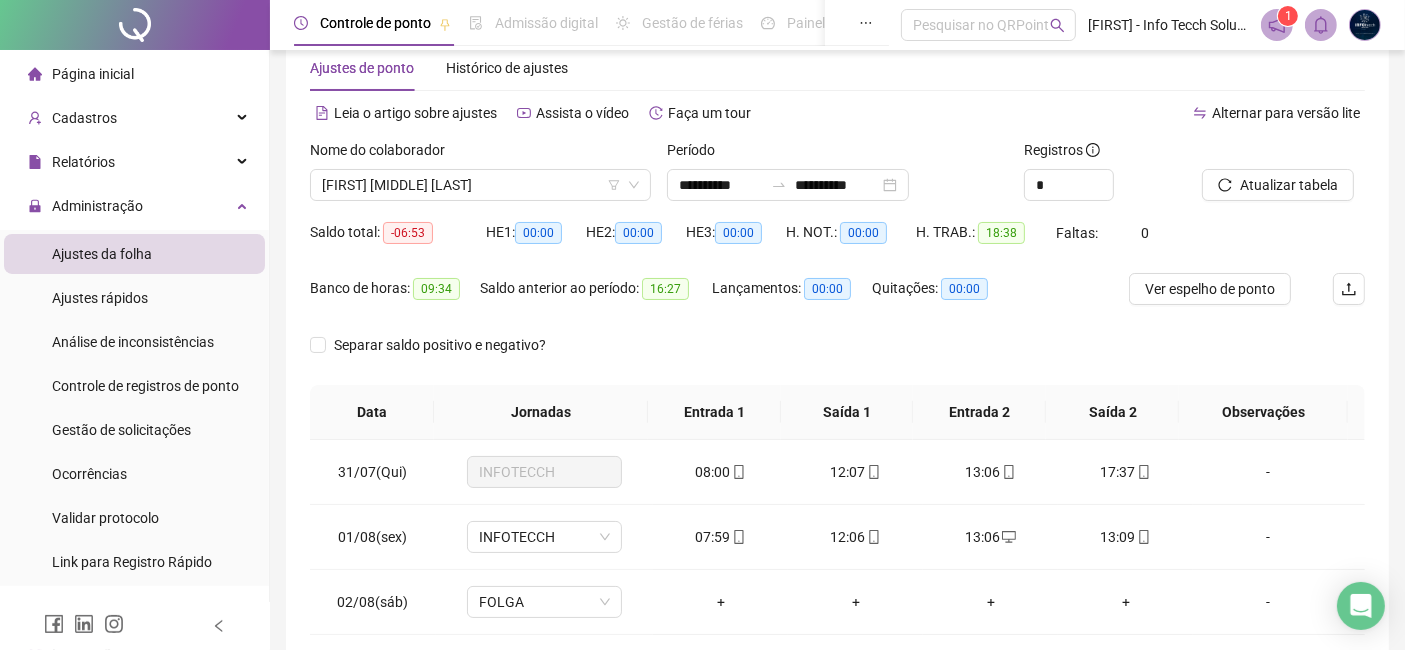 click on "00:00" at bounding box center (827, 289) 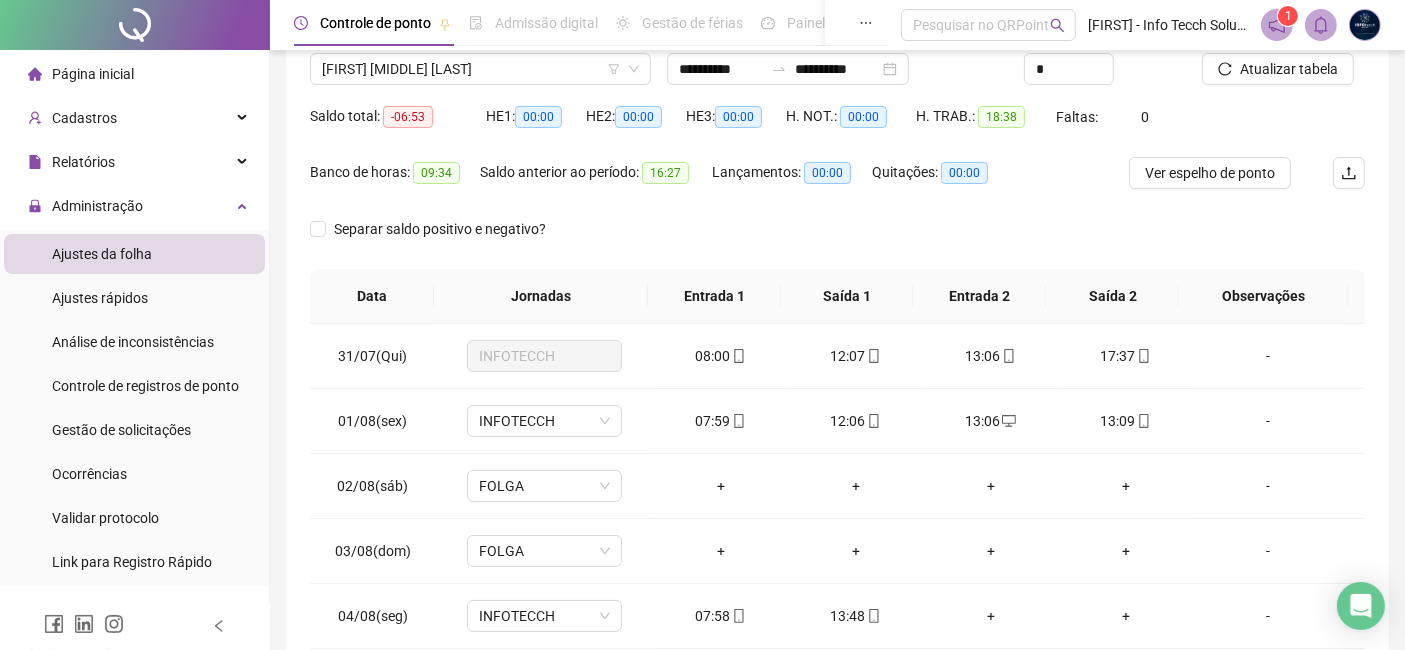 scroll, scrollTop: 268, scrollLeft: 0, axis: vertical 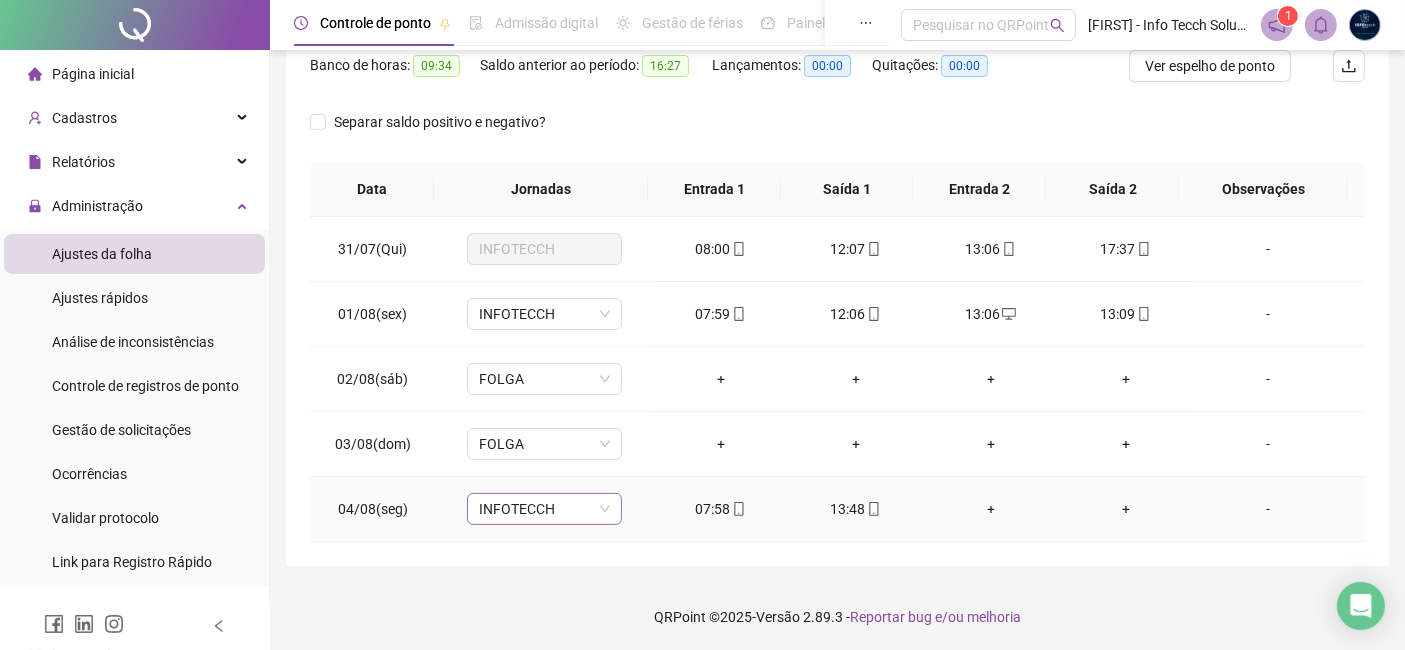 click on "INFOTECCH" at bounding box center (544, 509) 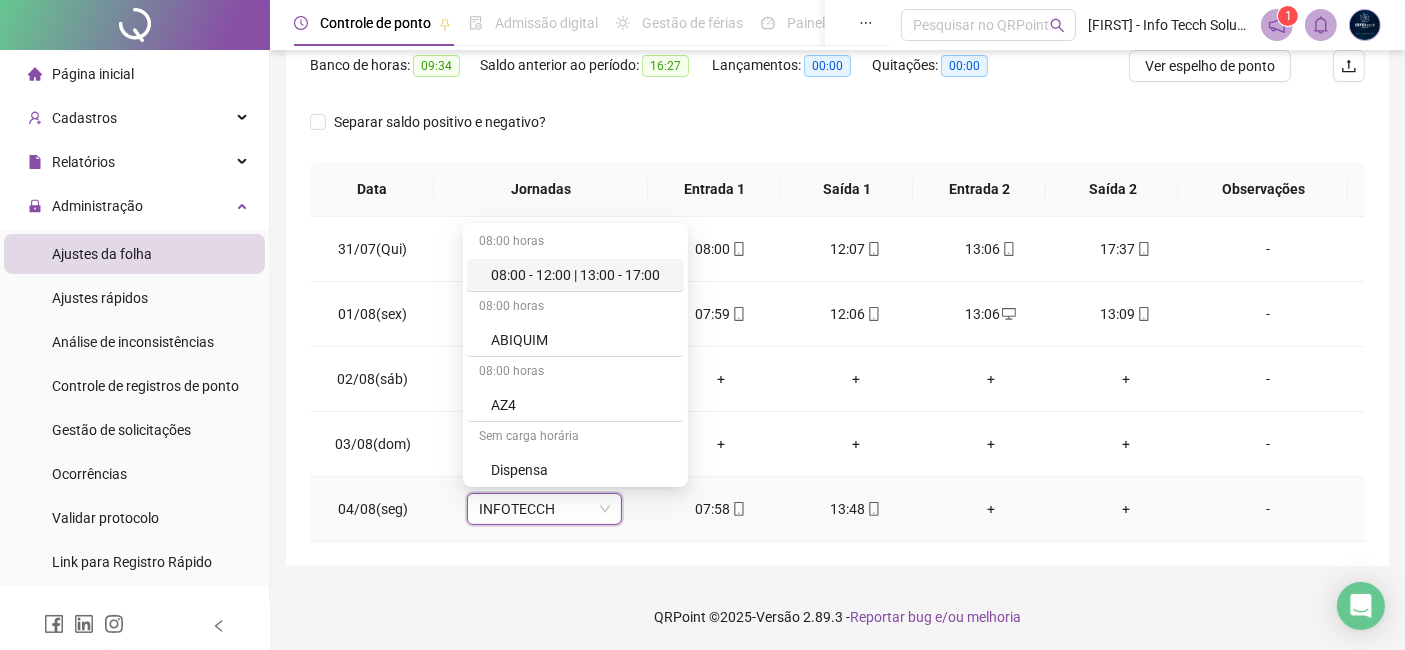 click on "04/08(seg)" at bounding box center [373, 509] 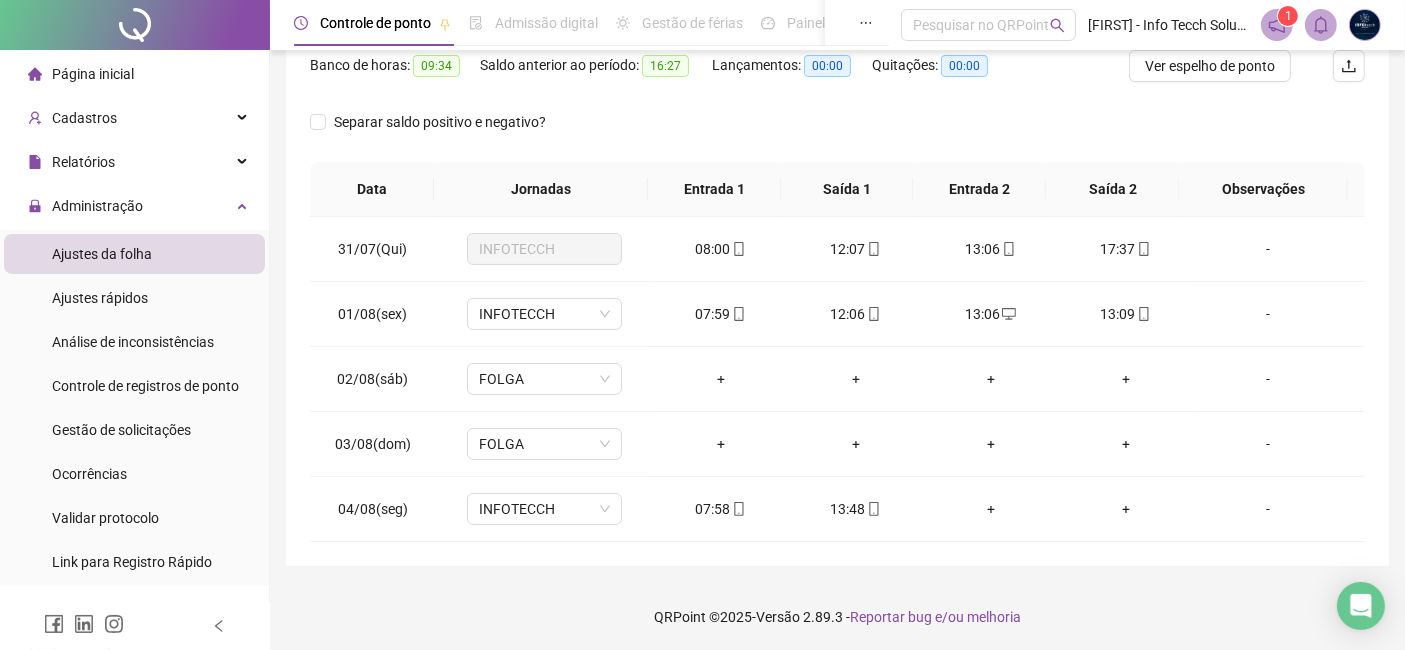 click on "Separar saldo positivo e negativo?" at bounding box center (445, 122) 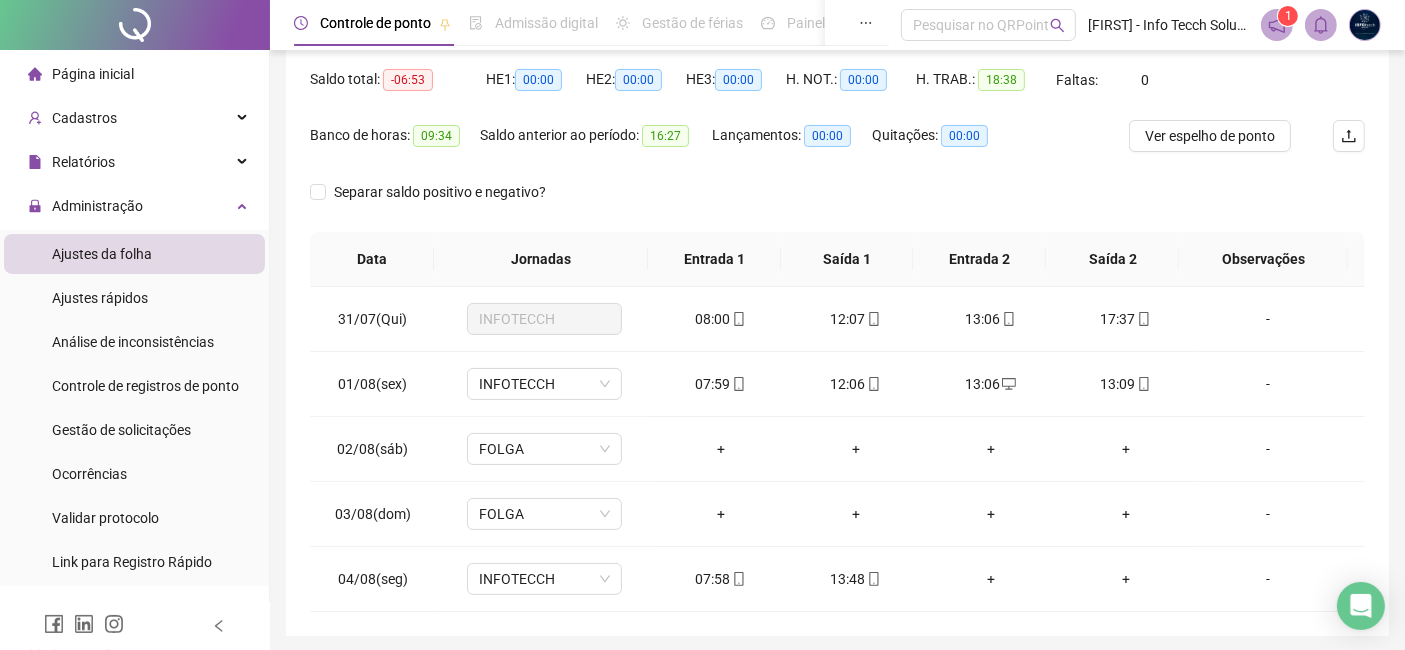 scroll, scrollTop: 268, scrollLeft: 0, axis: vertical 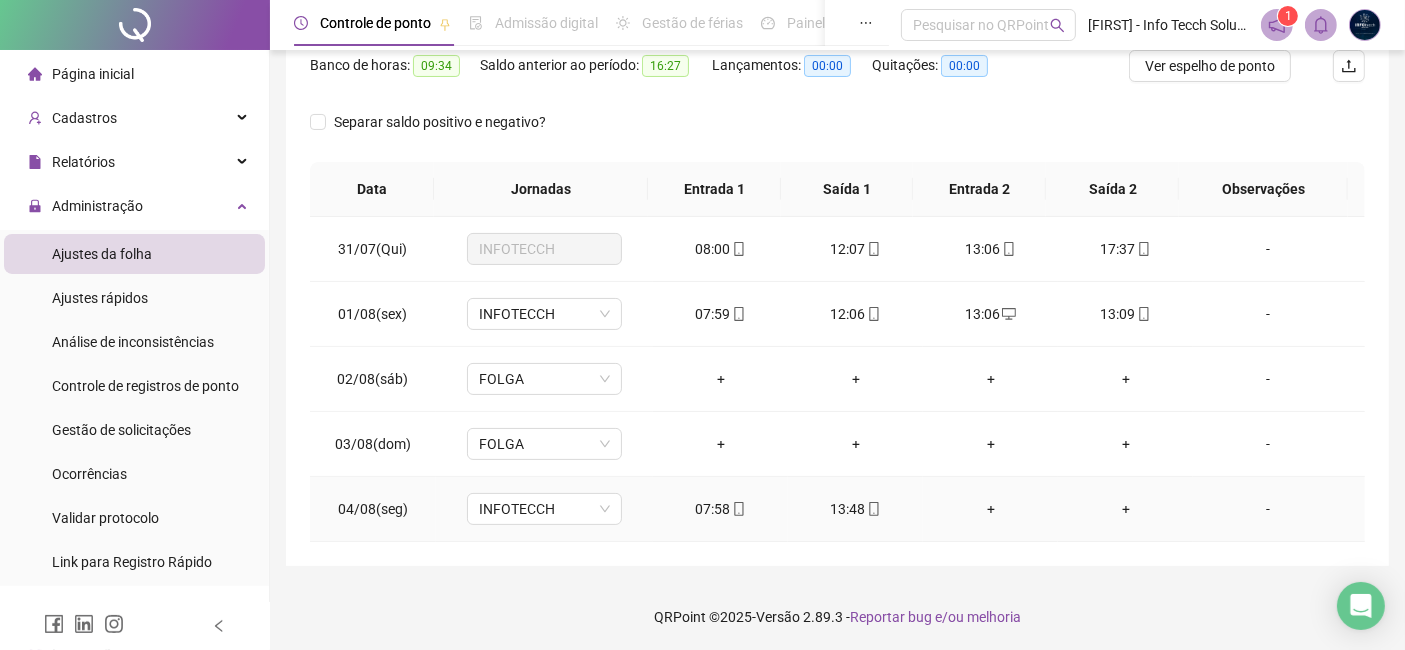click on "04/08(seg)" at bounding box center (373, 509) 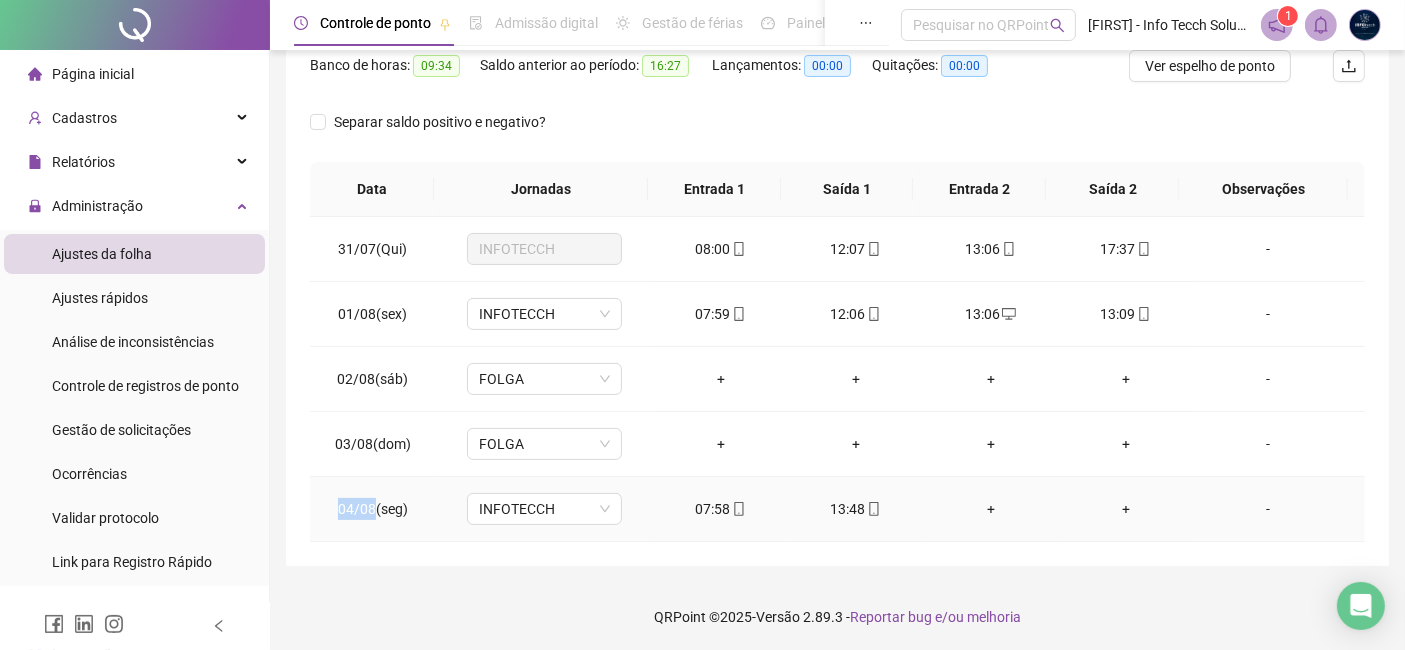 drag, startPoint x: 331, startPoint y: 505, endPoint x: 376, endPoint y: 504, distance: 45.01111 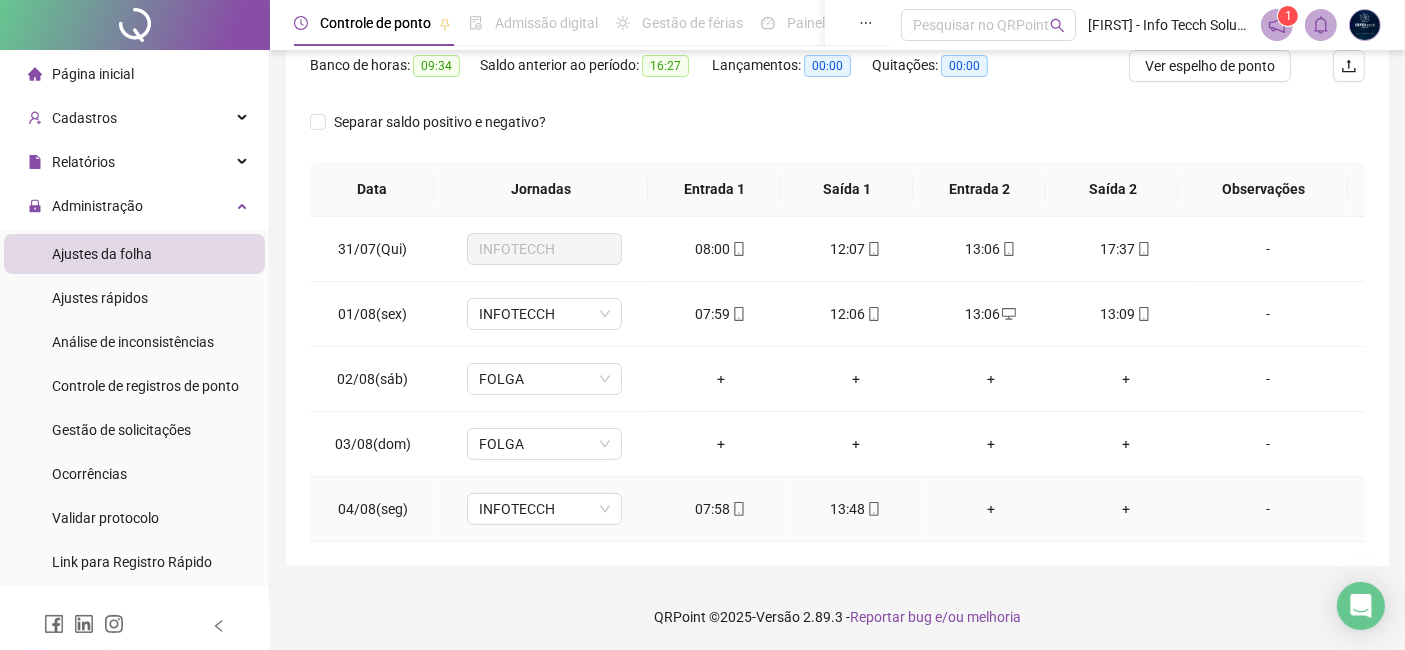 click on "04/08(seg)" at bounding box center [373, 509] 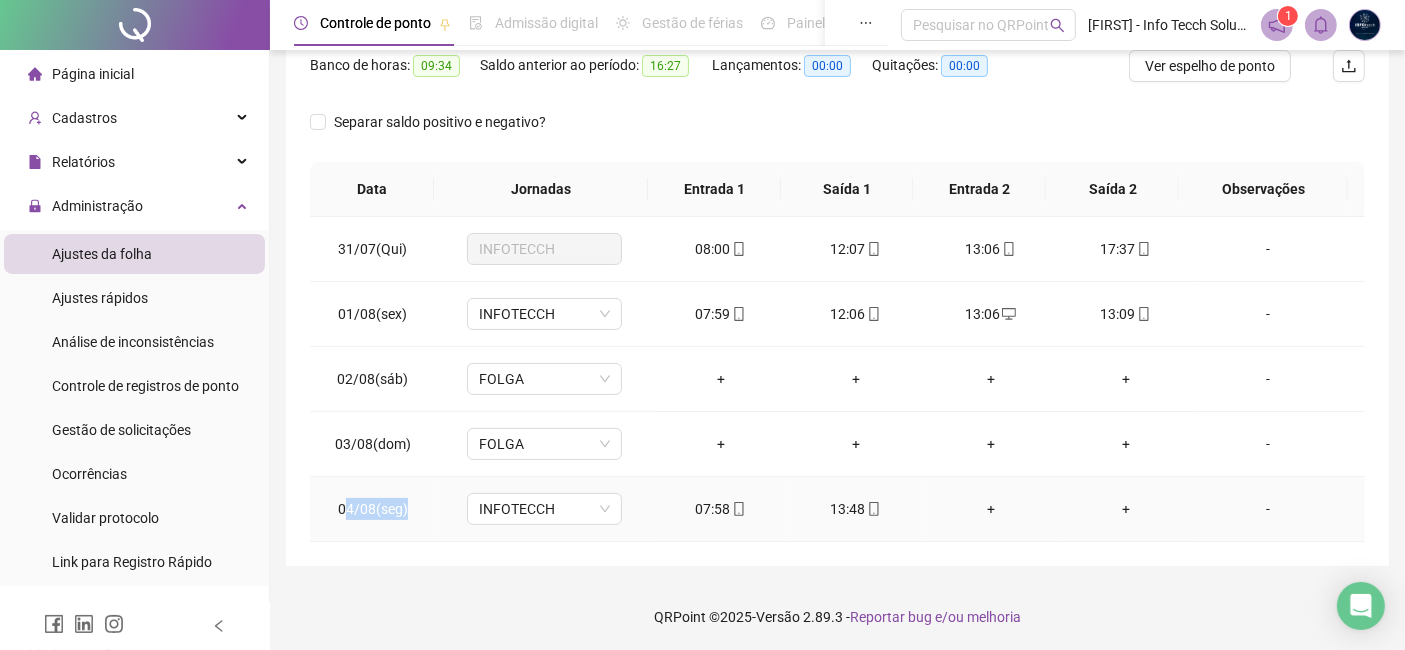 drag, startPoint x: 343, startPoint y: 506, endPoint x: 437, endPoint y: 504, distance: 94.02127 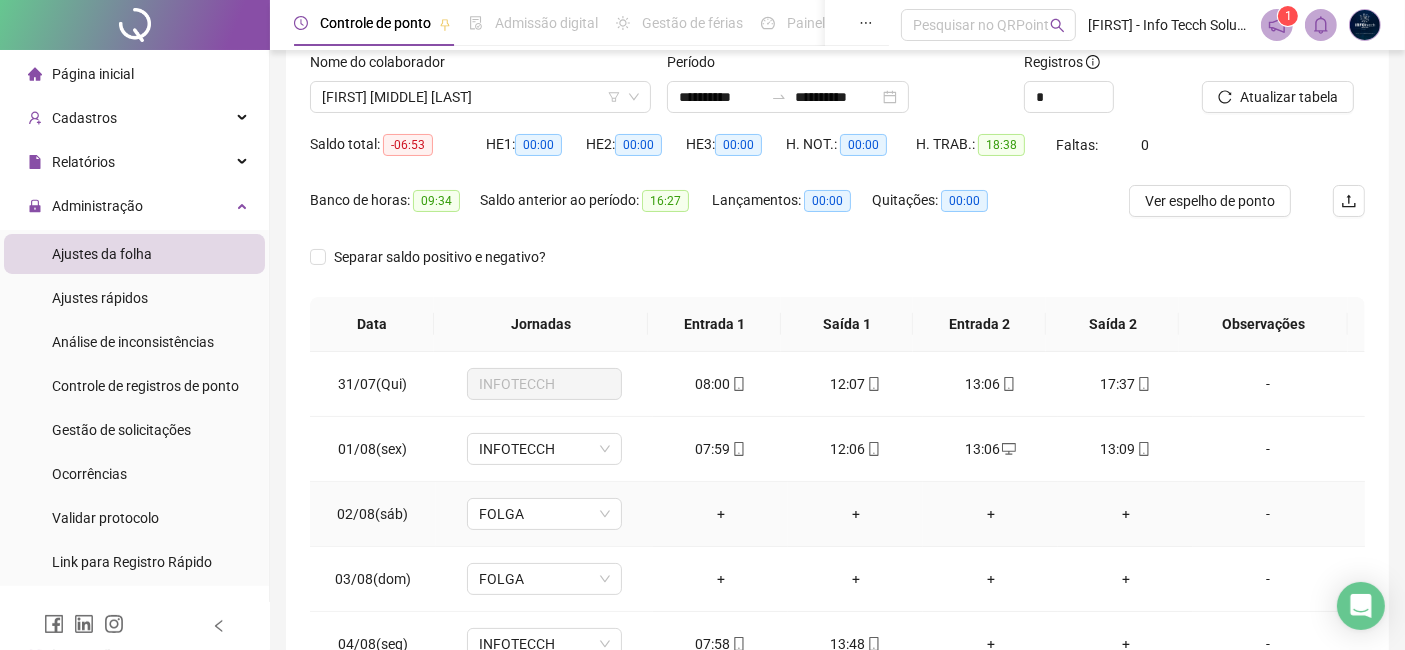 scroll, scrollTop: 0, scrollLeft: 0, axis: both 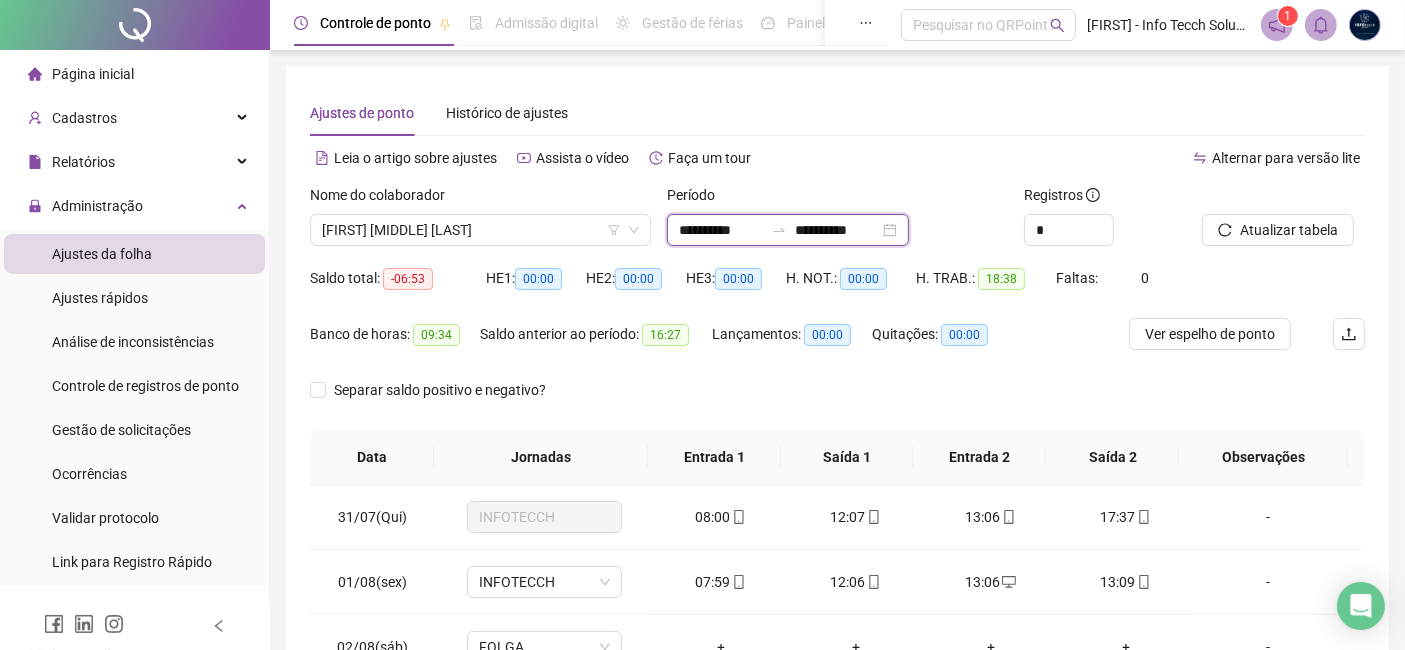 click on "**********" at bounding box center [721, 230] 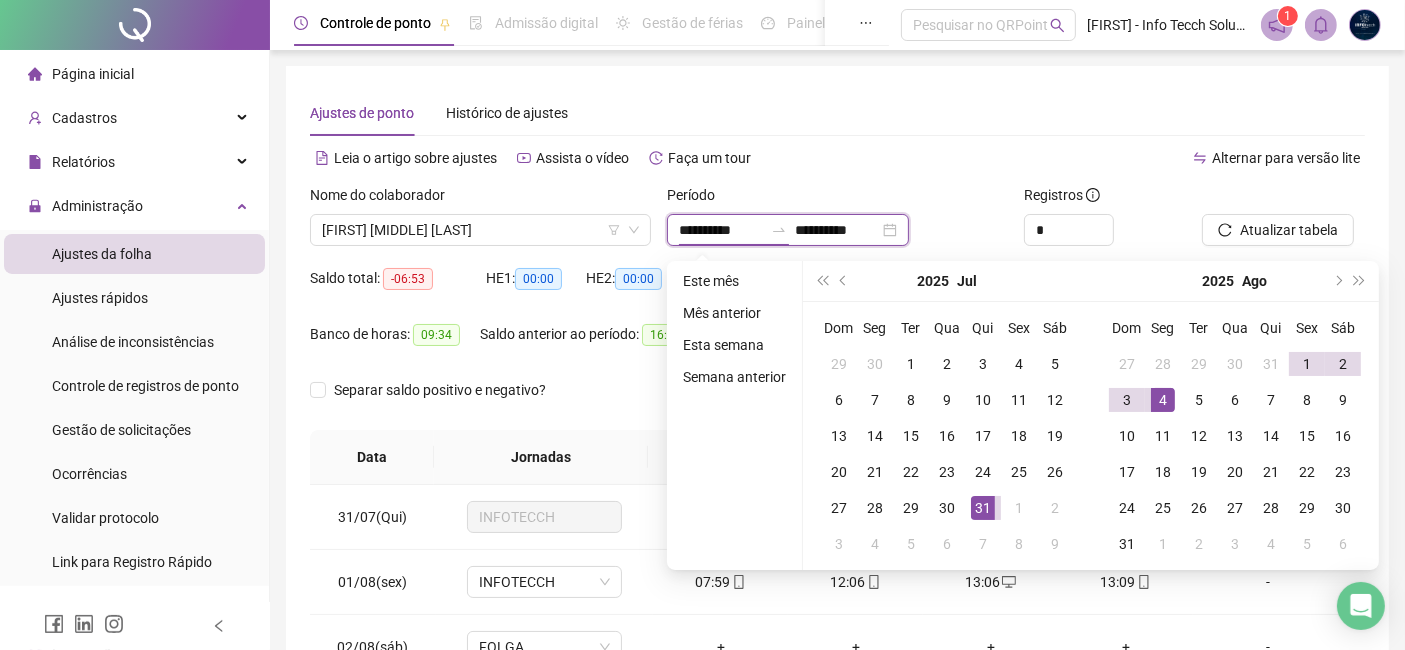 type on "**********" 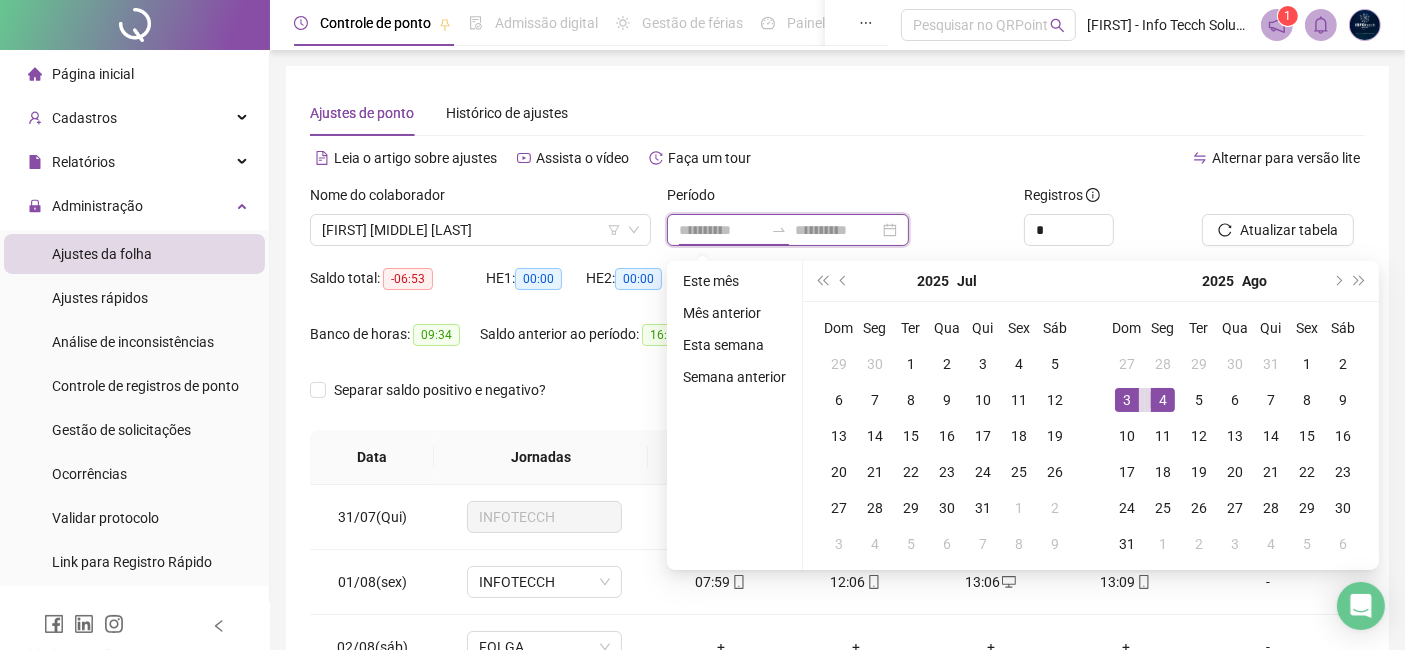 type on "**********" 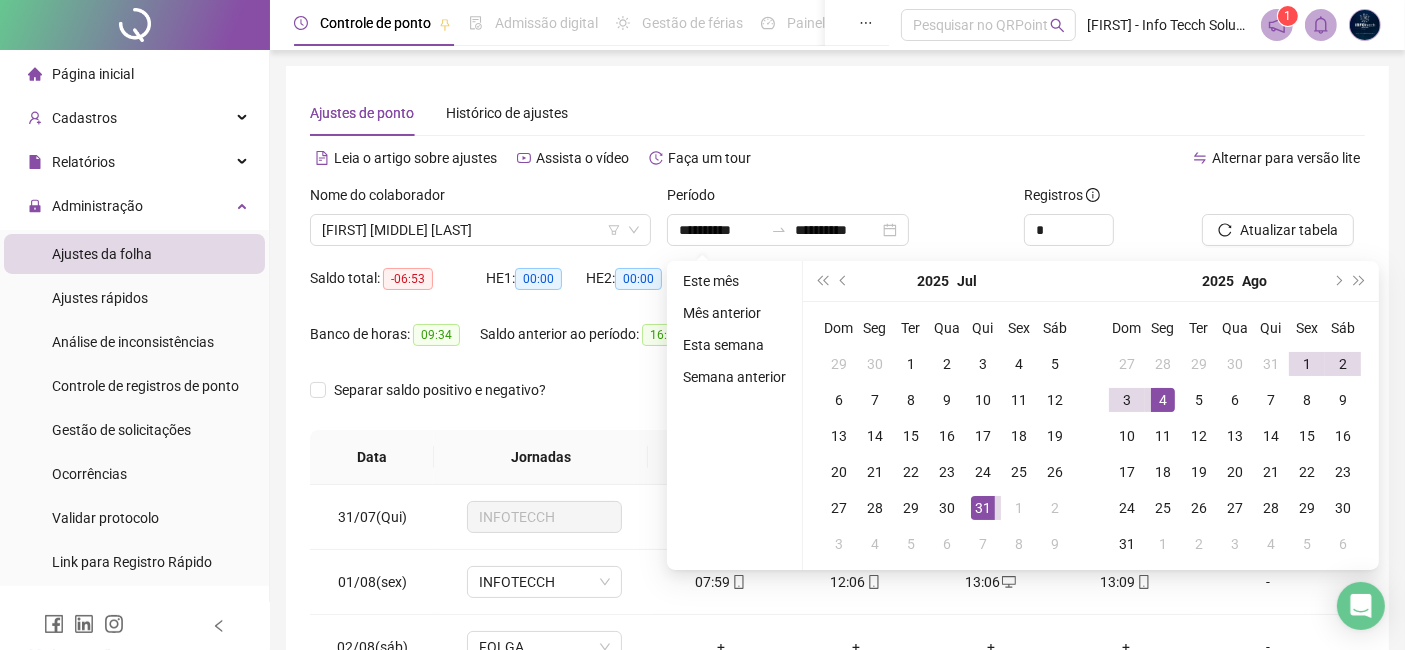 click on "Ajustes de ponto Histórico de ajustes" at bounding box center (837, 113) 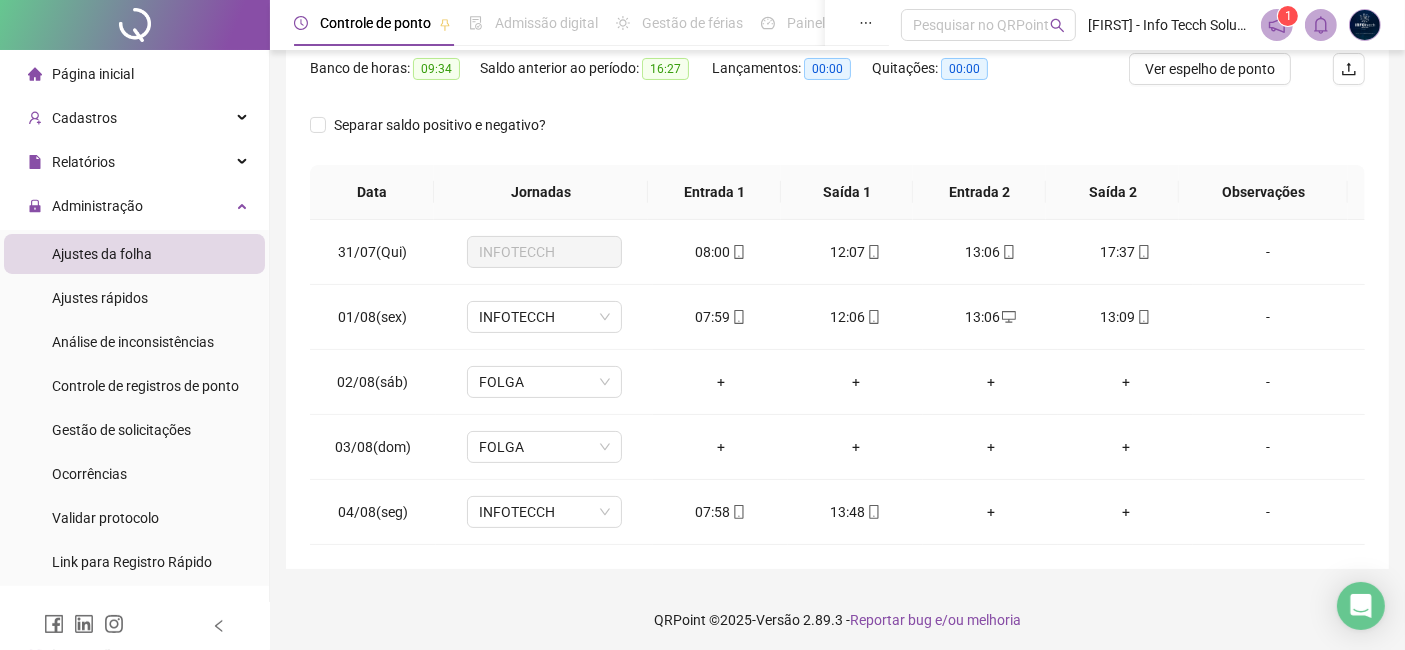 scroll, scrollTop: 268, scrollLeft: 0, axis: vertical 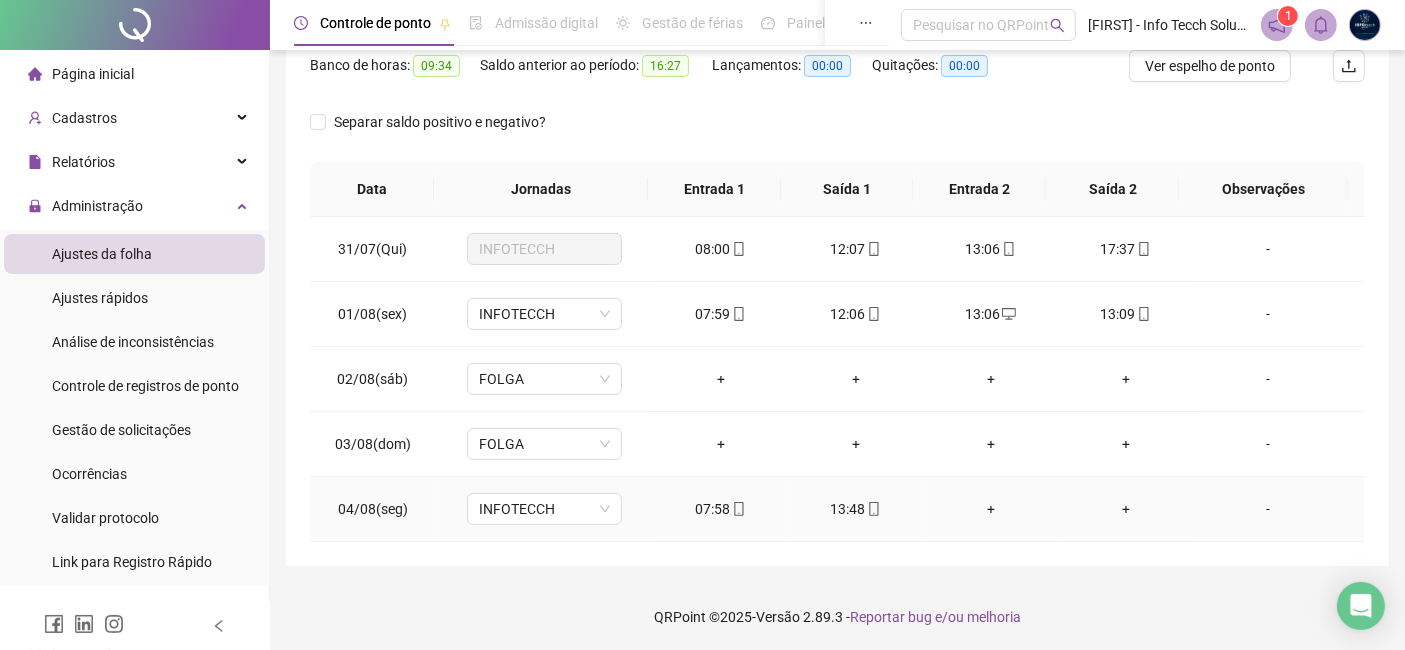 click on "13:48" at bounding box center (855, 509) 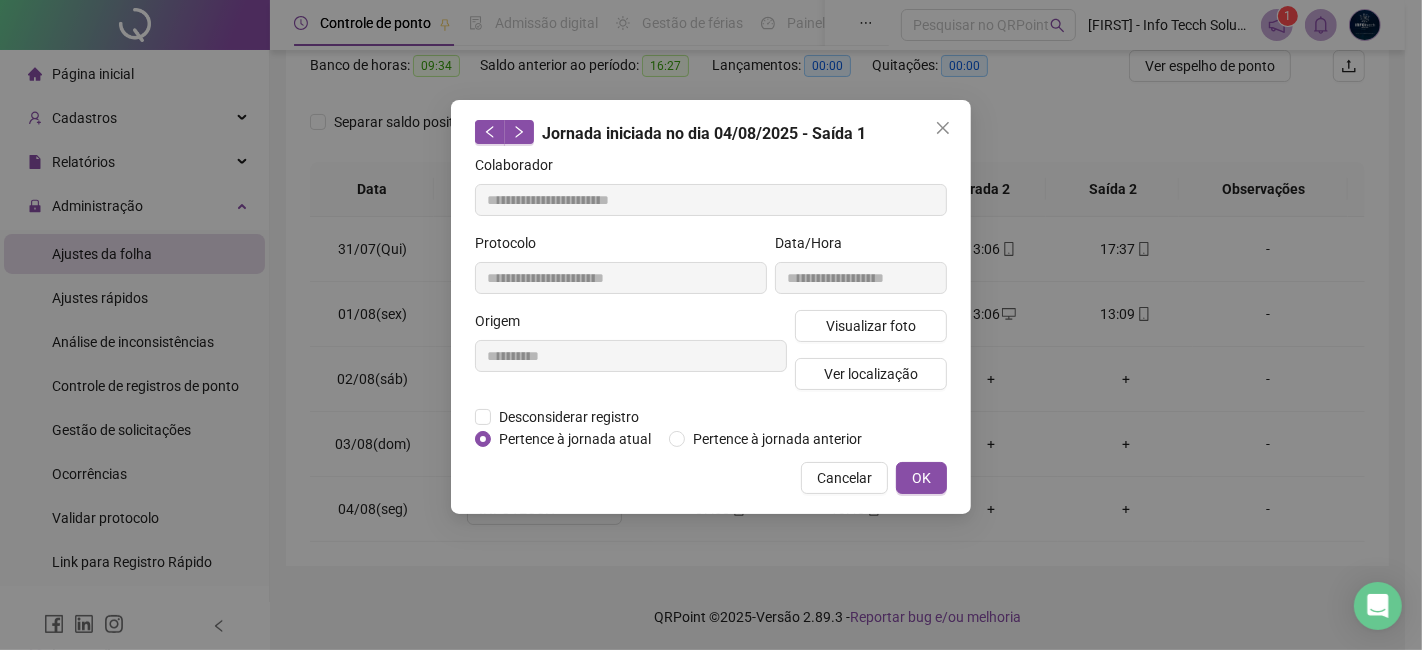 click 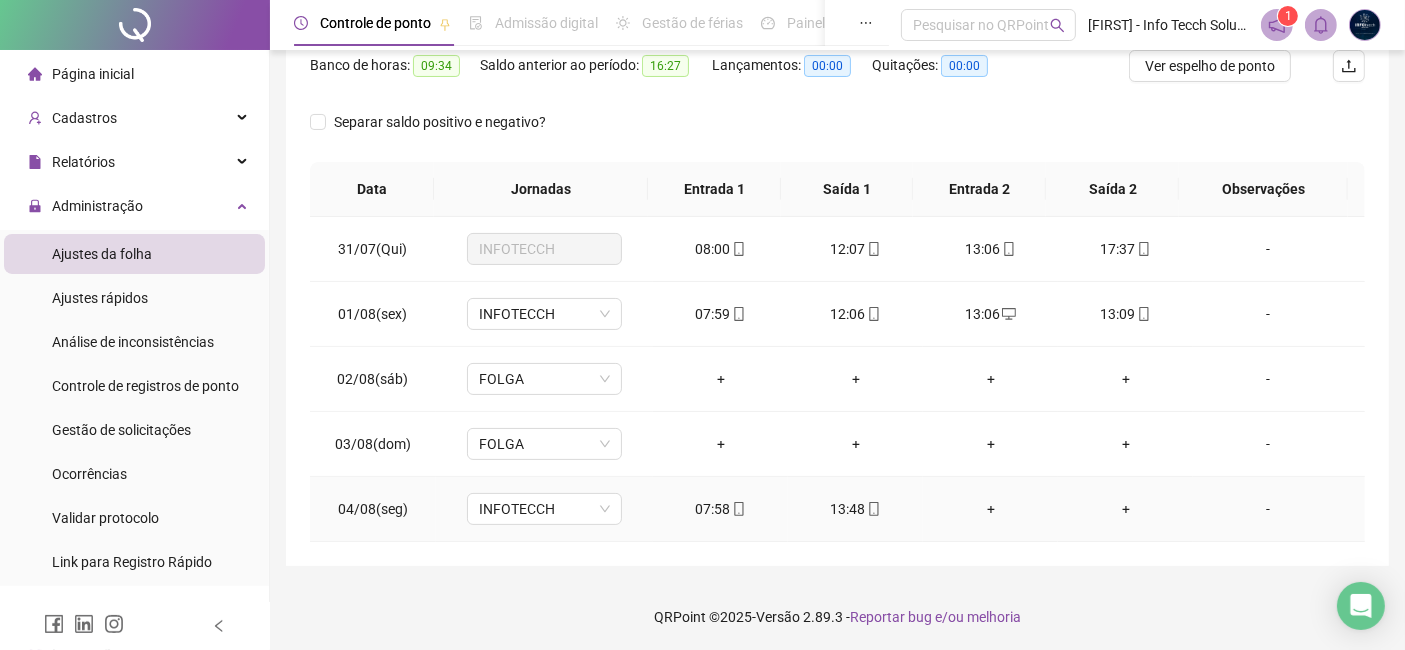 click on "07:58" at bounding box center [720, 509] 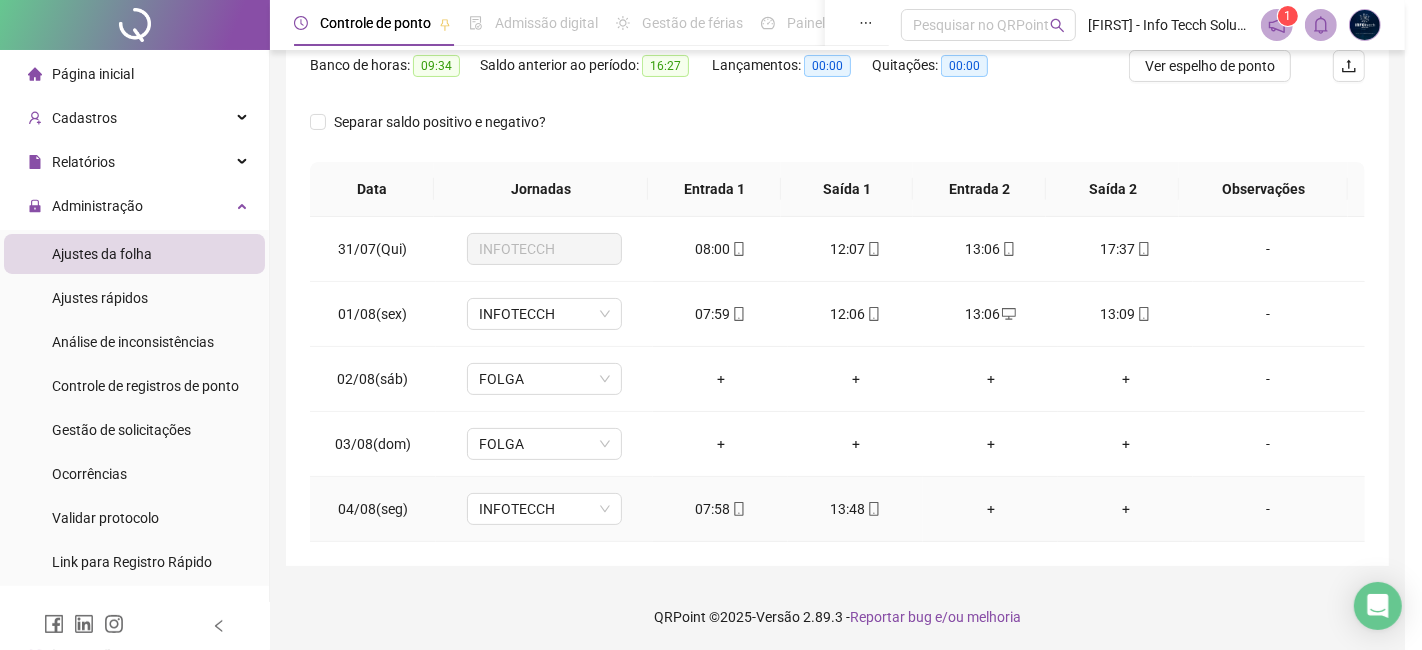 type on "**********" 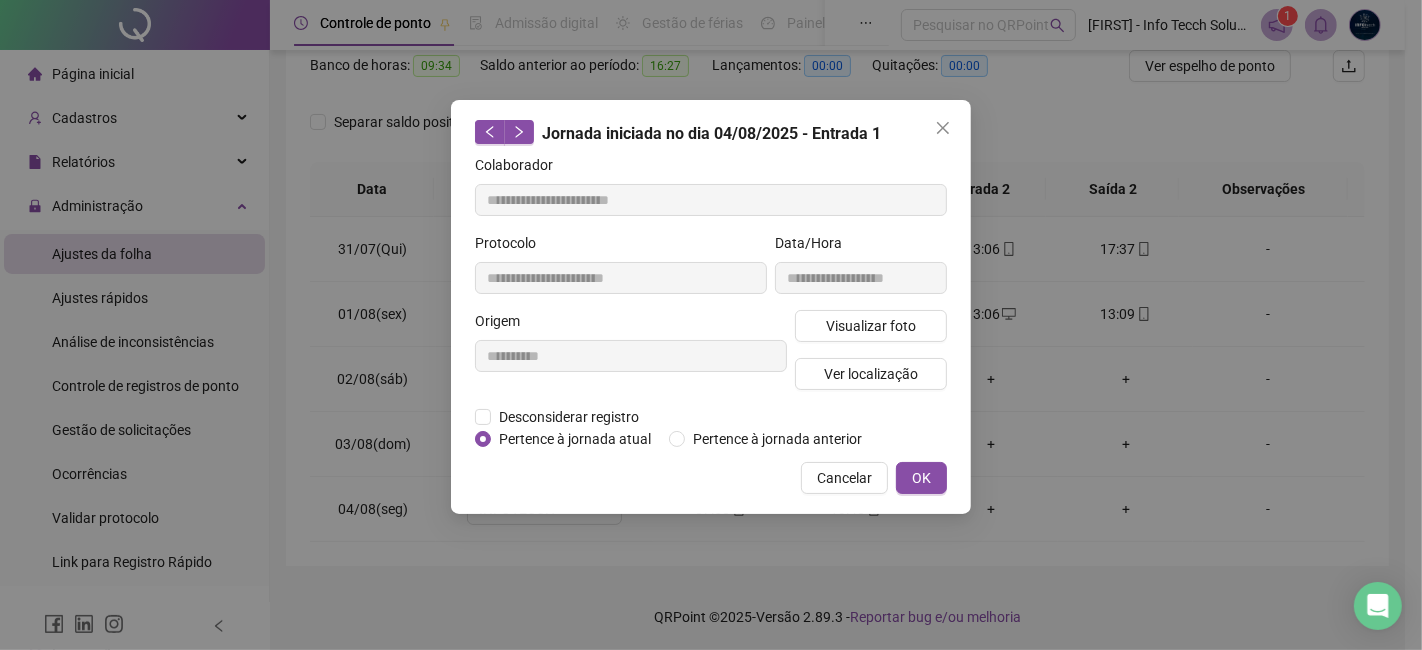 click at bounding box center [943, 128] 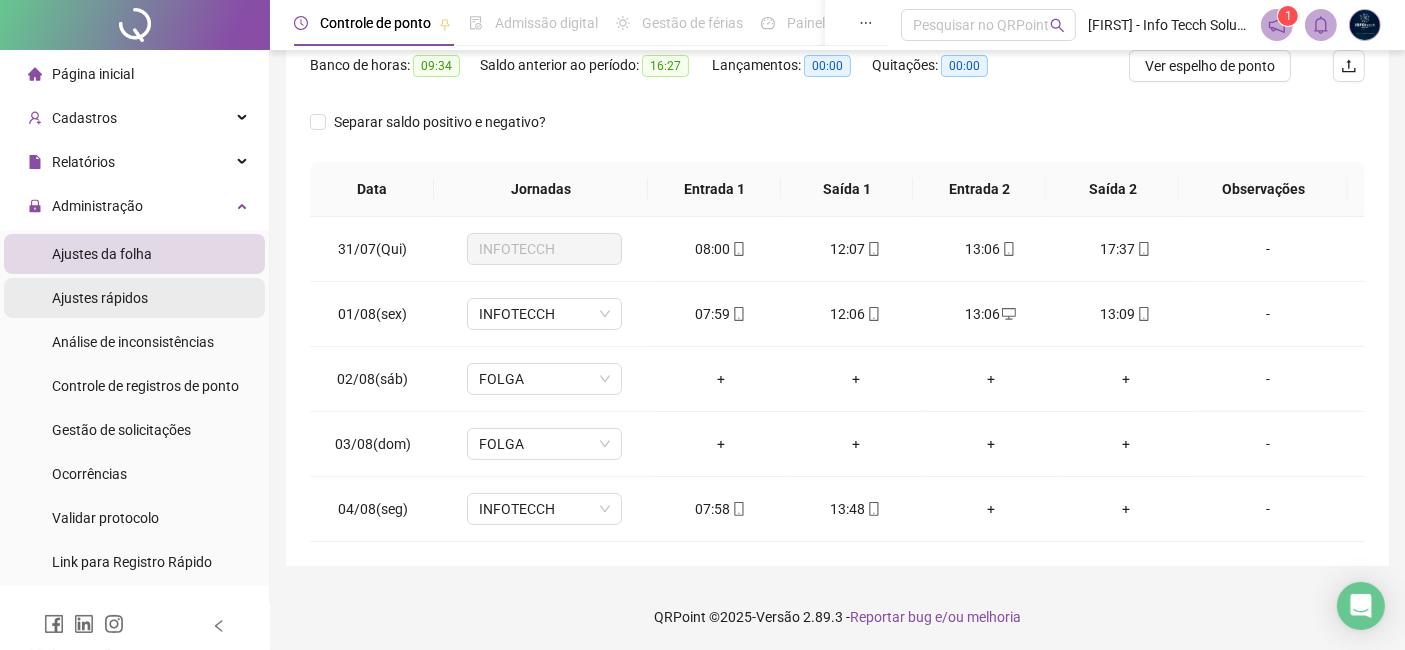 click on "Ajustes rápidos" at bounding box center [134, 298] 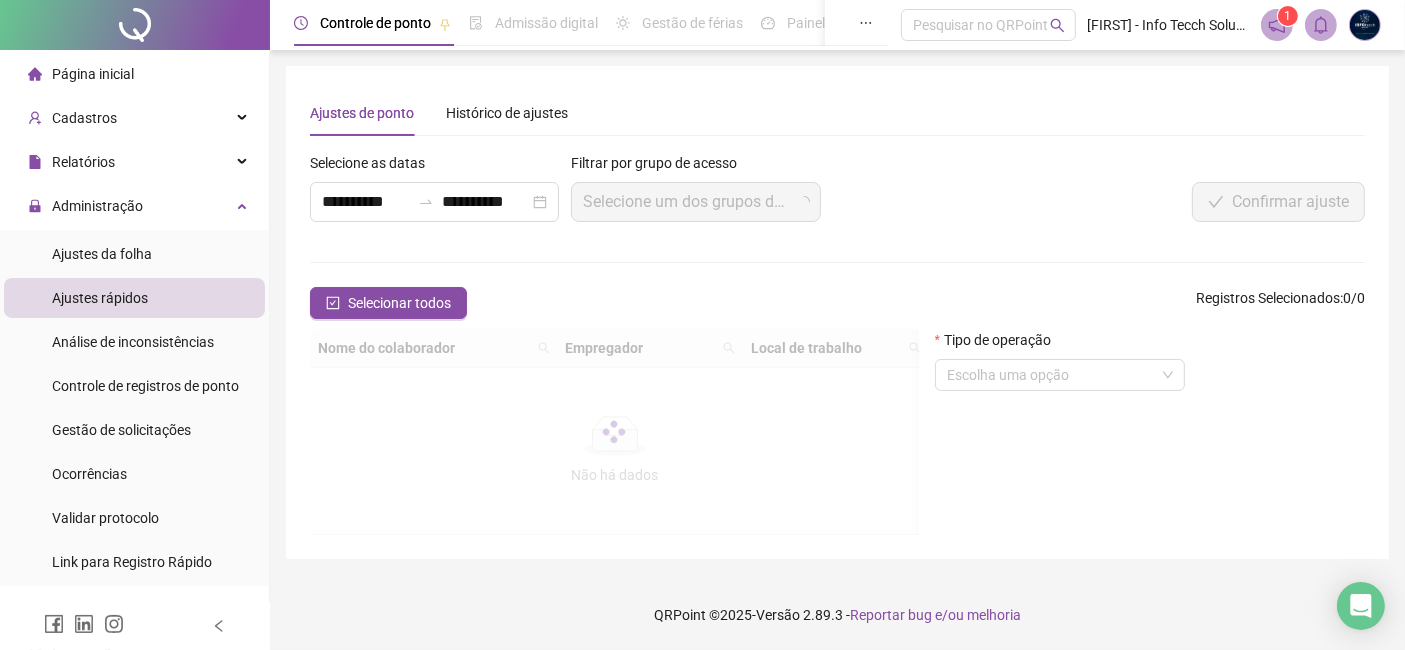 scroll, scrollTop: 0, scrollLeft: 0, axis: both 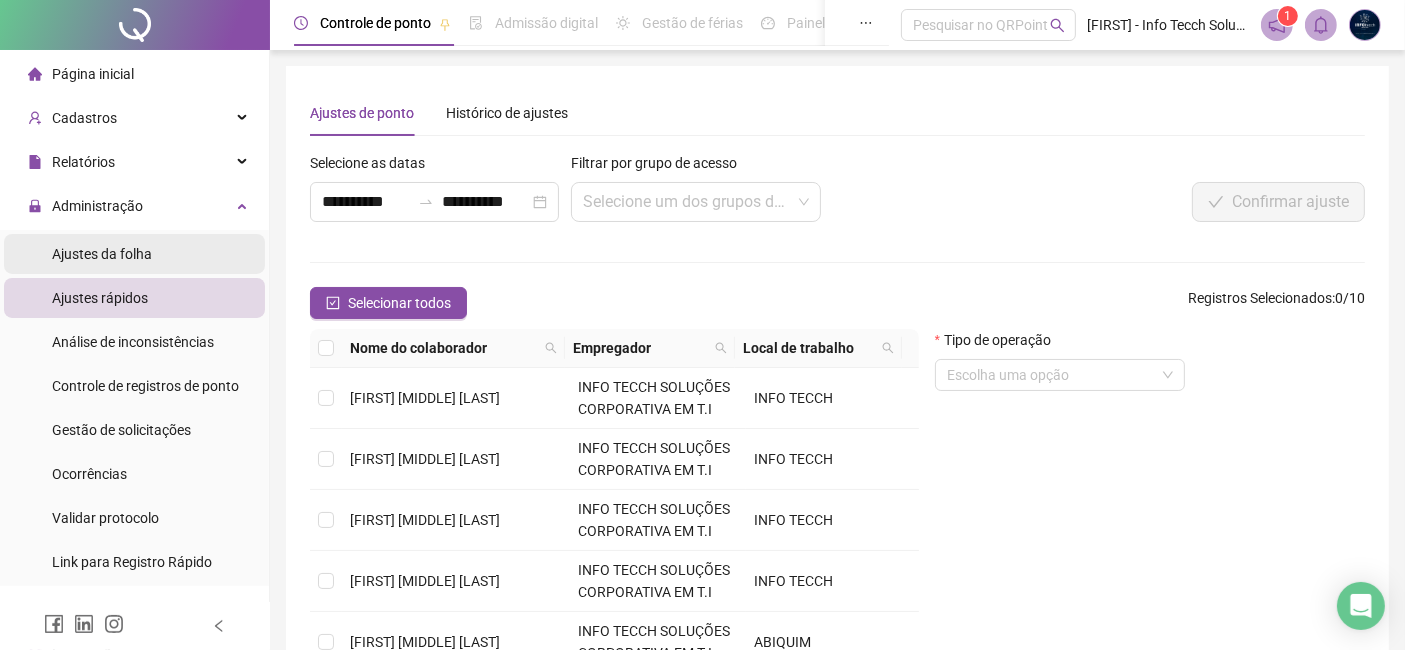 click on "Ajustes da folha" at bounding box center (134, 254) 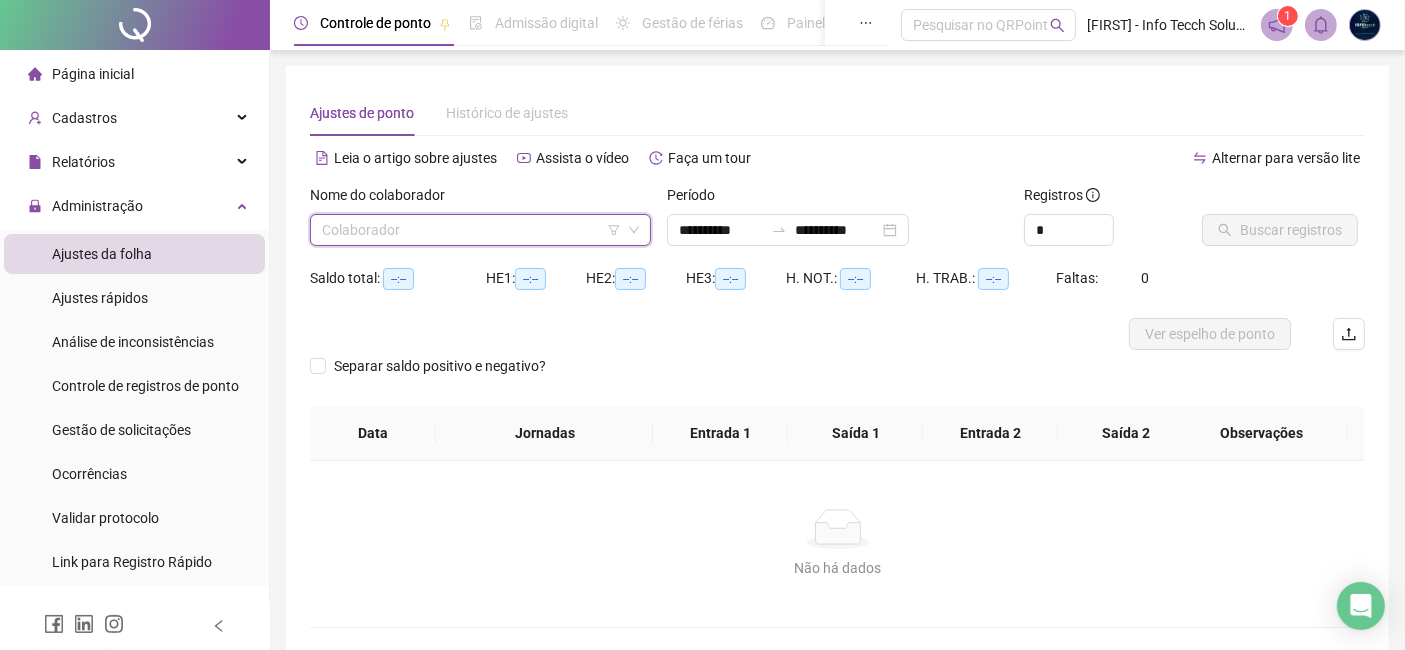 click at bounding box center [471, 230] 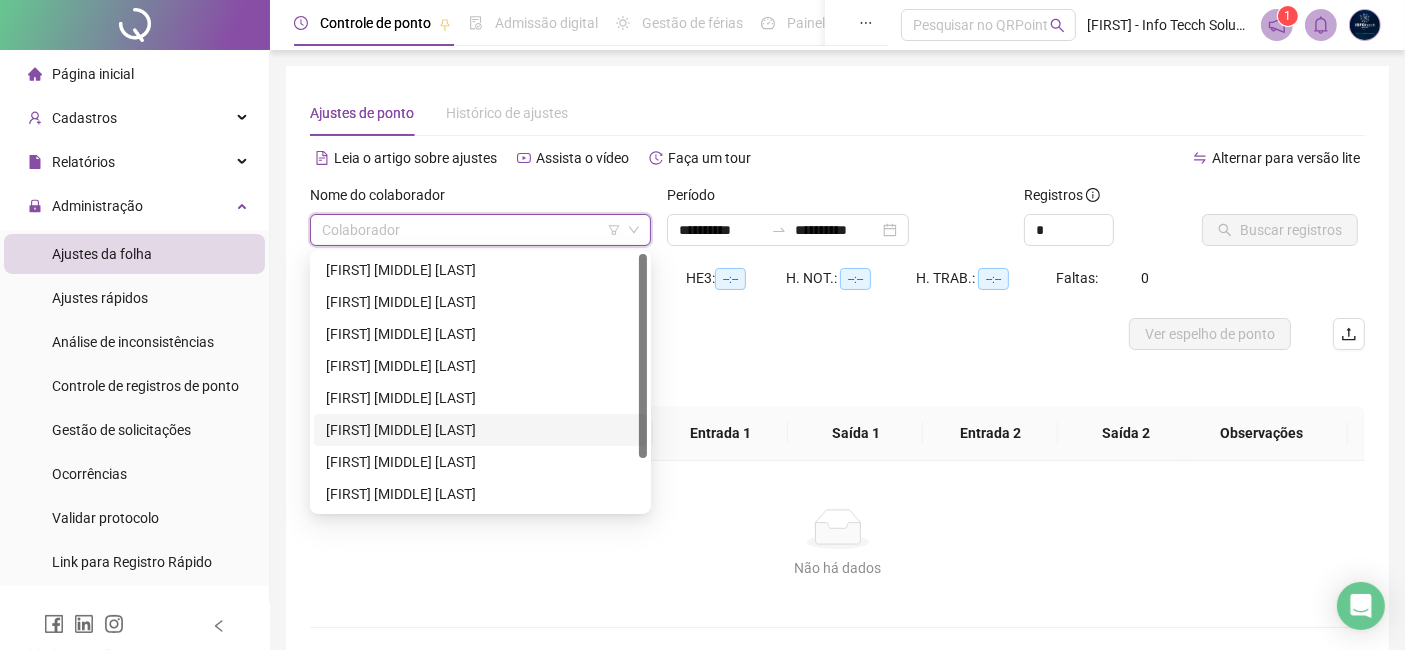 click on "[FIRST] [MIDDLE] [LAST]" at bounding box center (480, 430) 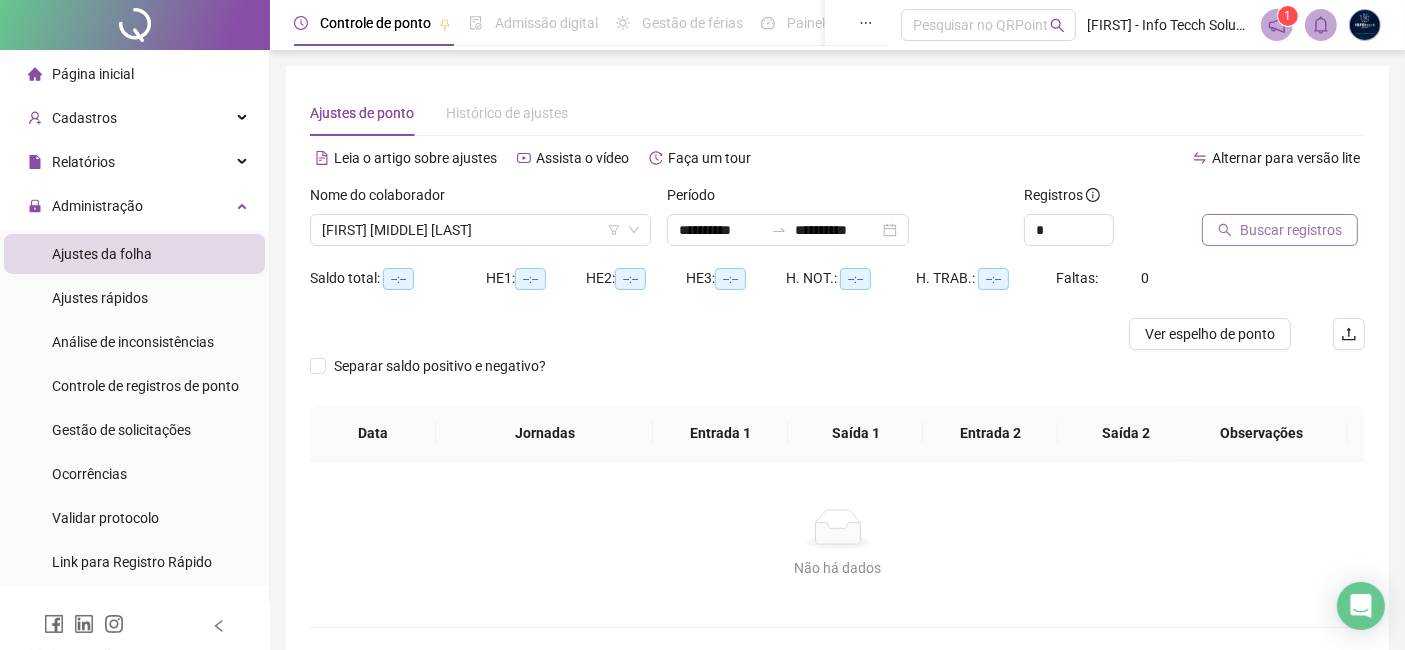click on "Buscar registros" at bounding box center (1280, 230) 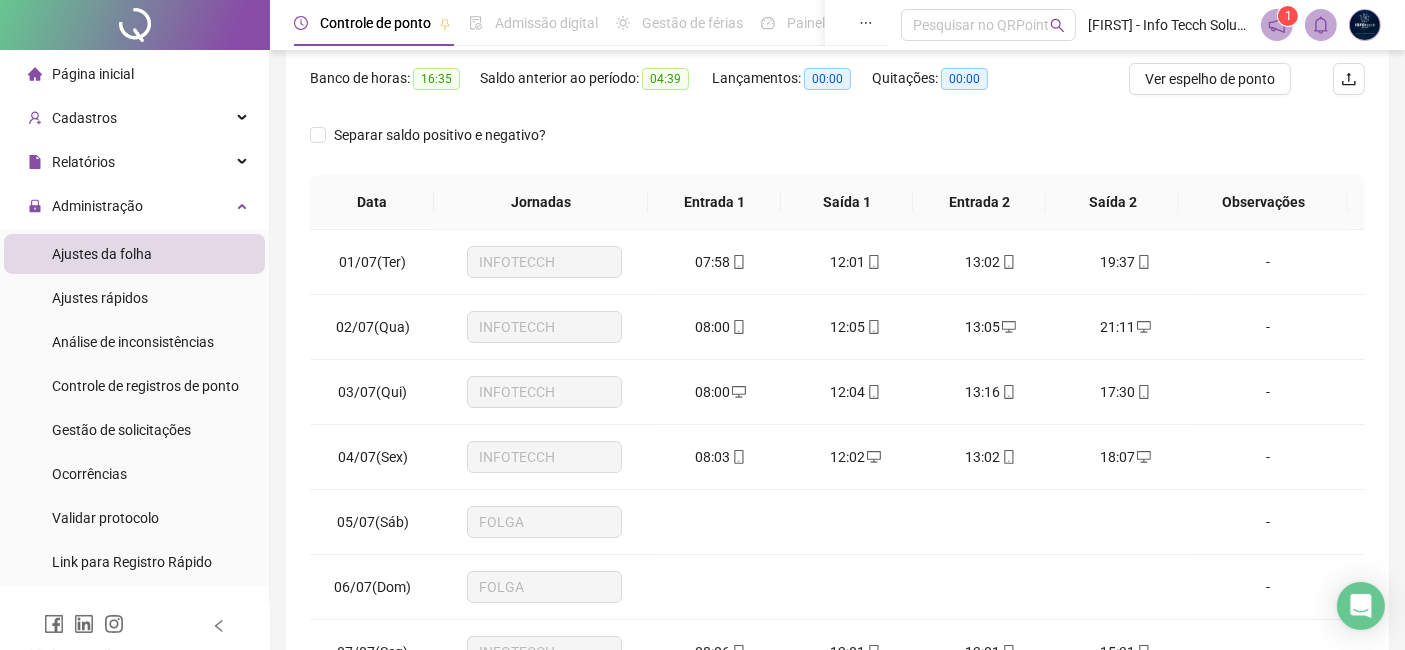 scroll, scrollTop: 371, scrollLeft: 0, axis: vertical 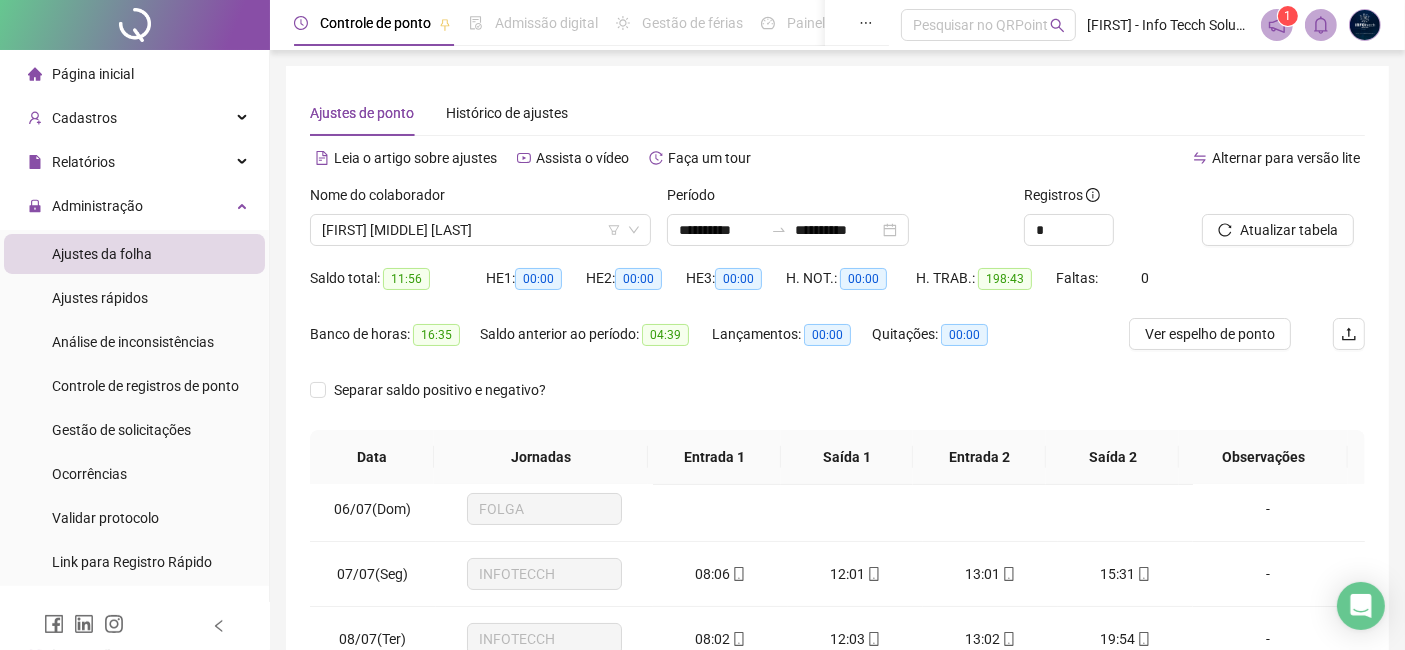 click on "Ajustes da folha" at bounding box center (134, 254) 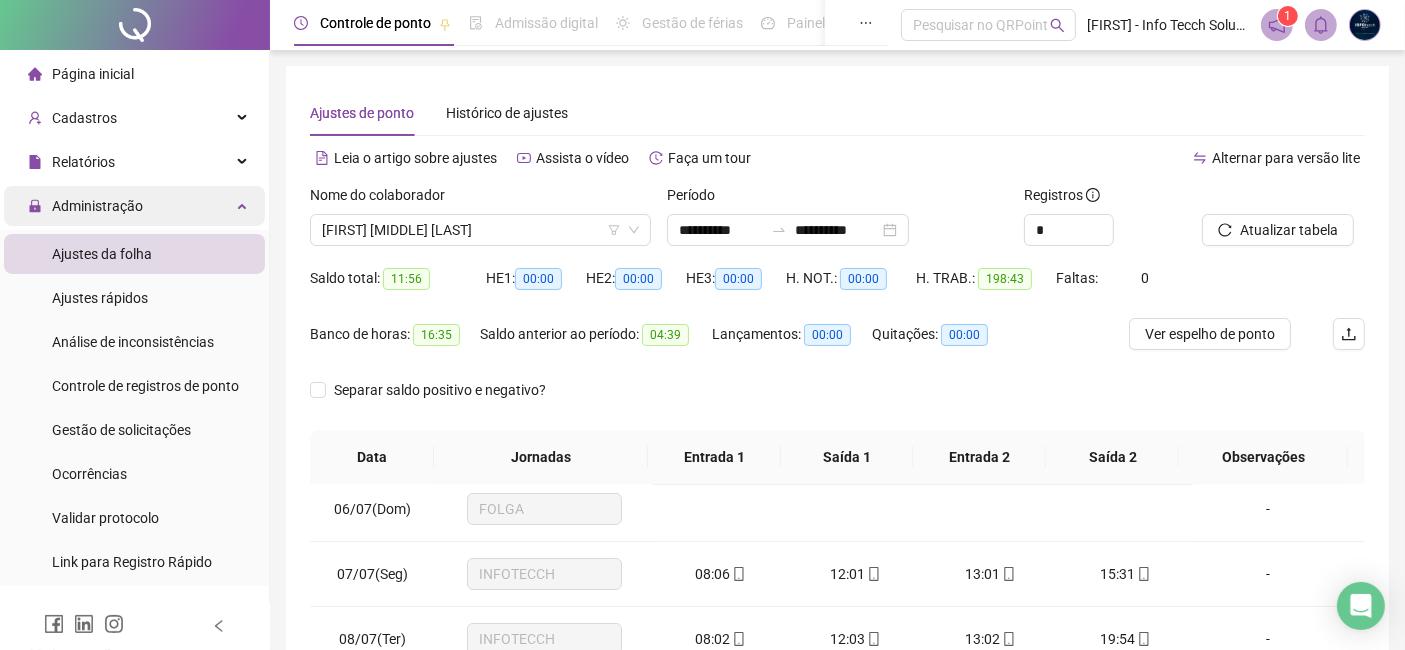 click on "Administração" at bounding box center [134, 206] 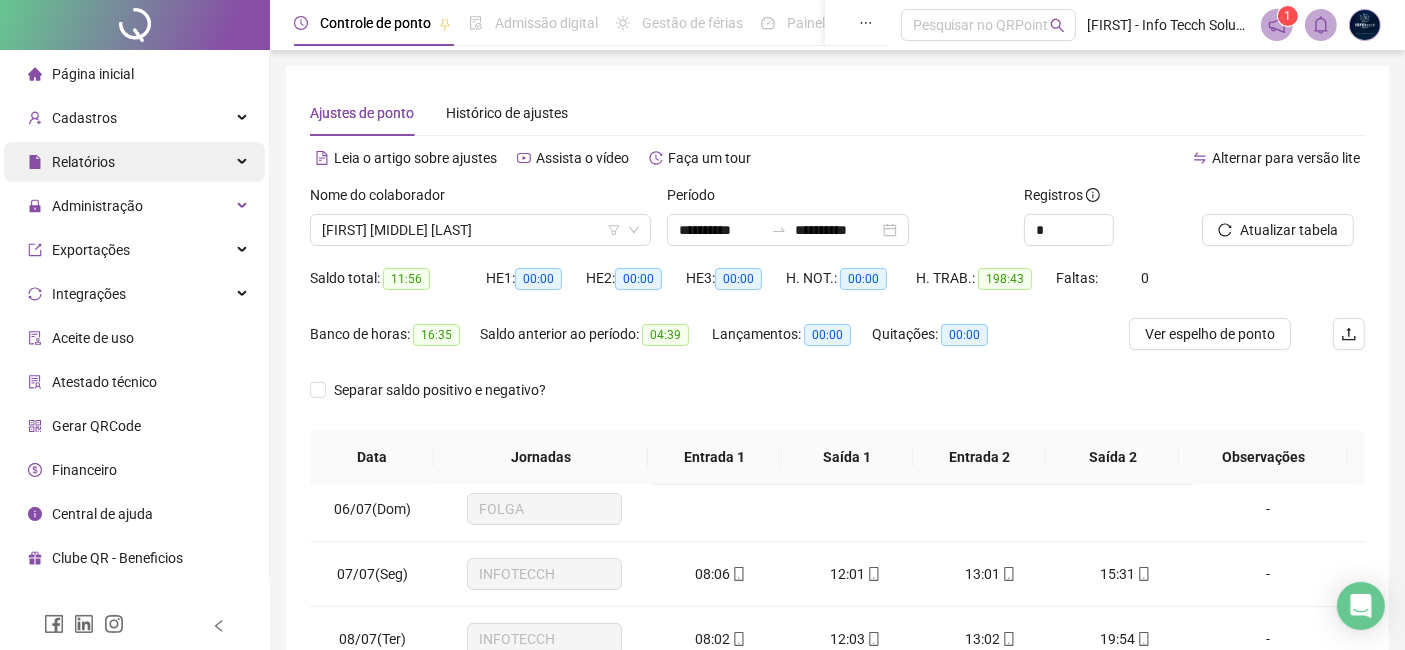 click on "Relatórios" at bounding box center [134, 162] 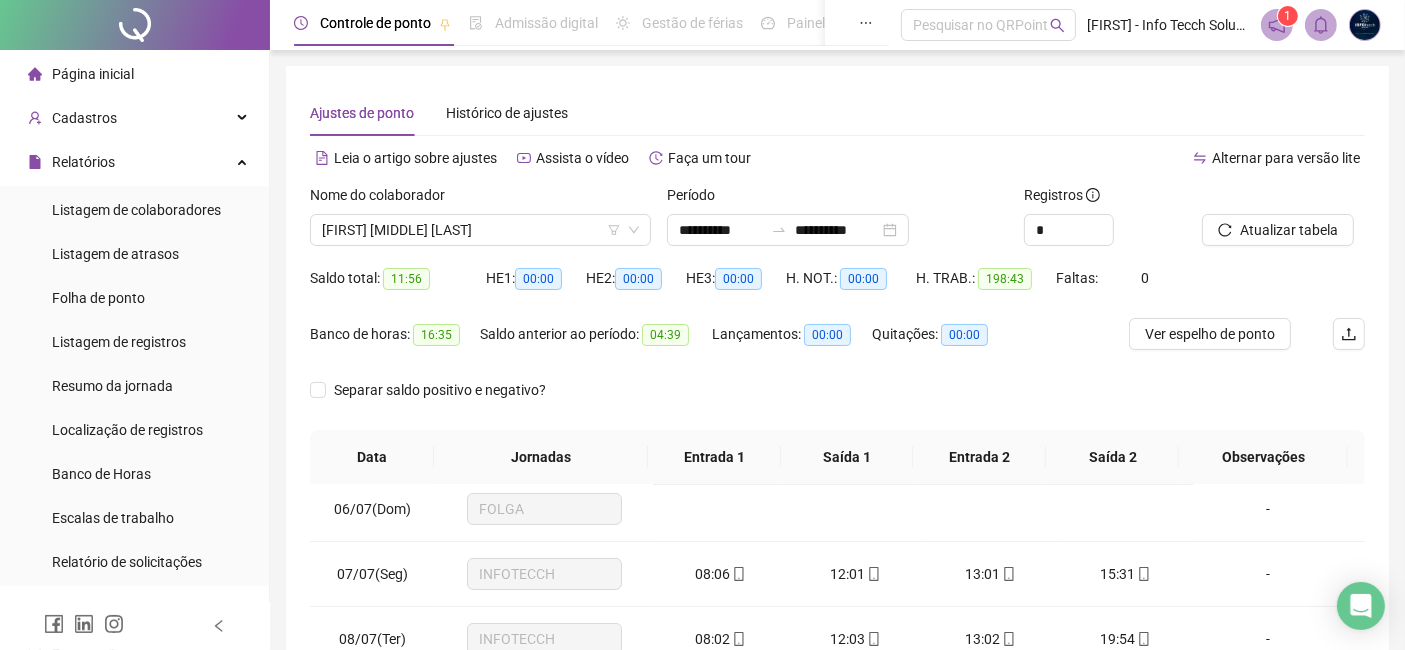 scroll, scrollTop: 111, scrollLeft: 0, axis: vertical 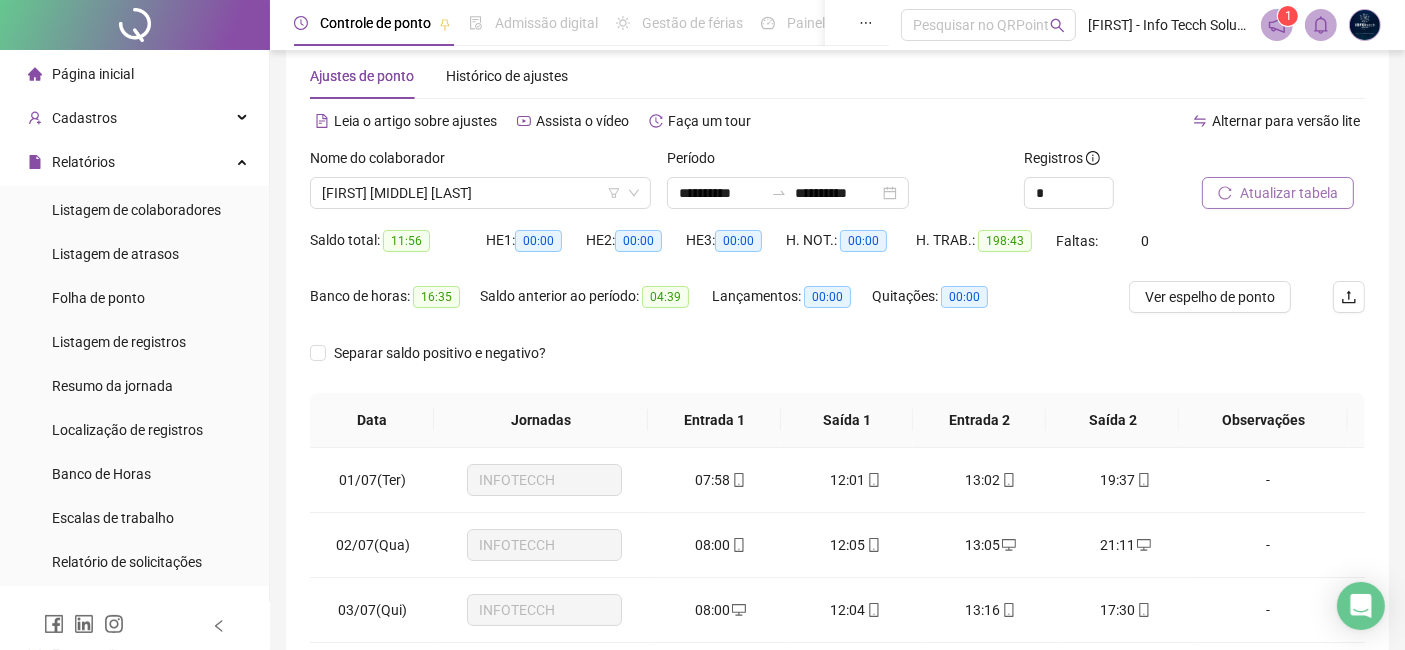 click on "Atualizar tabela" at bounding box center [1289, 193] 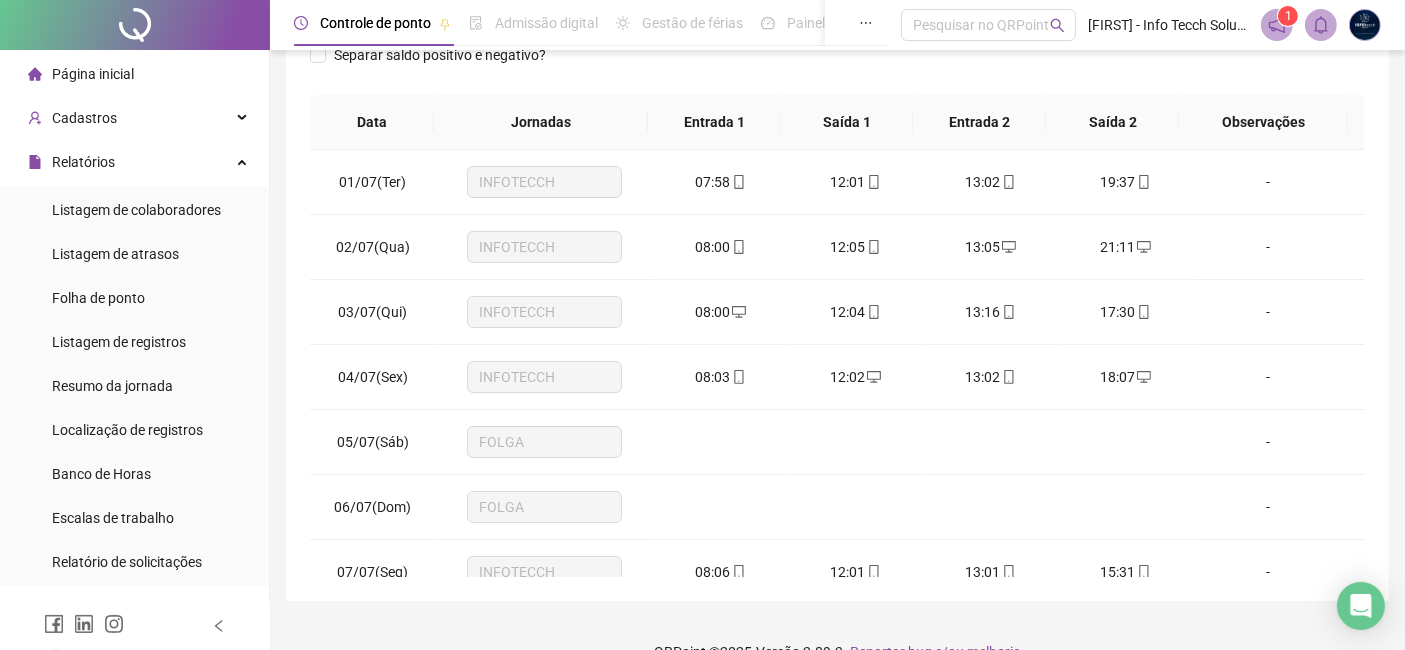 scroll, scrollTop: 371, scrollLeft: 0, axis: vertical 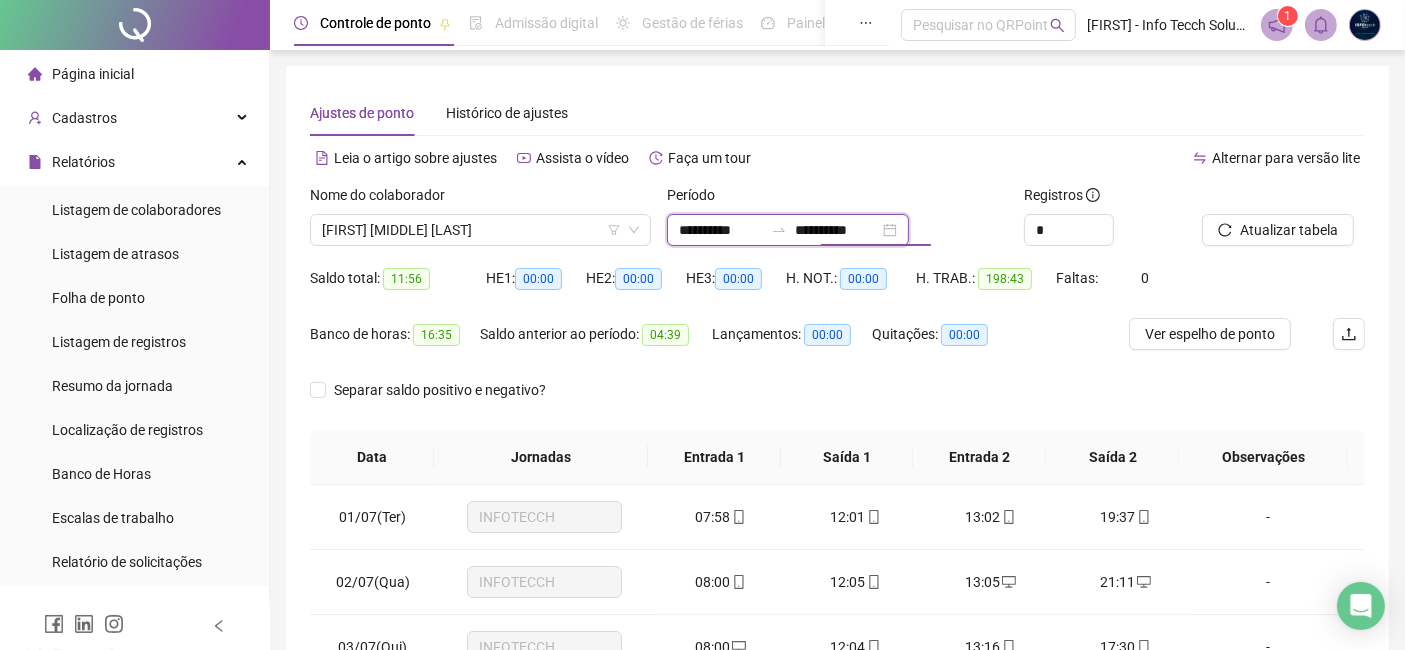 click on "**********" at bounding box center (837, 230) 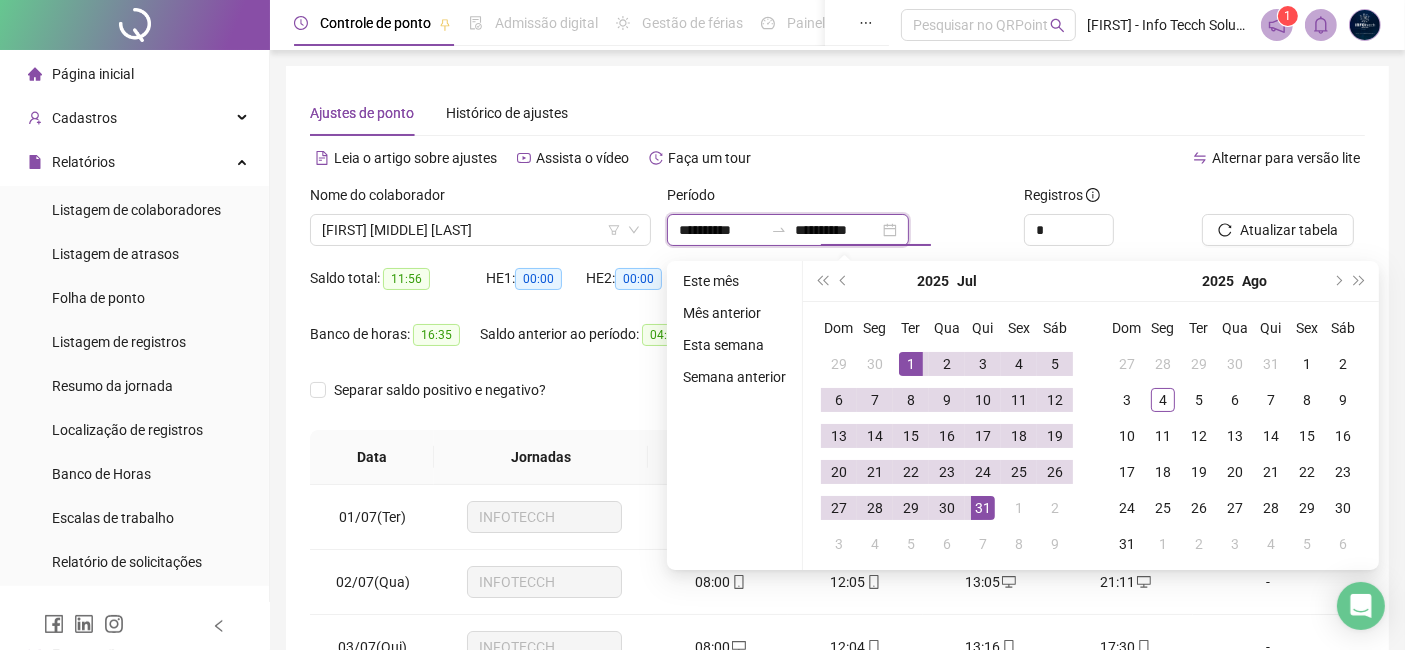 click on "**********" at bounding box center [837, 230] 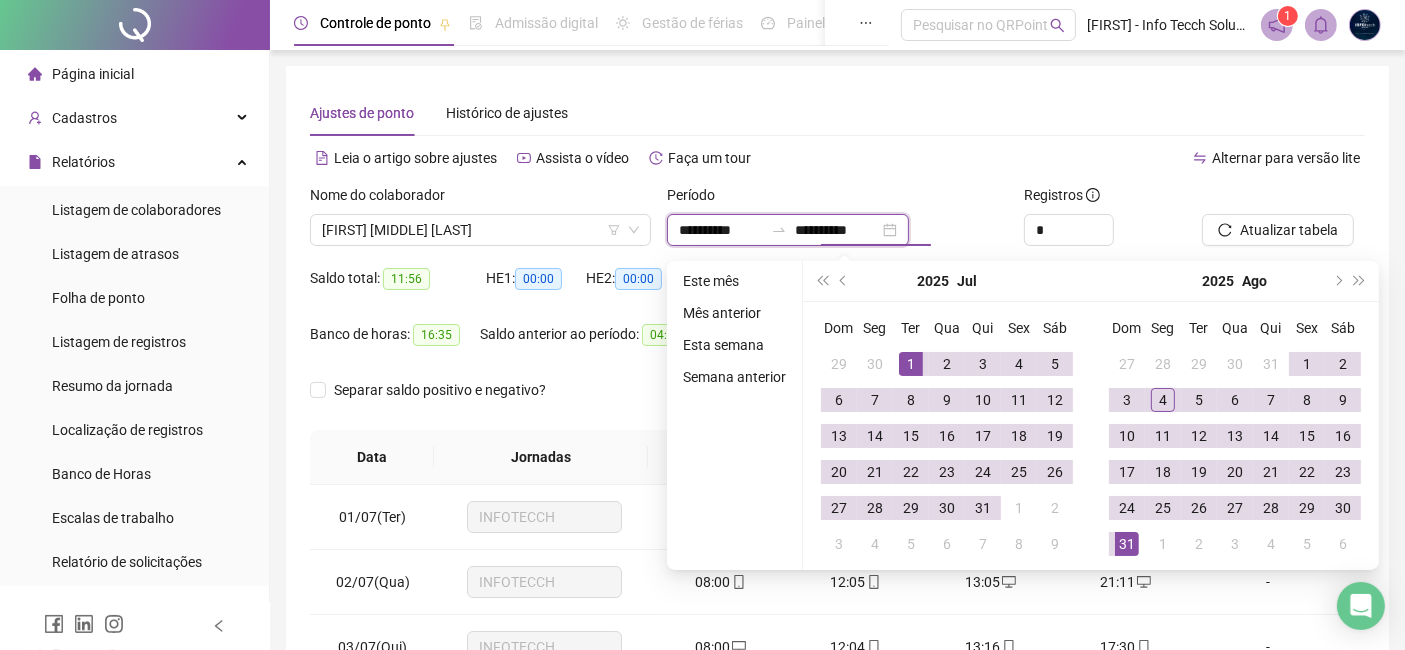 click on "**********" at bounding box center [837, 230] 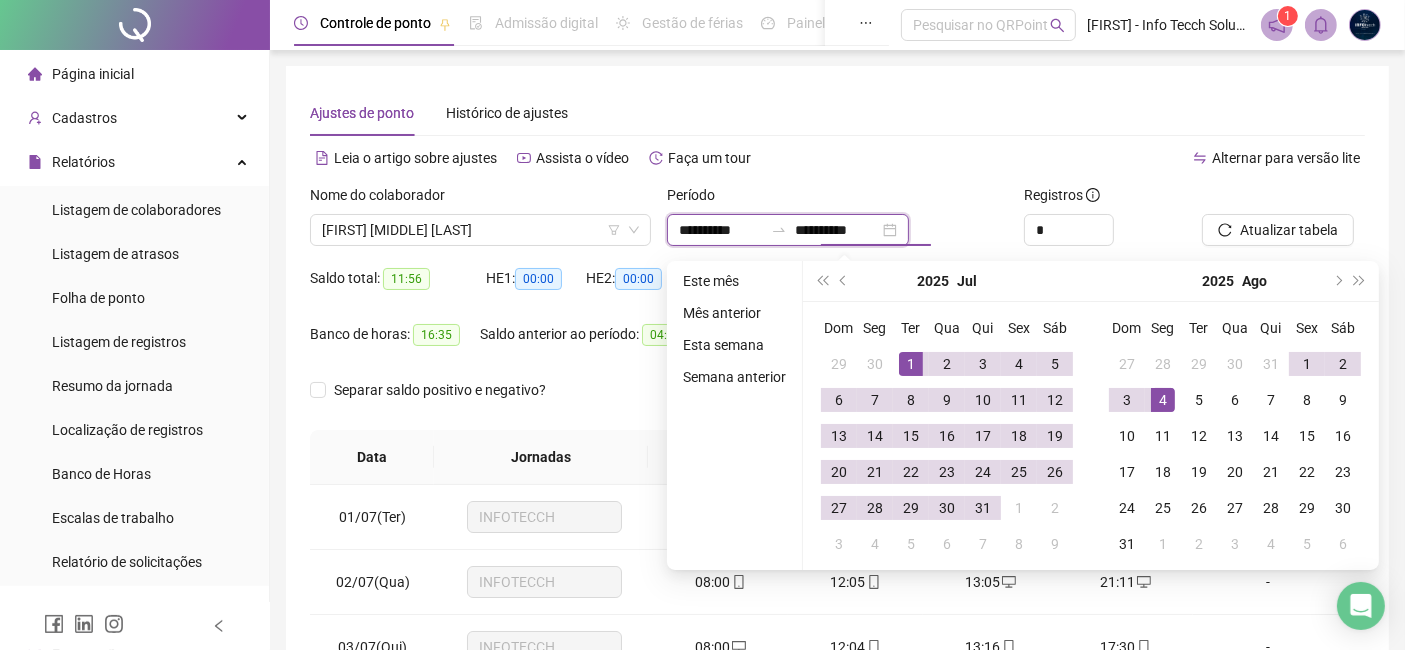 type on "**********" 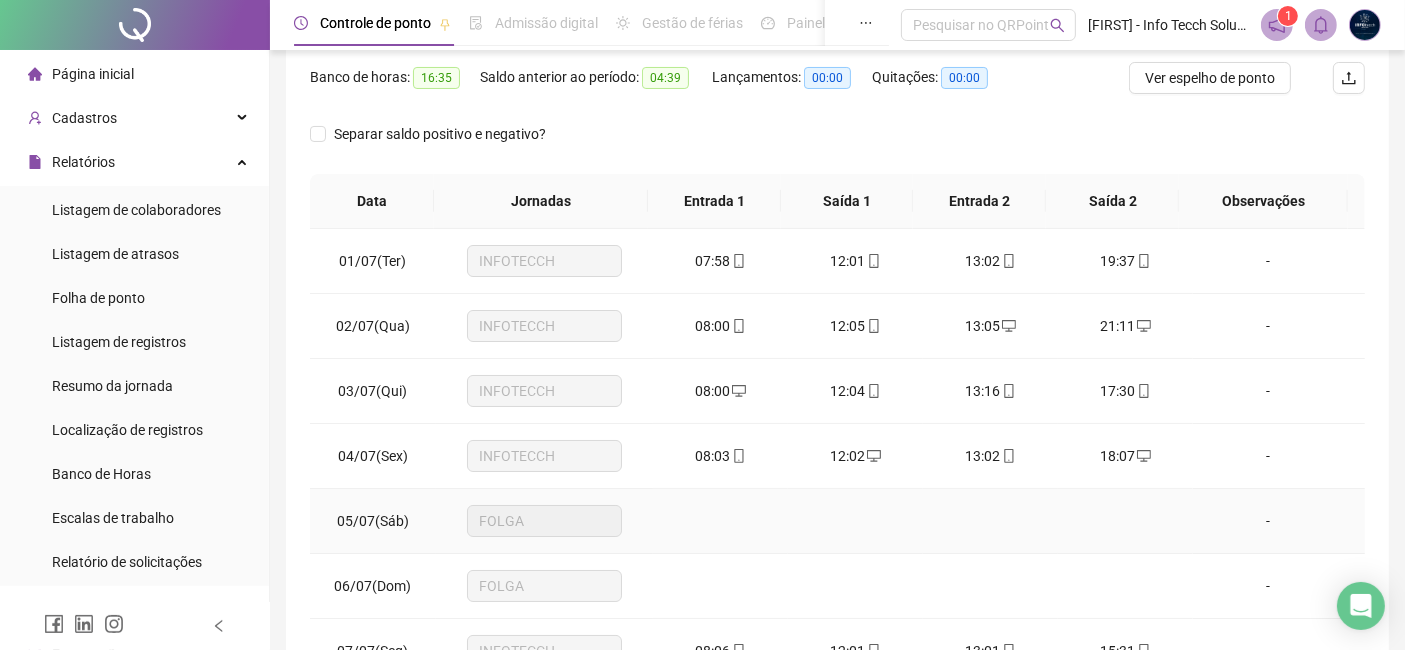 scroll, scrollTop: 371, scrollLeft: 0, axis: vertical 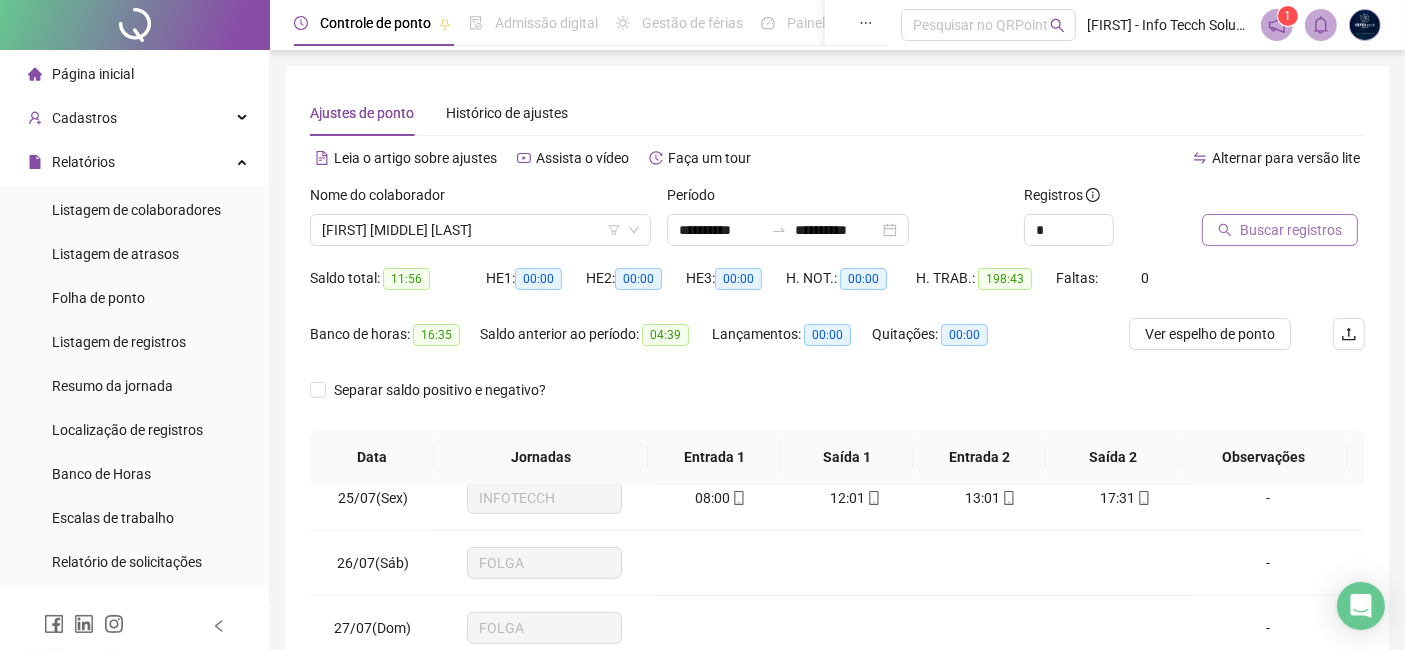click on "Buscar registros" at bounding box center (1291, 230) 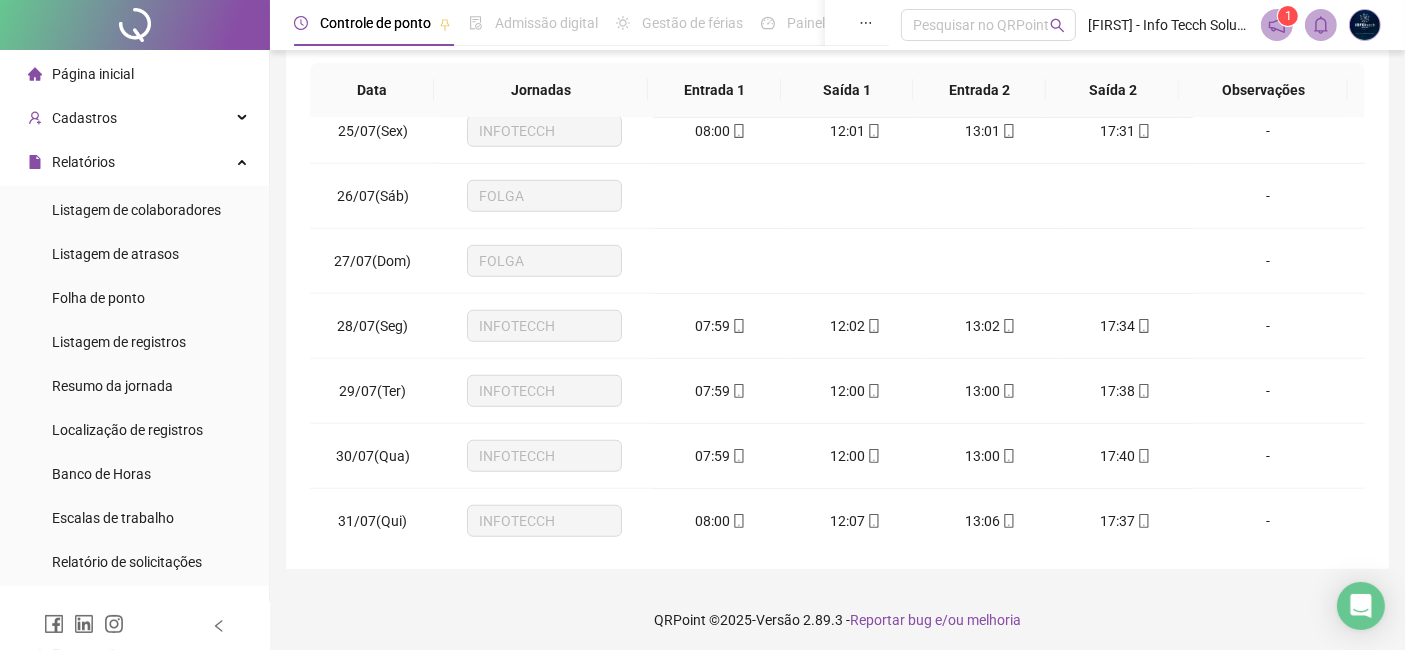 scroll, scrollTop: 371, scrollLeft: 0, axis: vertical 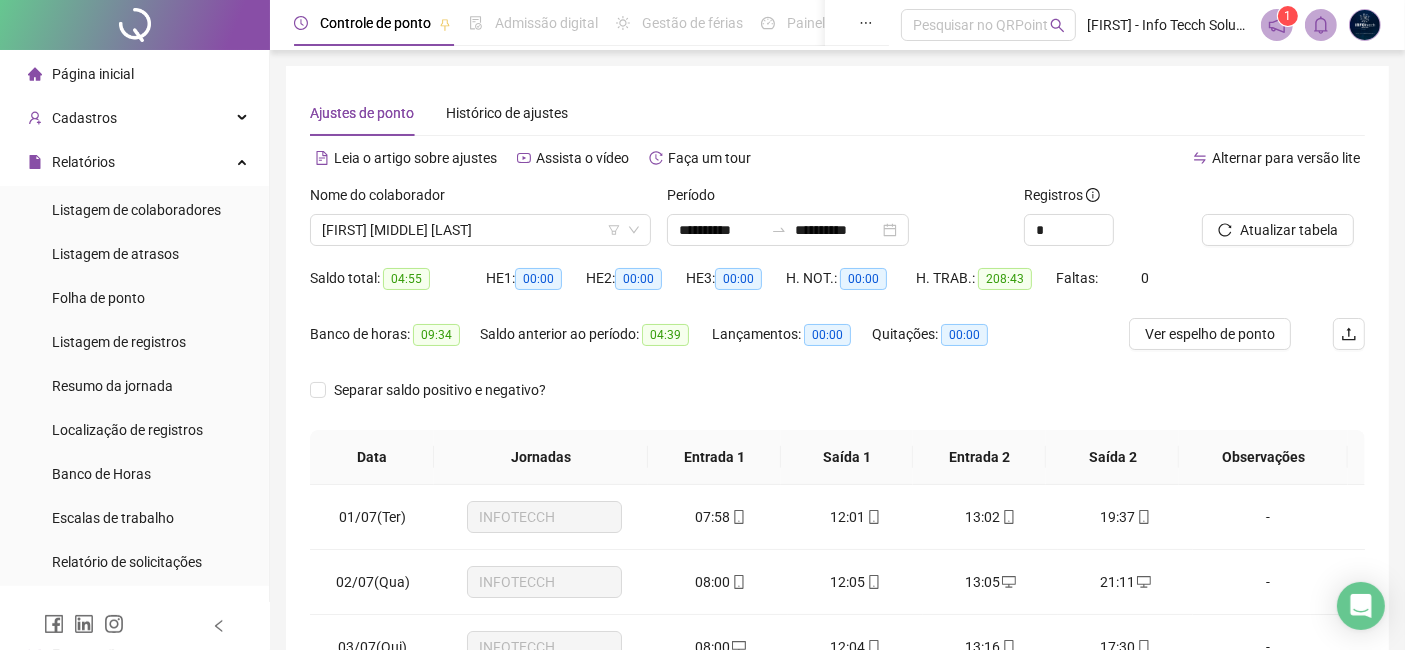 click on "Ajustes de ponto Histórico de ajustes" at bounding box center (837, 113) 